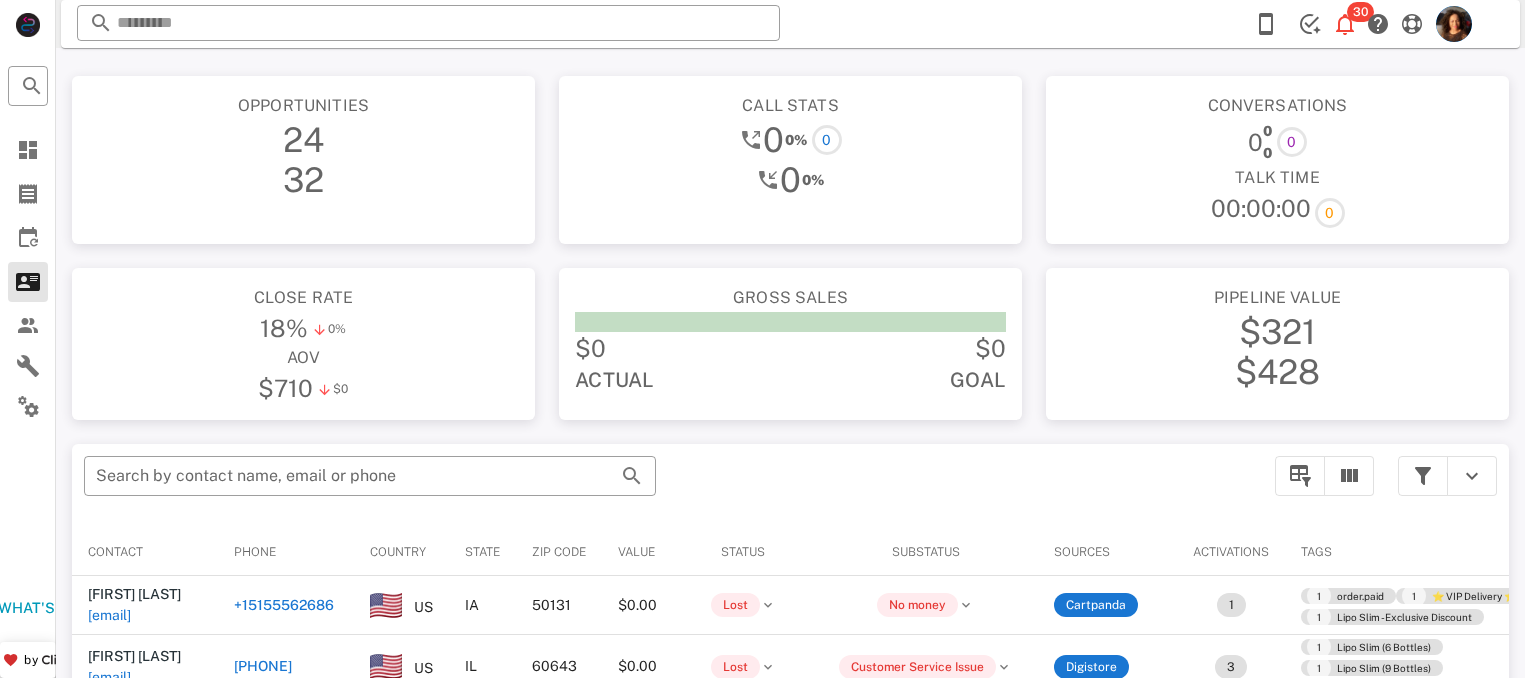 scroll, scrollTop: 0, scrollLeft: 0, axis: both 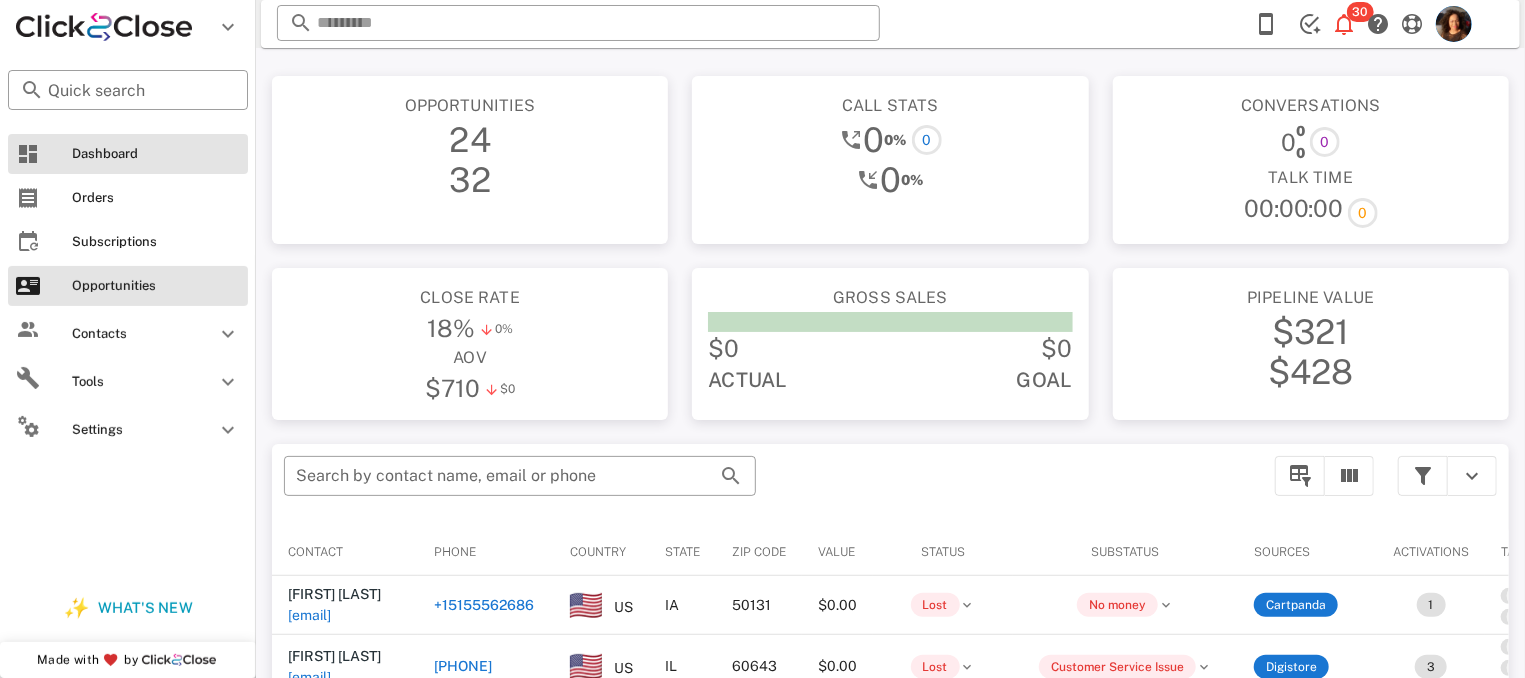 click on "Dashboard" at bounding box center [128, 154] 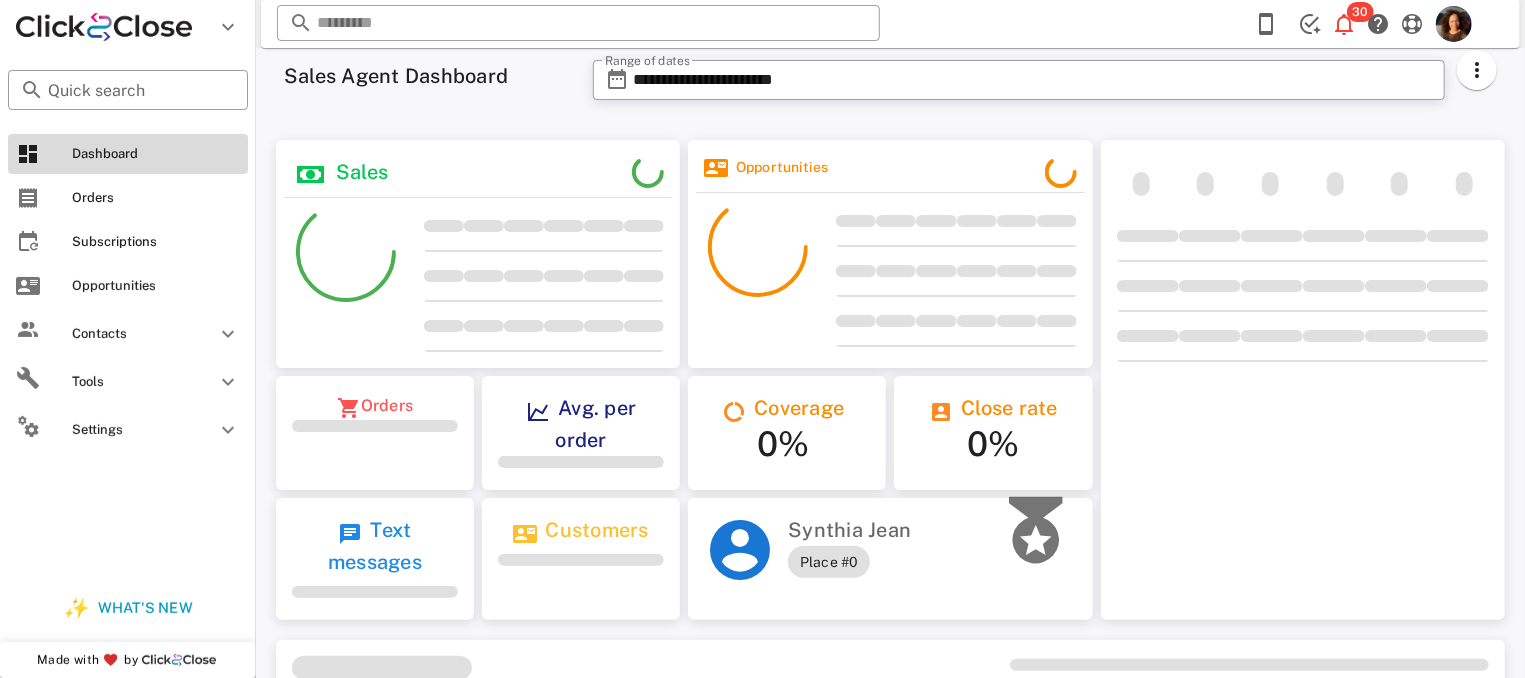 click on "Dashboard" at bounding box center (128, 154) 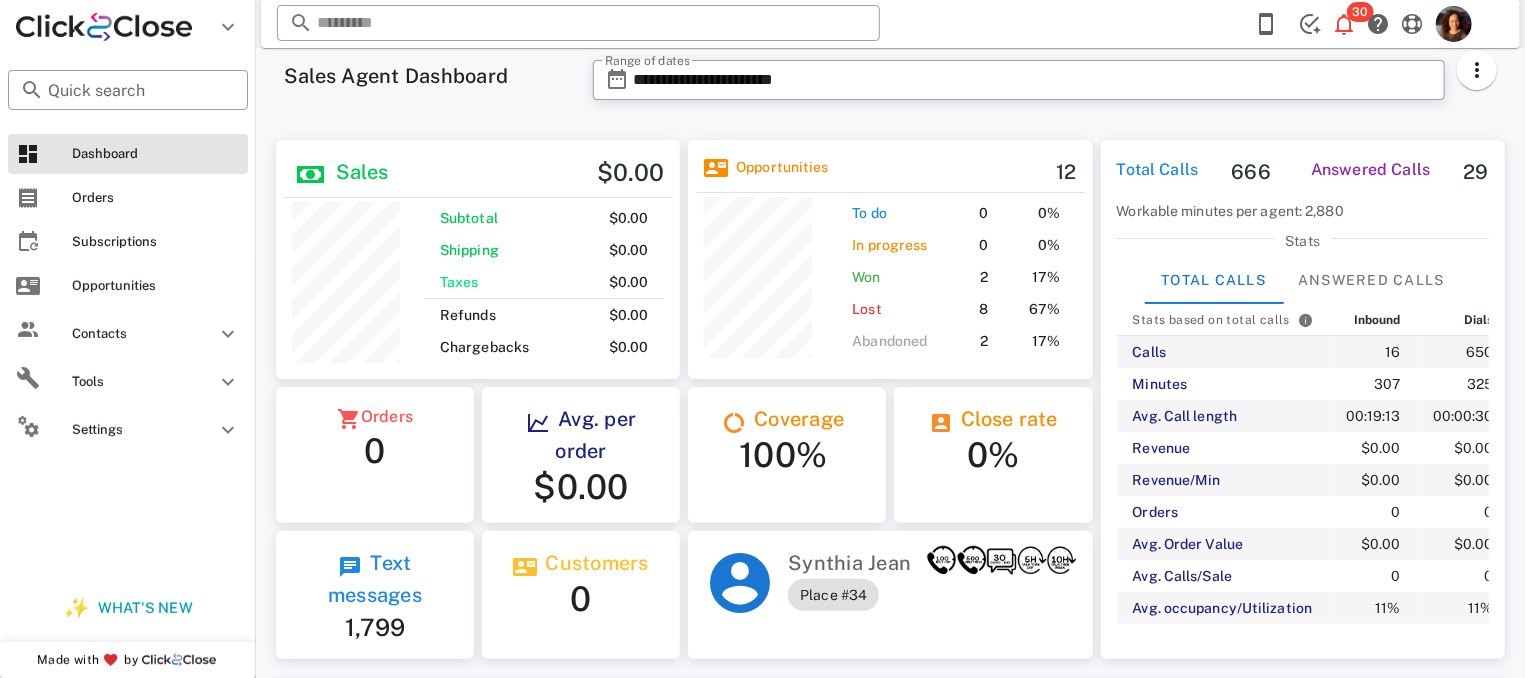 scroll, scrollTop: 999761, scrollLeft: 999596, axis: both 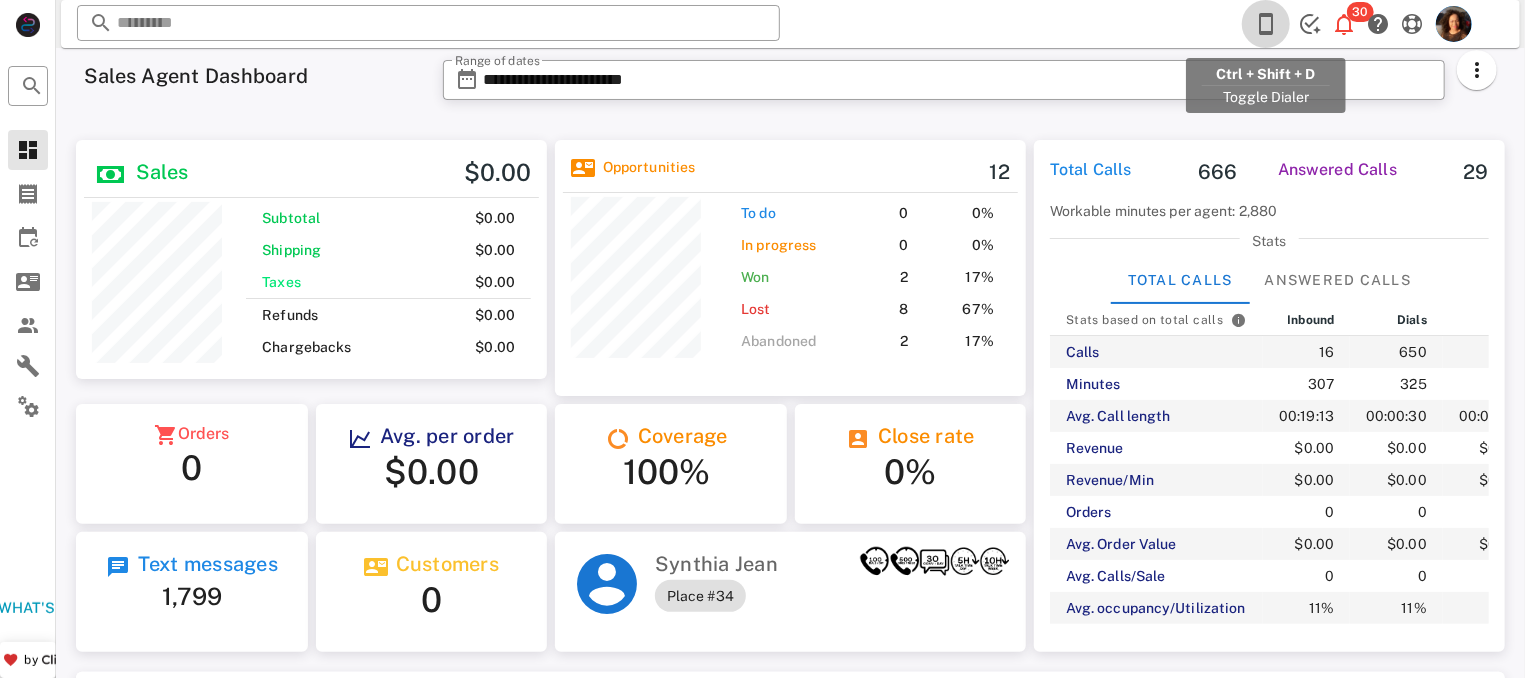 click at bounding box center [1266, 24] 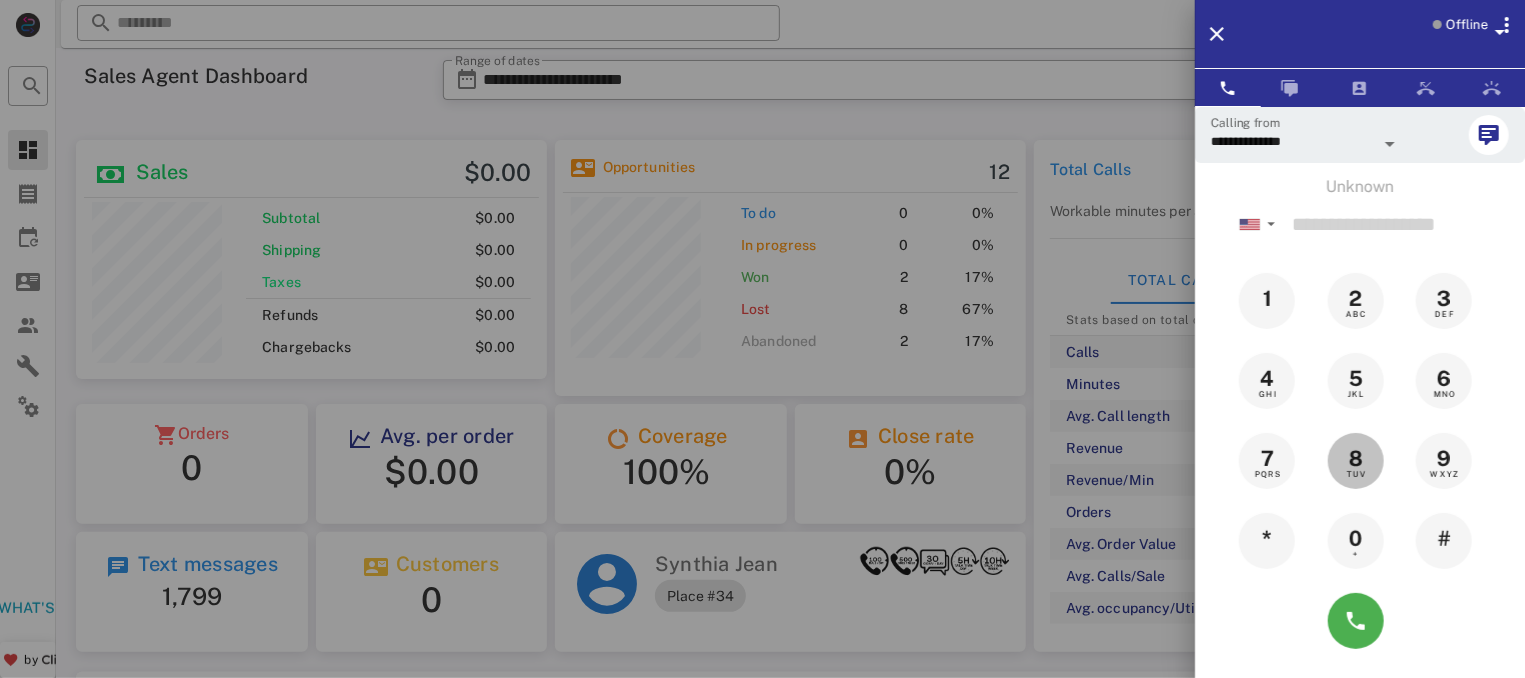 click on "8" at bounding box center [1356, 459] 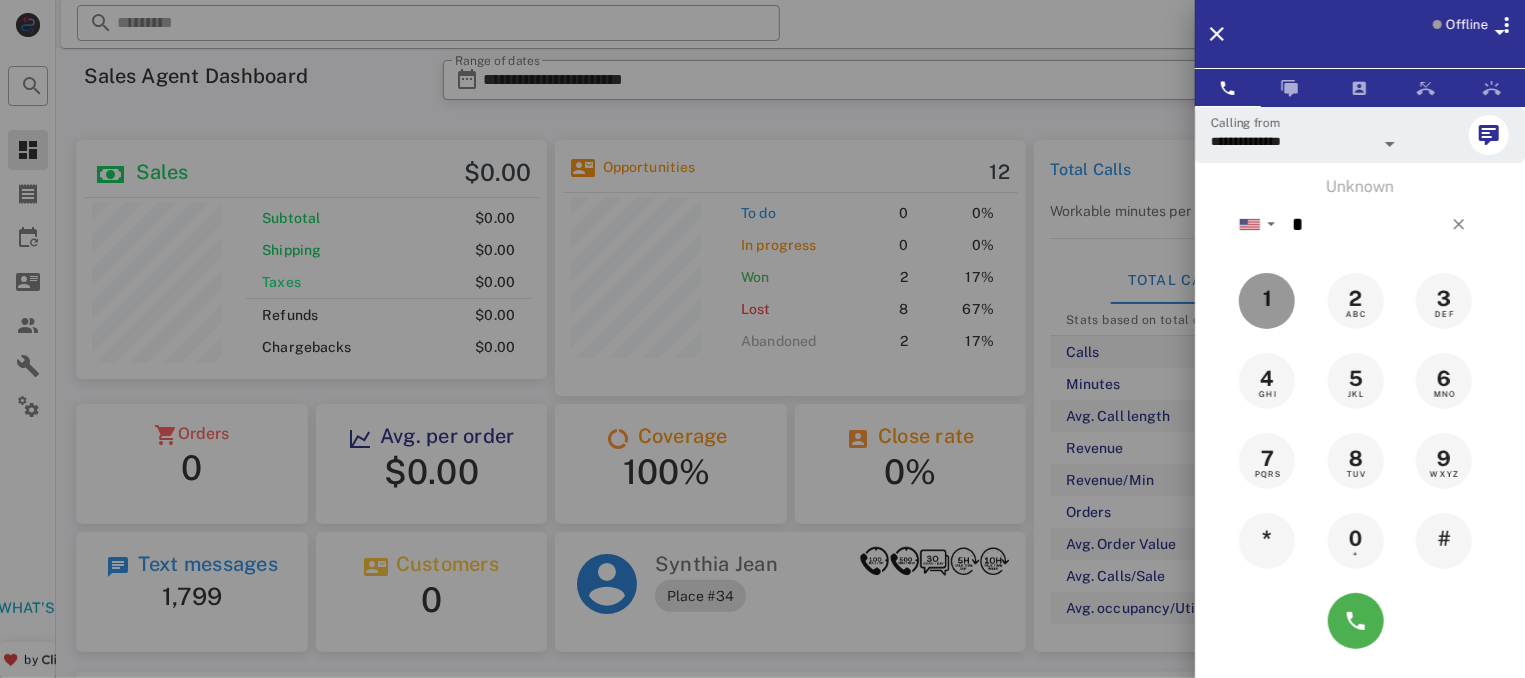 click on "1" at bounding box center [1268, 299] 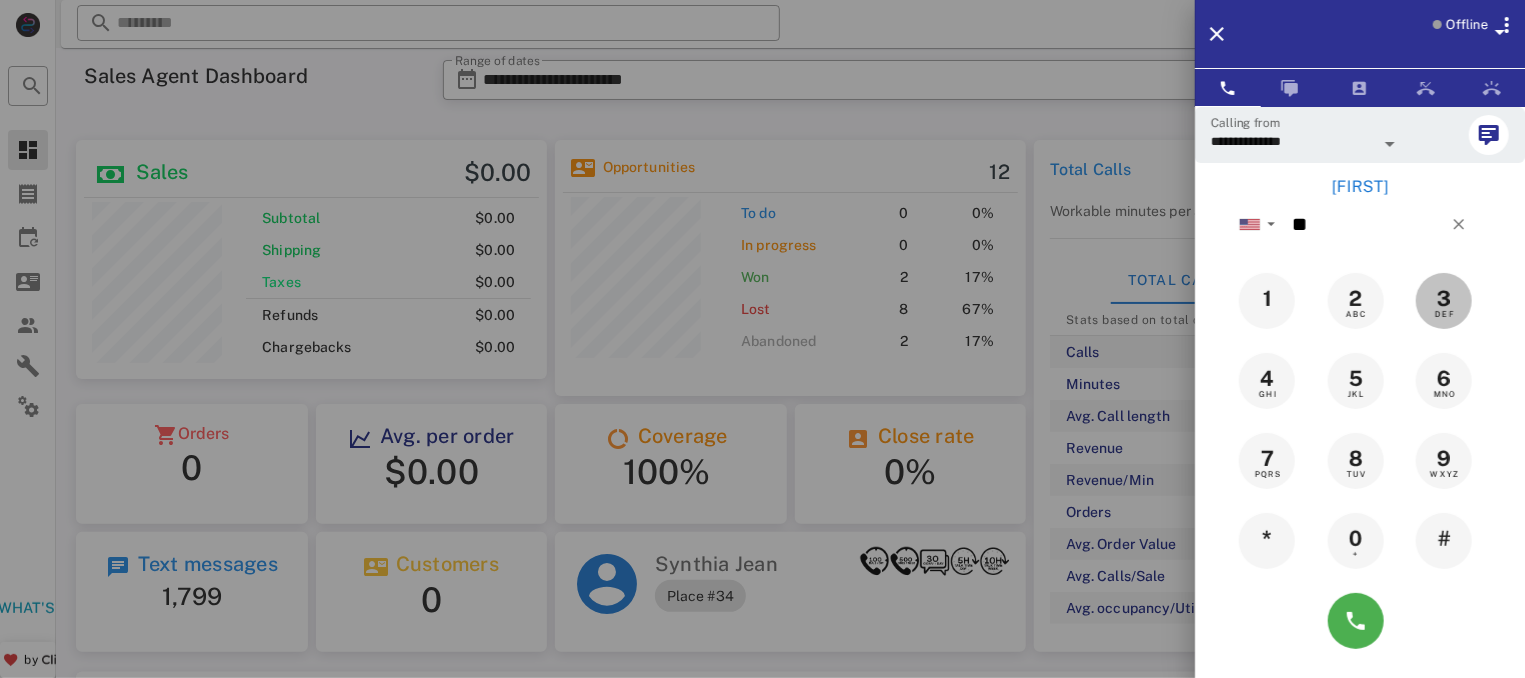 click on "3 DEF" at bounding box center [1444, 299] 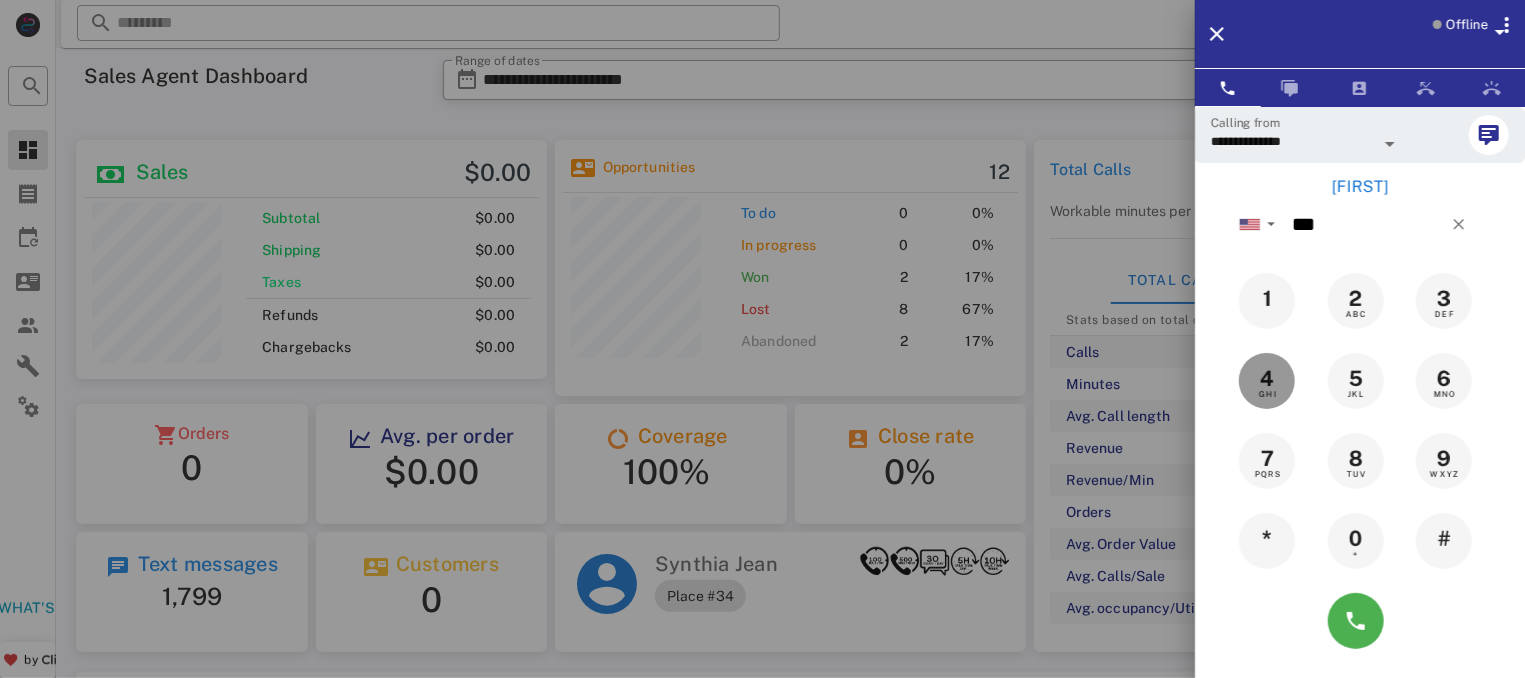 click on "4 GHI" at bounding box center (1267, 379) 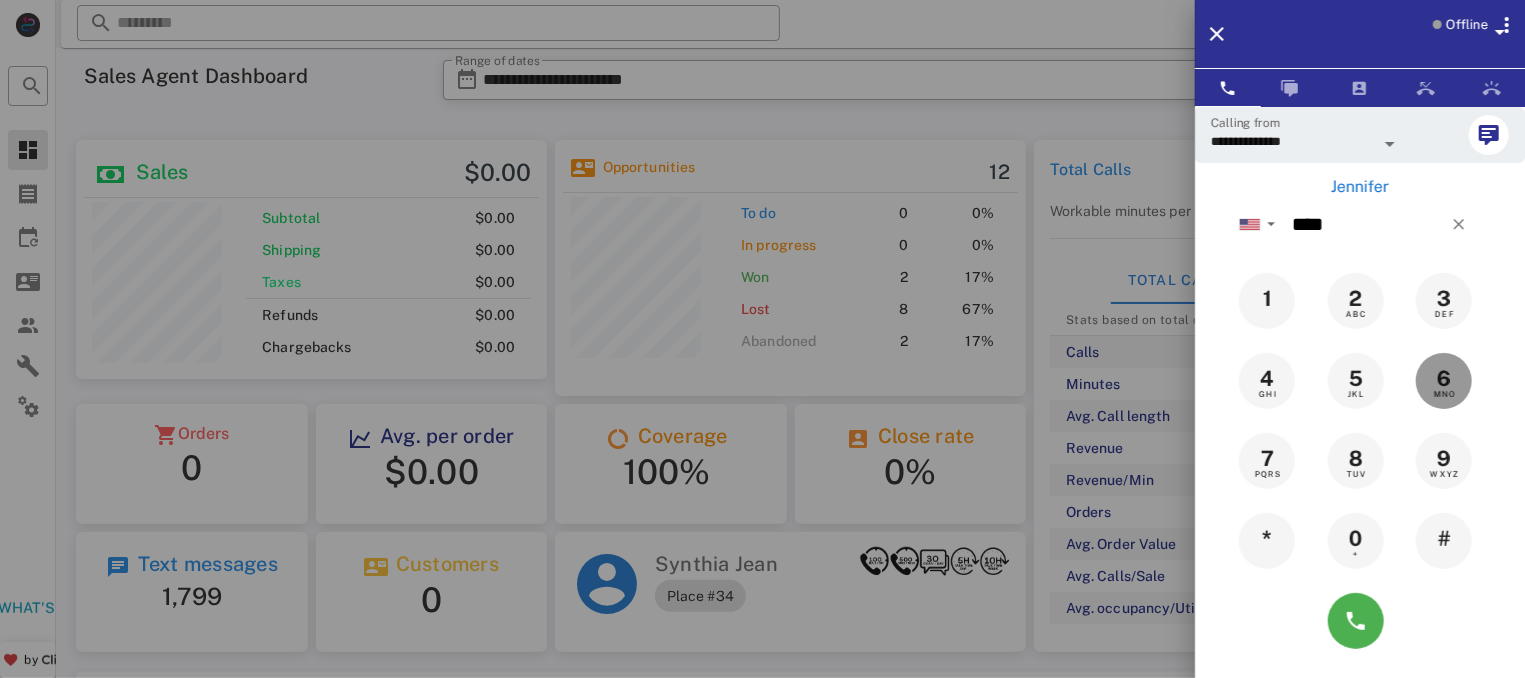 click on "6 MNO" at bounding box center [1444, 379] 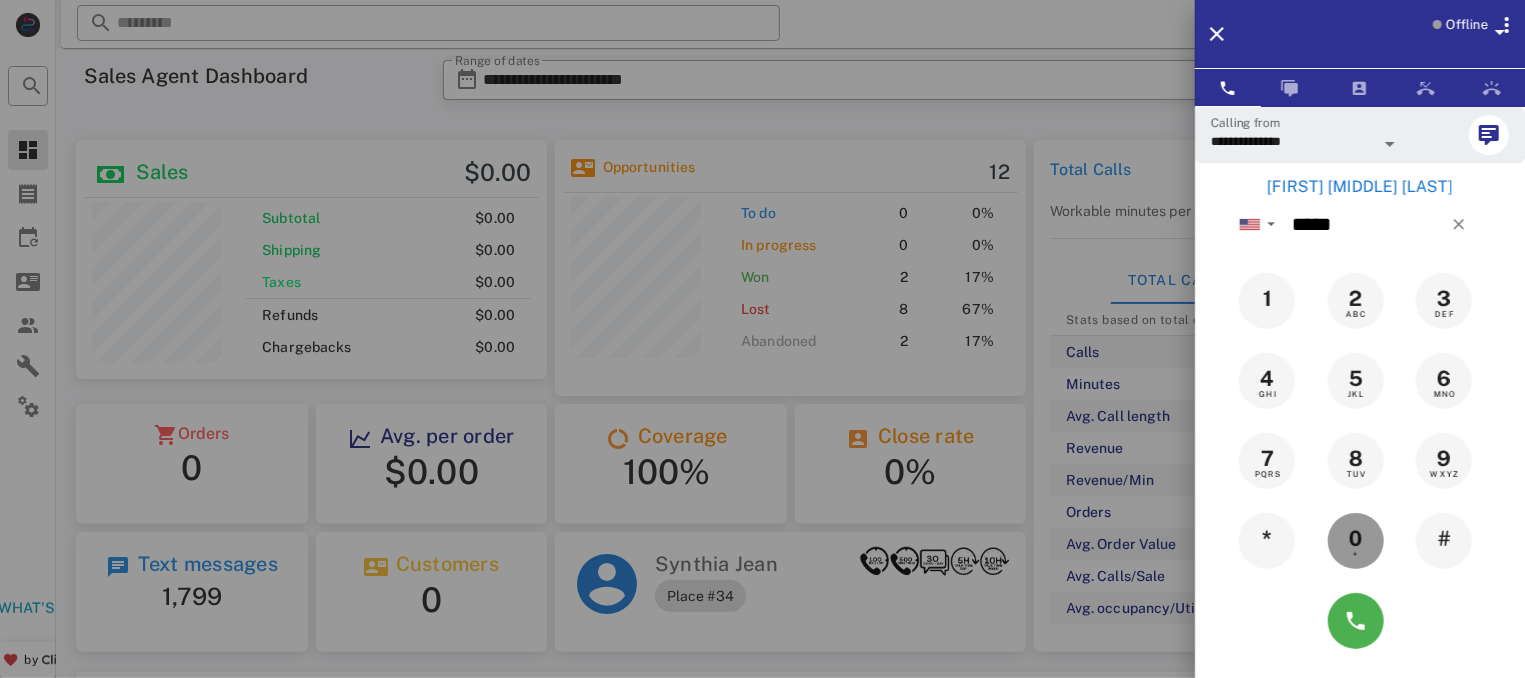 click on "0 +" at bounding box center [1356, 539] 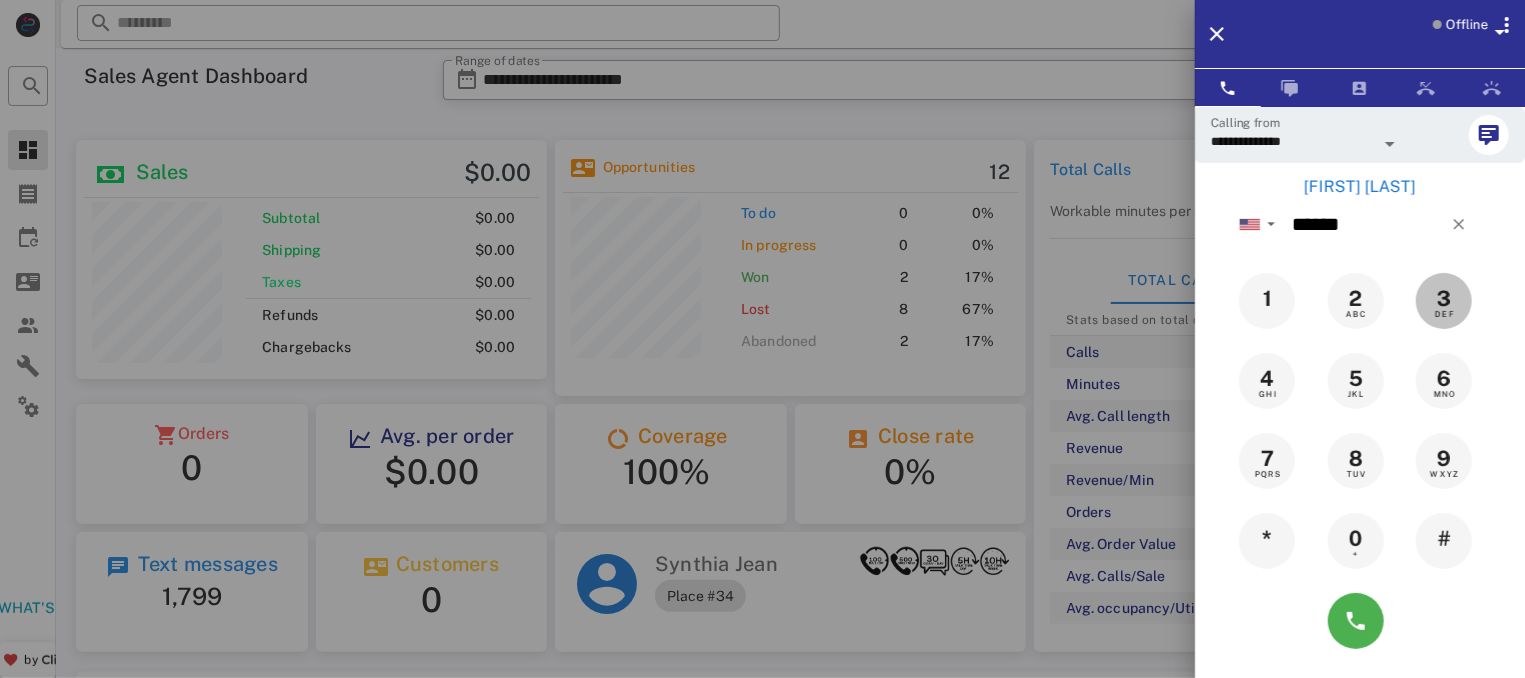 click on "3" at bounding box center (1444, 299) 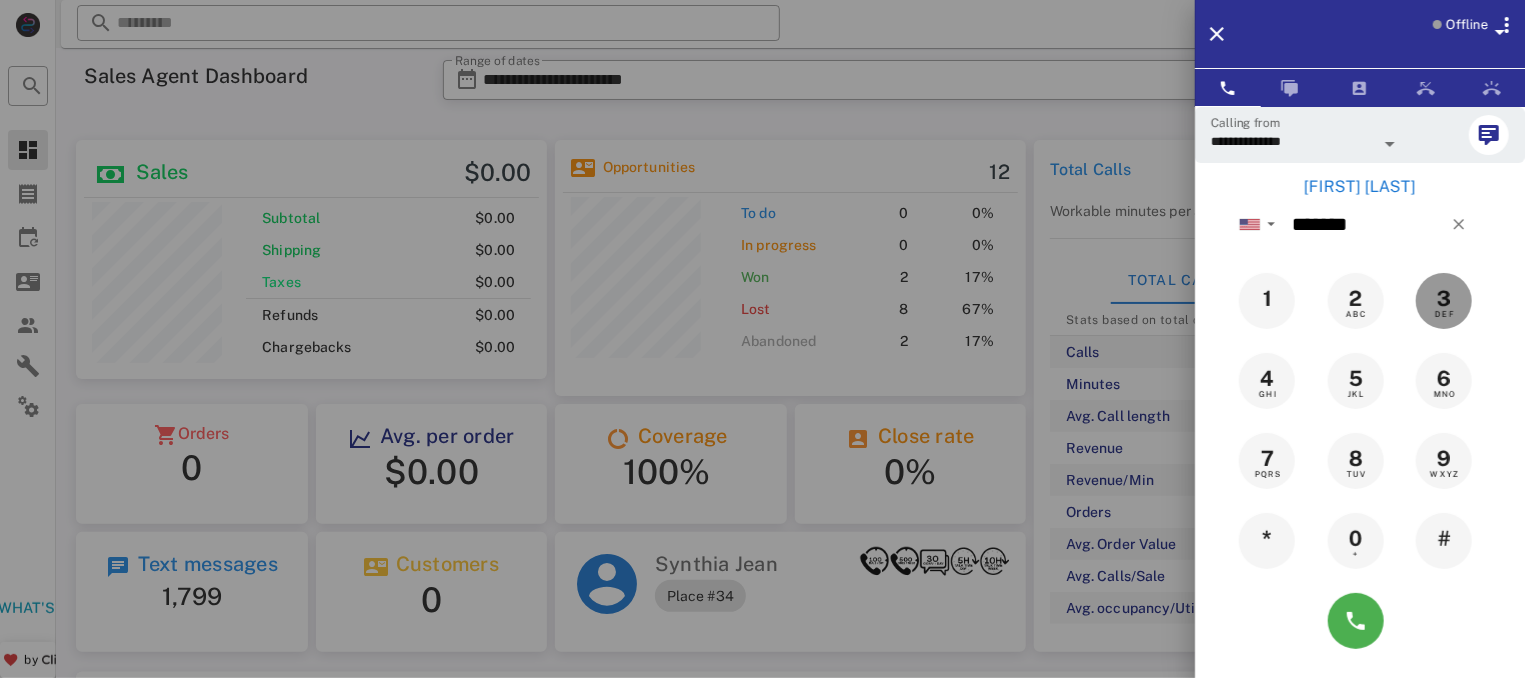 click on "3" at bounding box center [1444, 299] 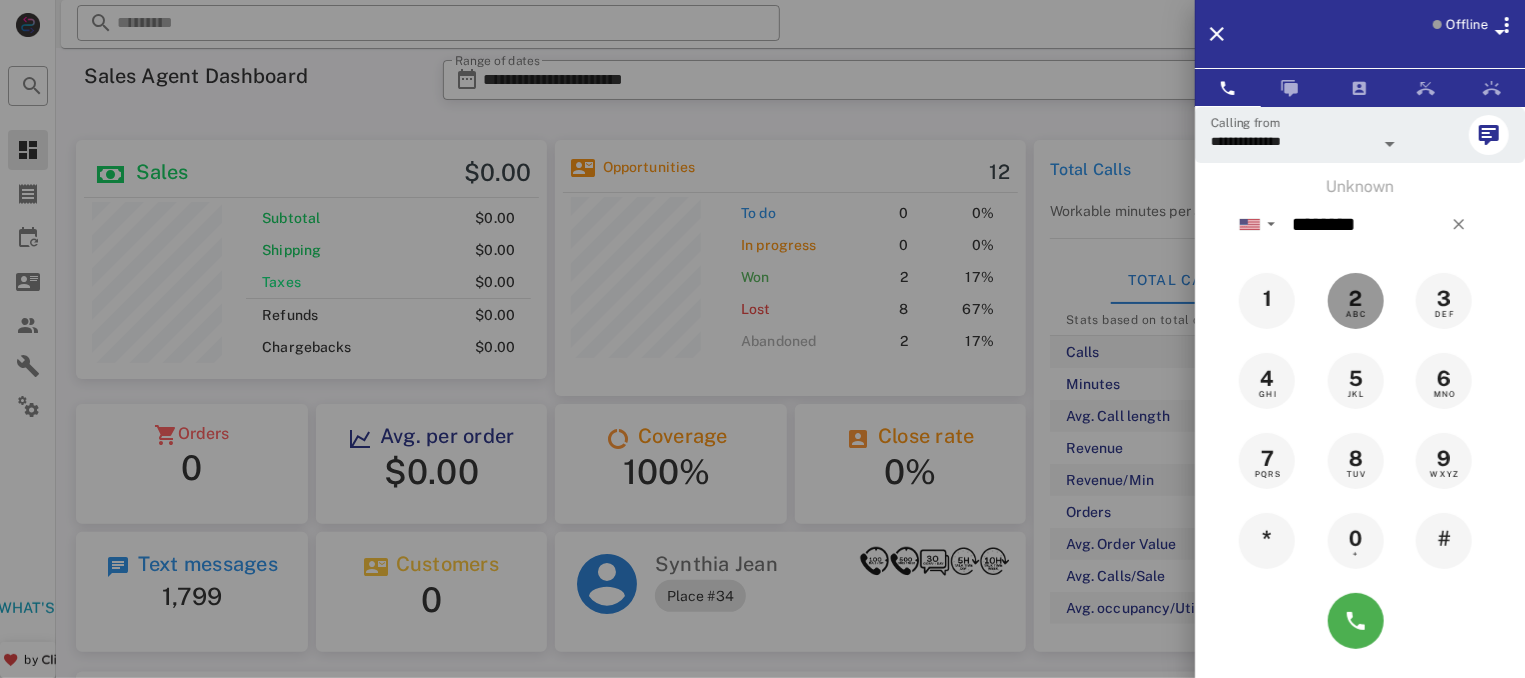 click on "2" at bounding box center (1356, 299) 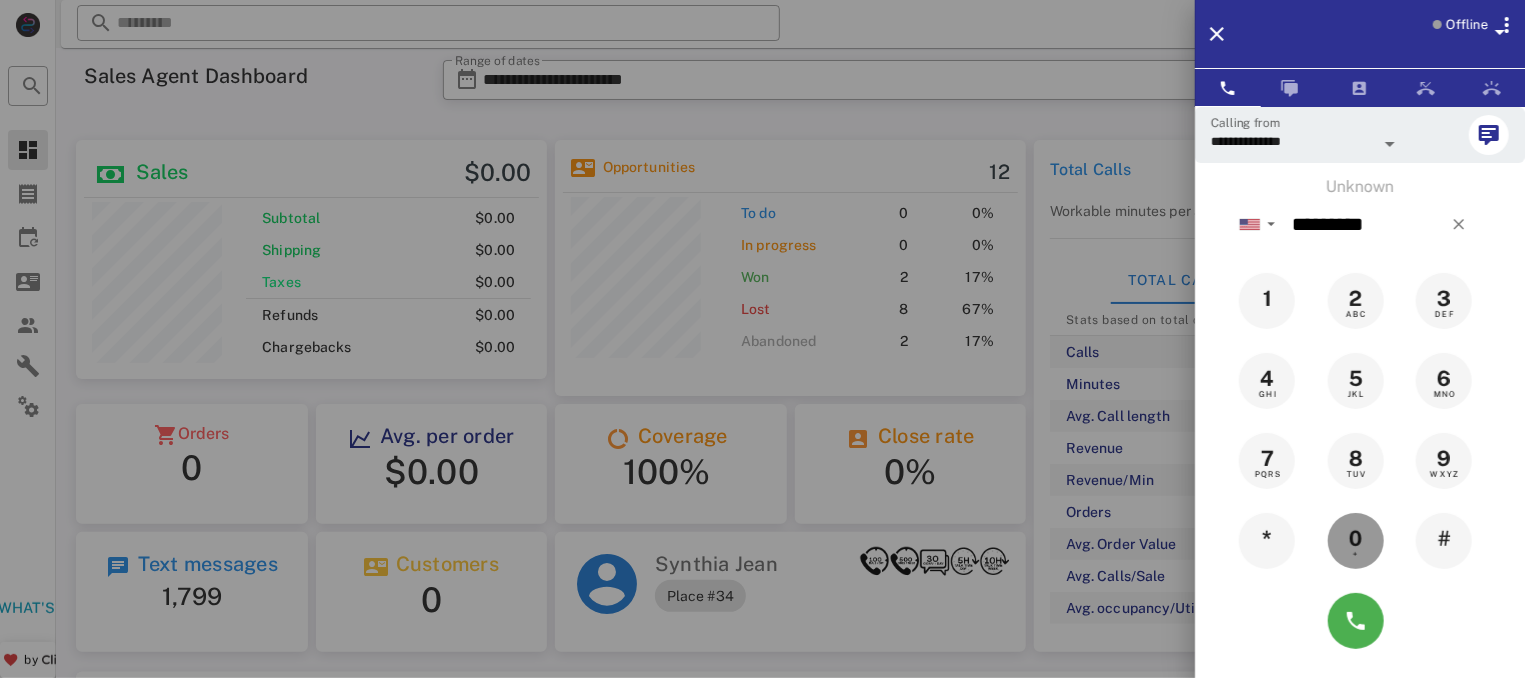 click on "0 +" at bounding box center [1356, 541] 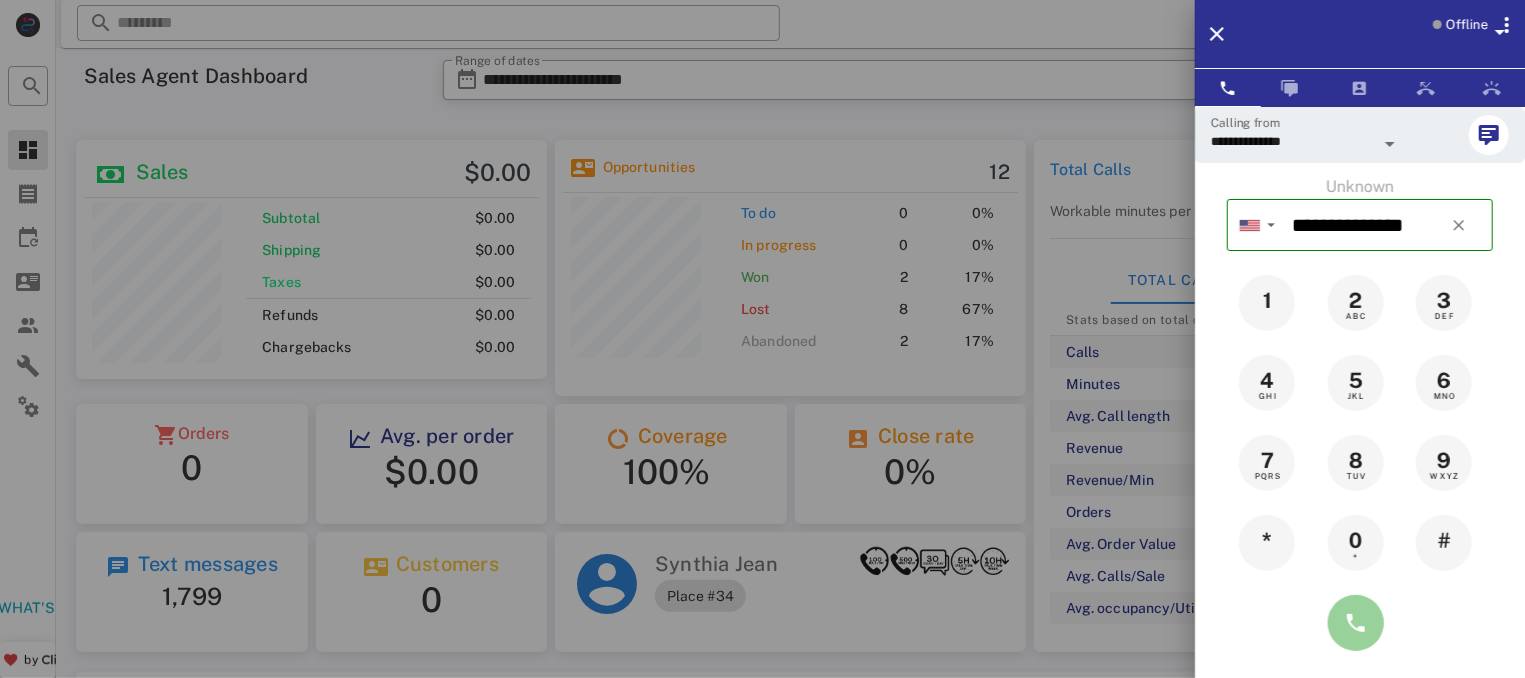 click at bounding box center [1356, 623] 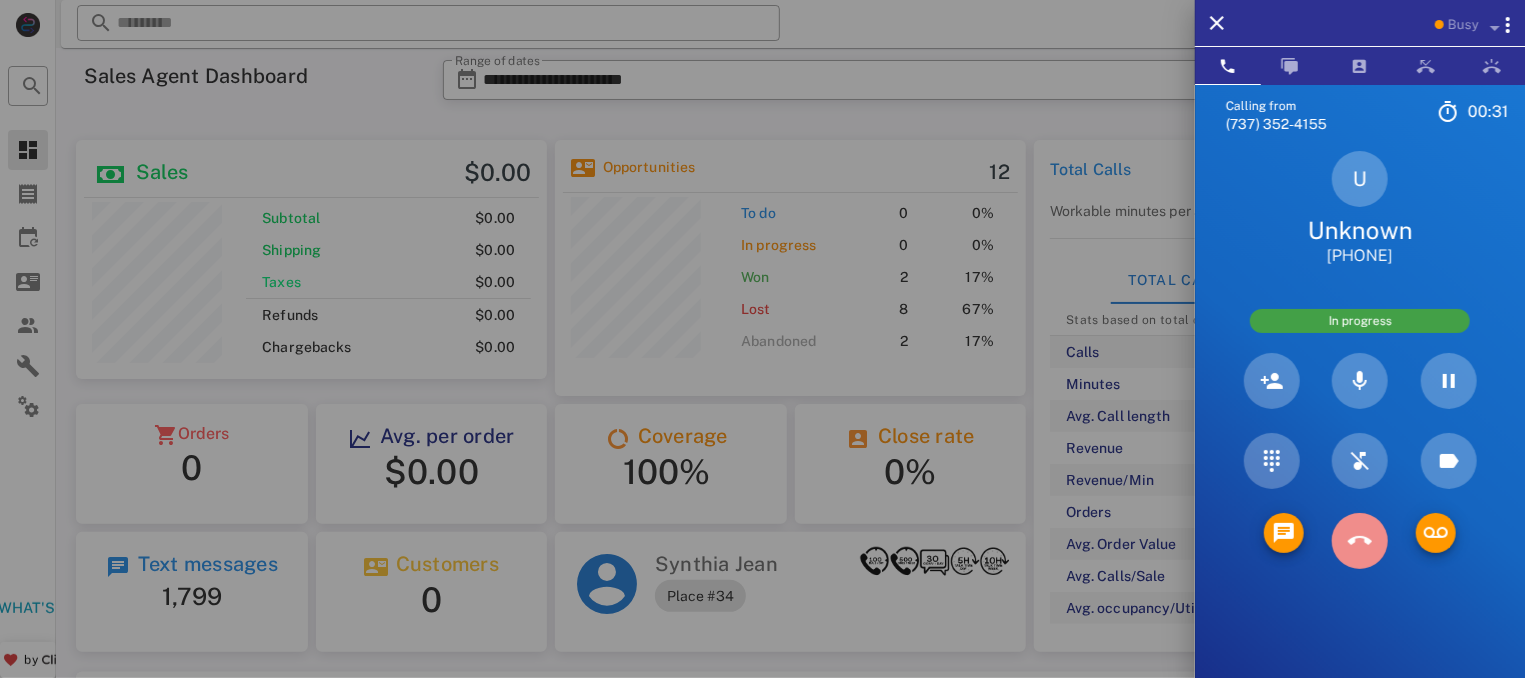 click at bounding box center (1360, 541) 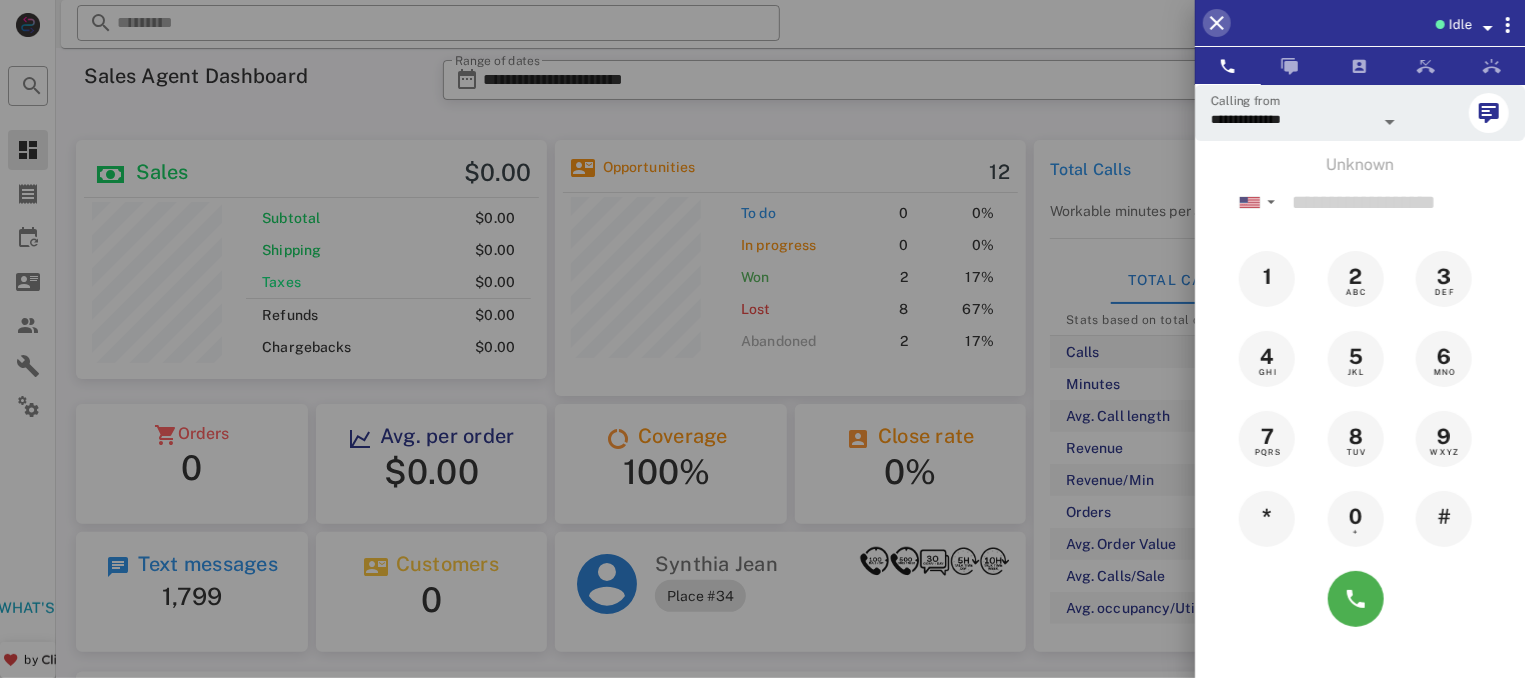 click at bounding box center [1217, 23] 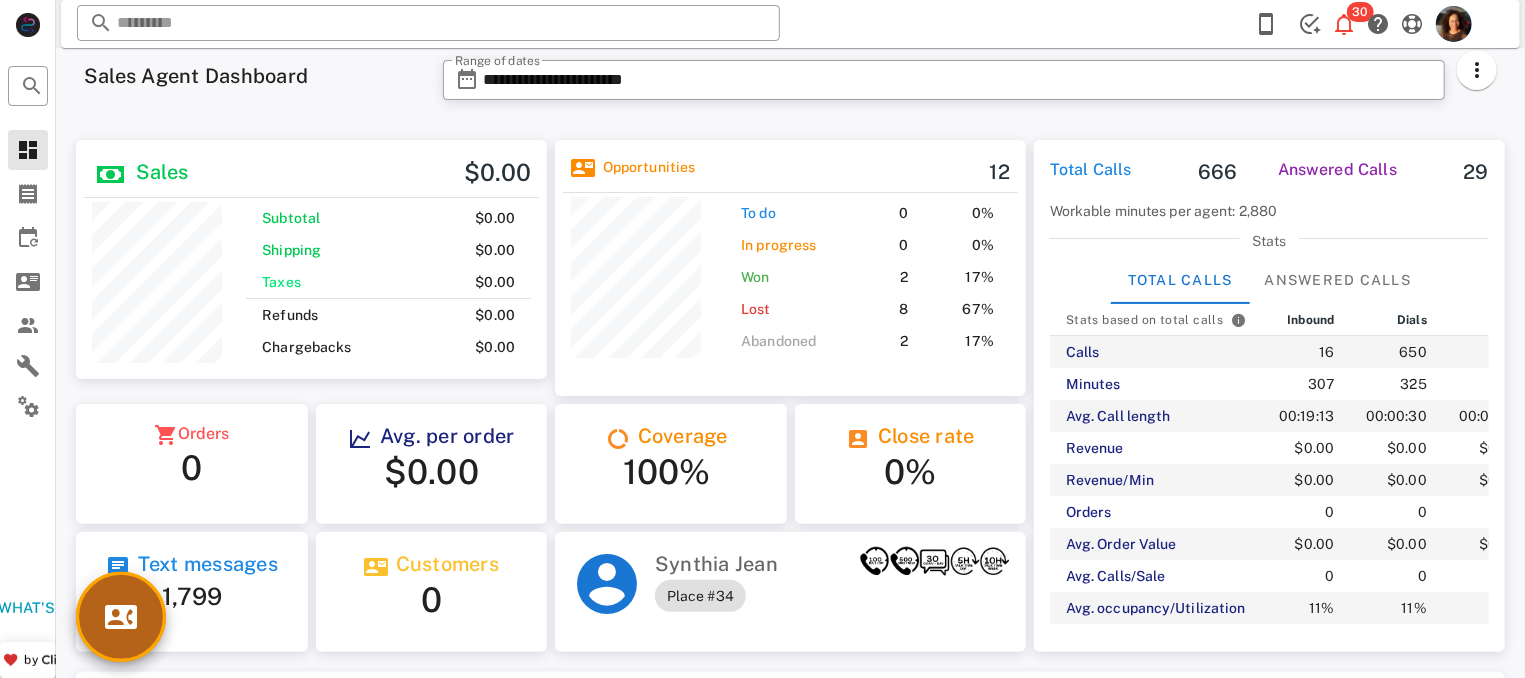 click at bounding box center [121, 617] 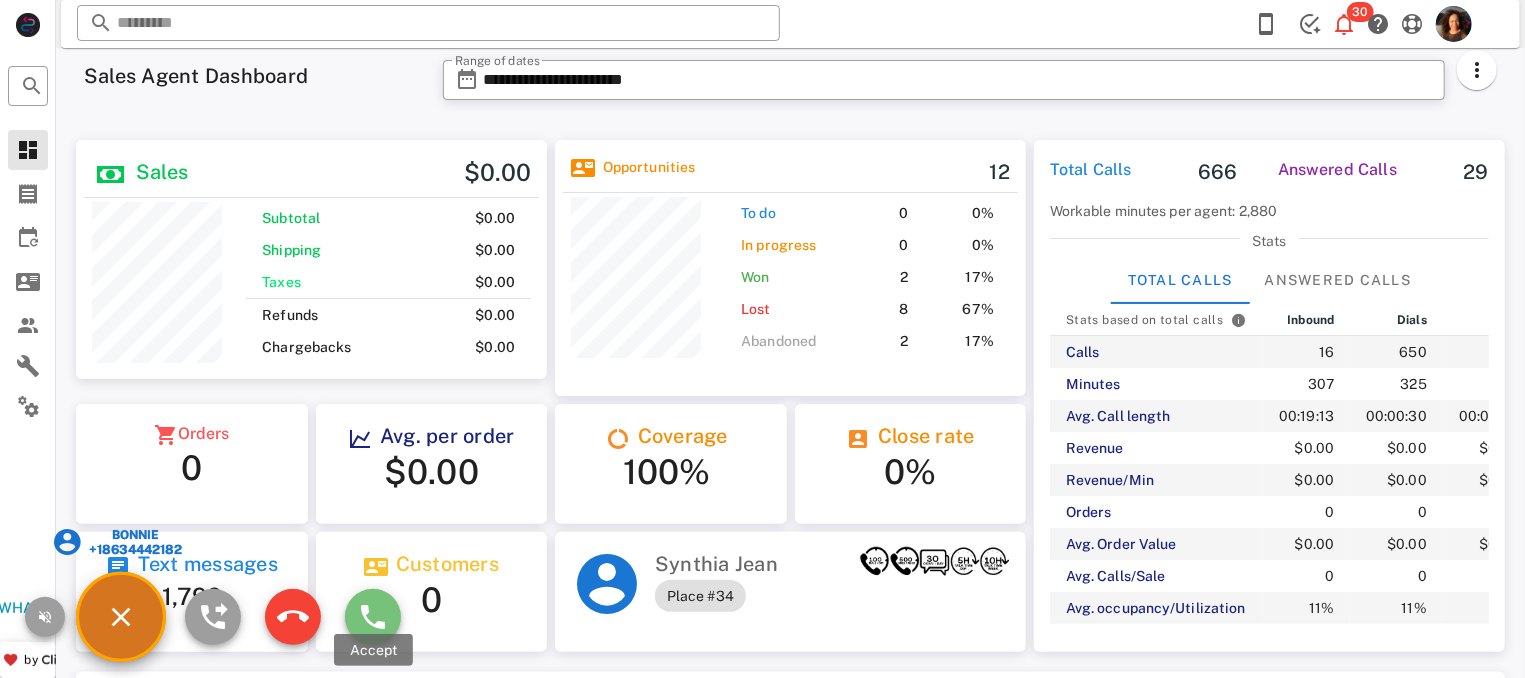 click at bounding box center [373, 617] 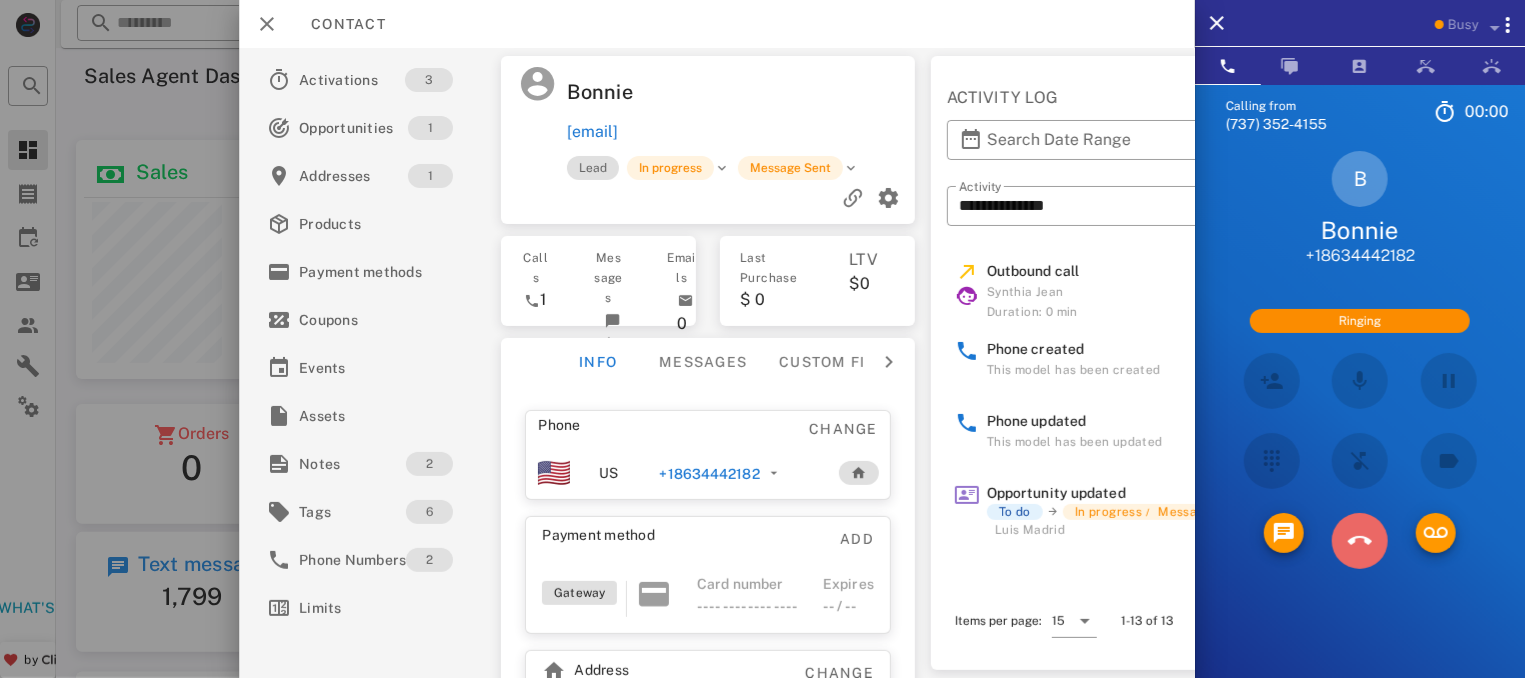 click at bounding box center (1360, 541) 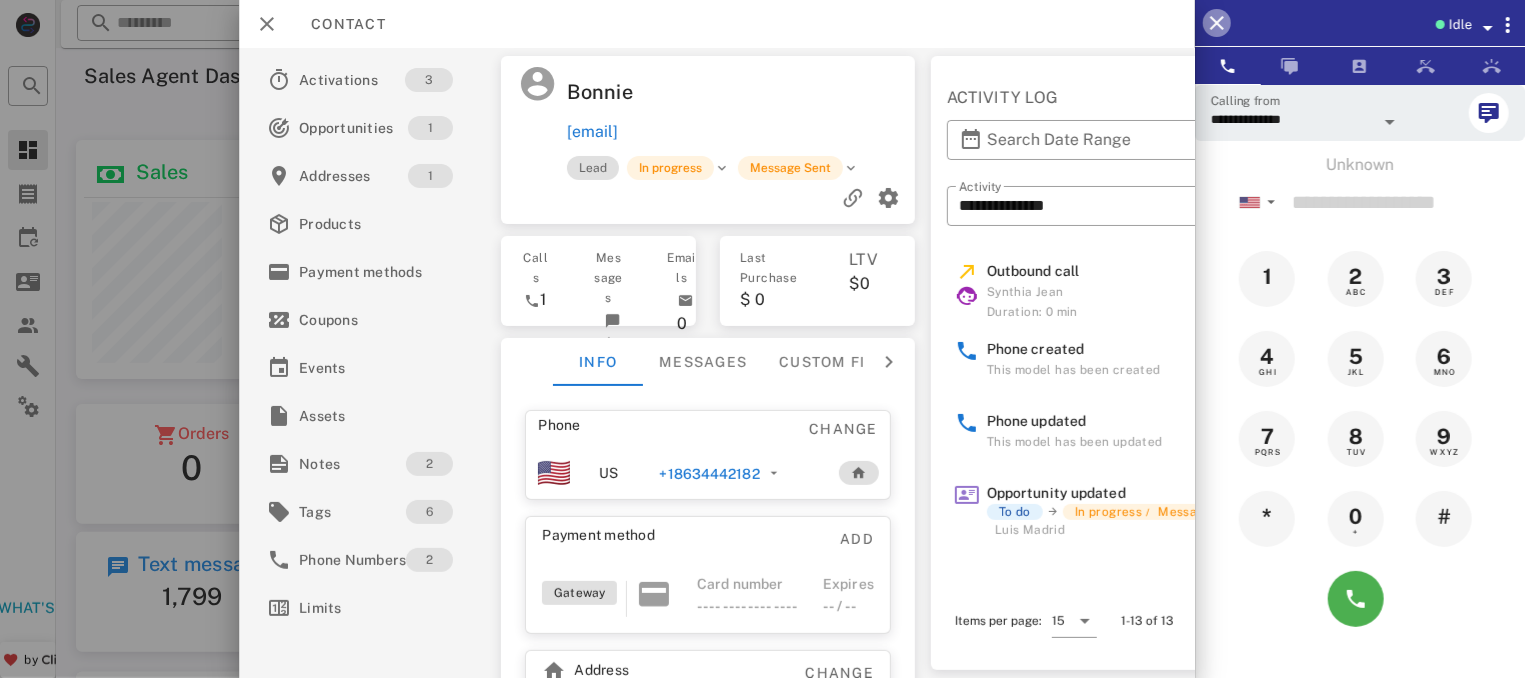 click at bounding box center [1217, 23] 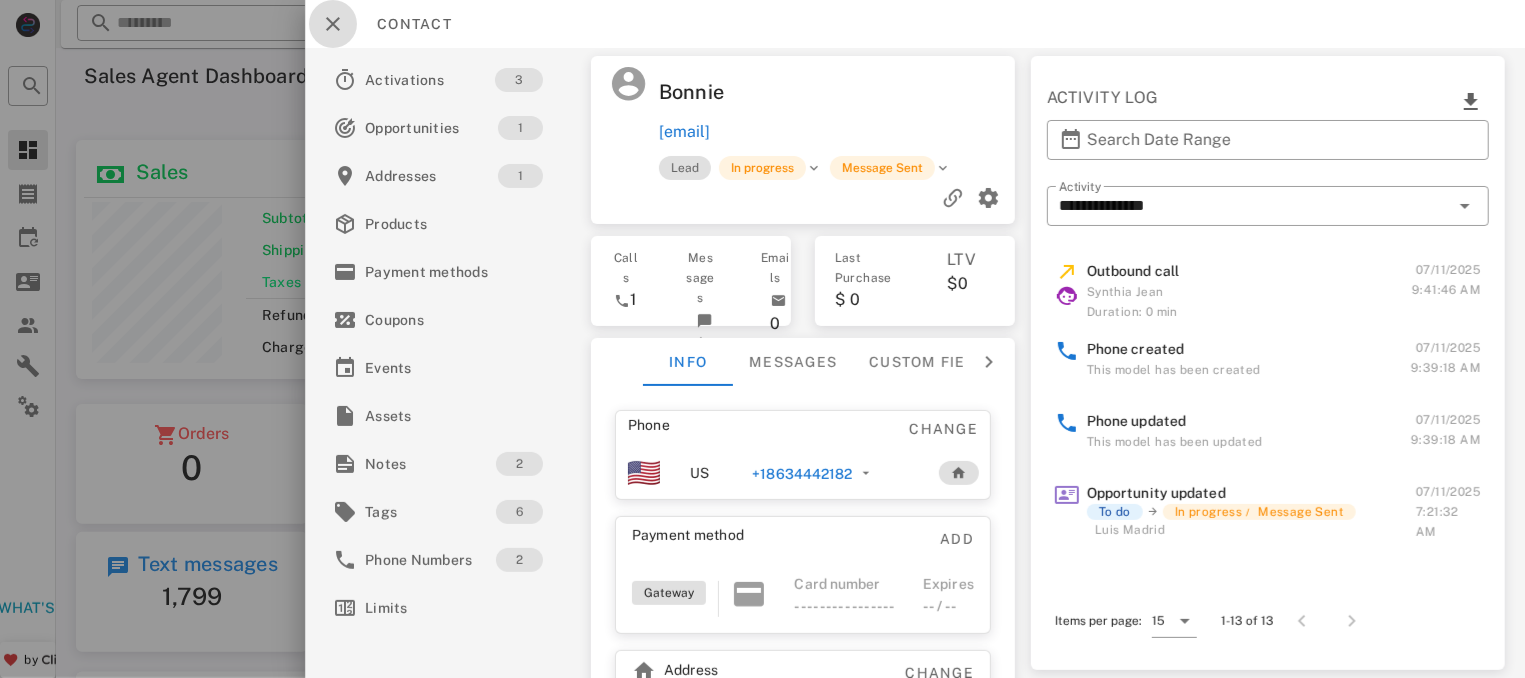 click at bounding box center [333, 24] 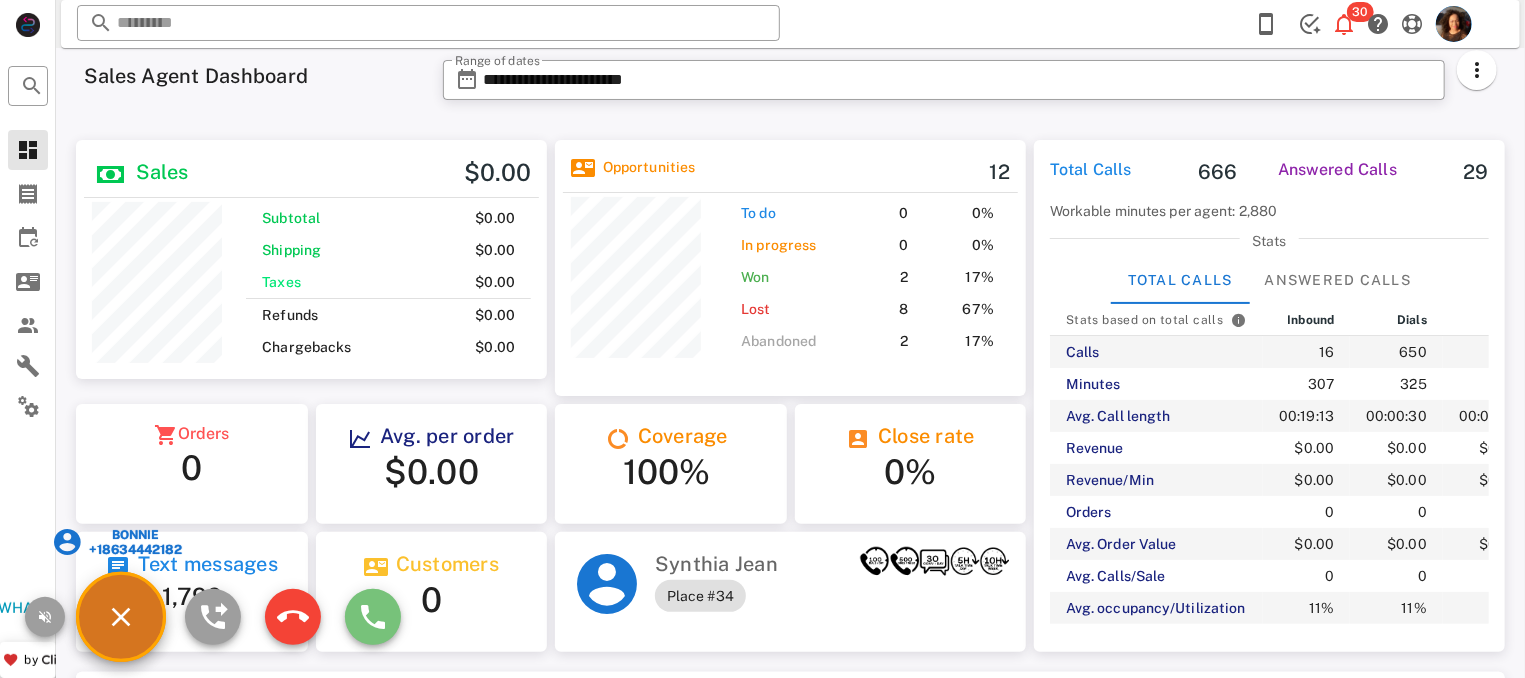 click at bounding box center (373, 617) 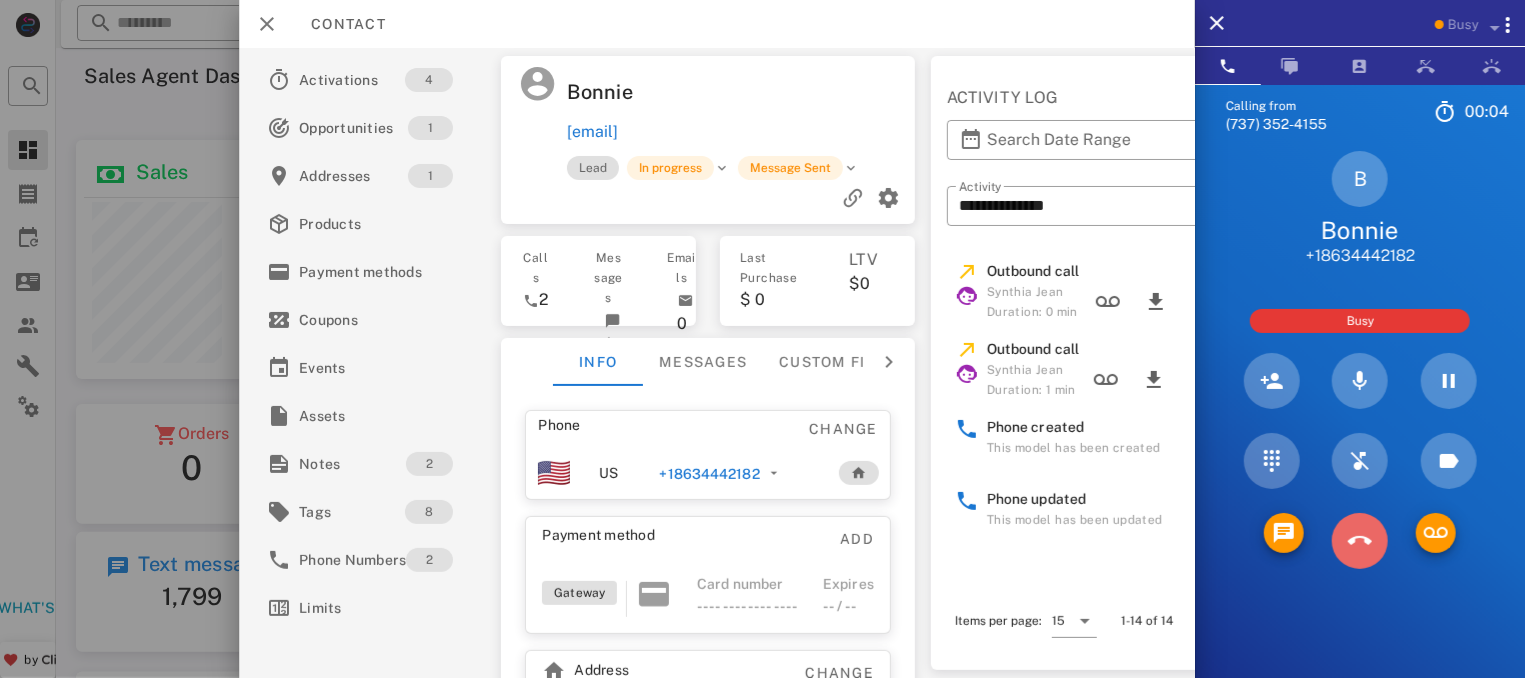 click at bounding box center [1360, 541] 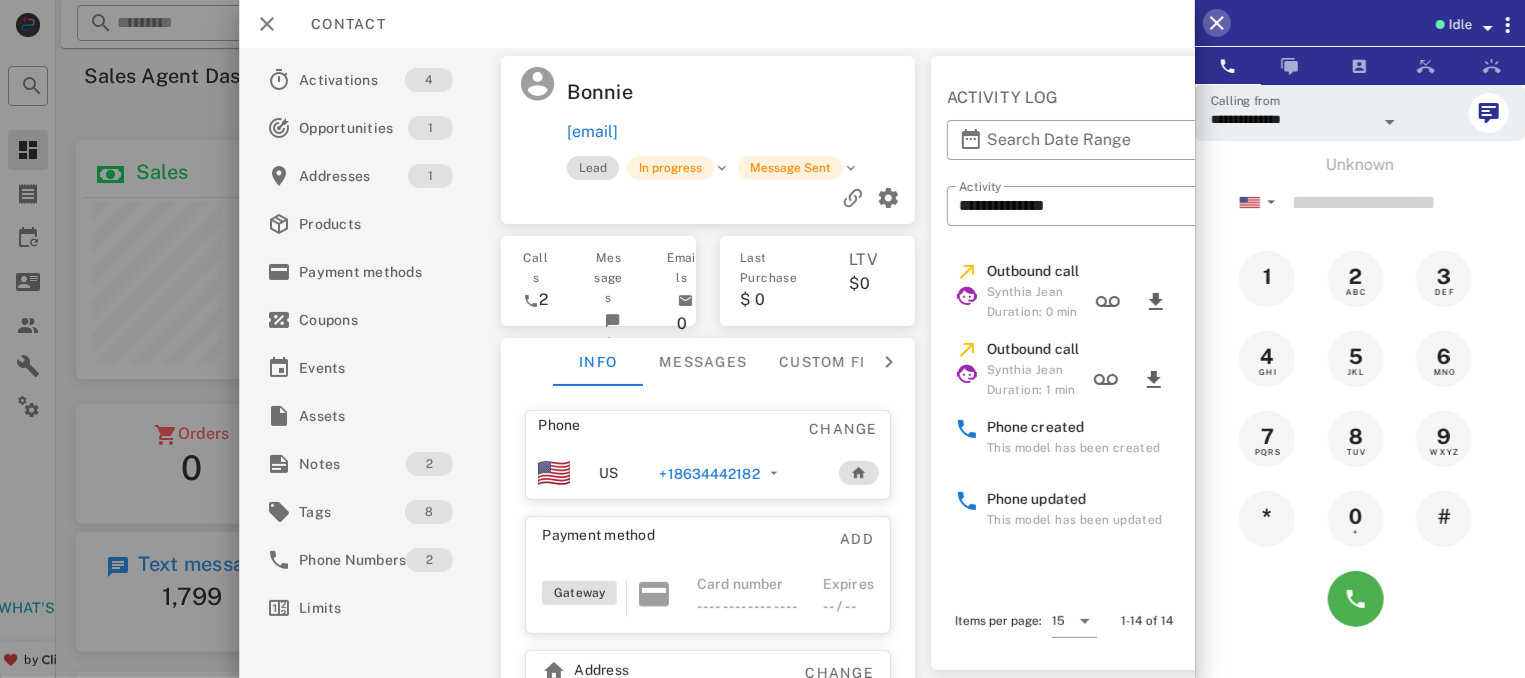 click at bounding box center [1217, 23] 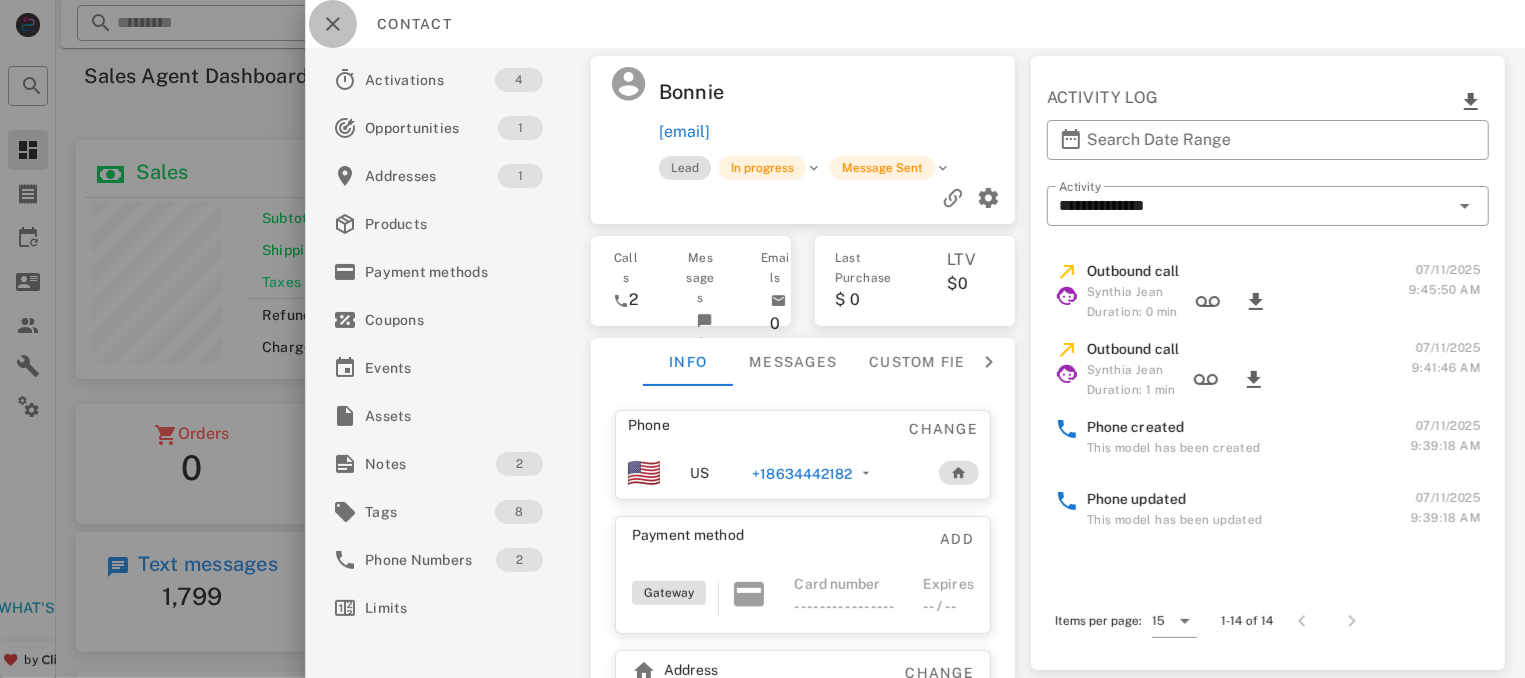 click at bounding box center [333, 24] 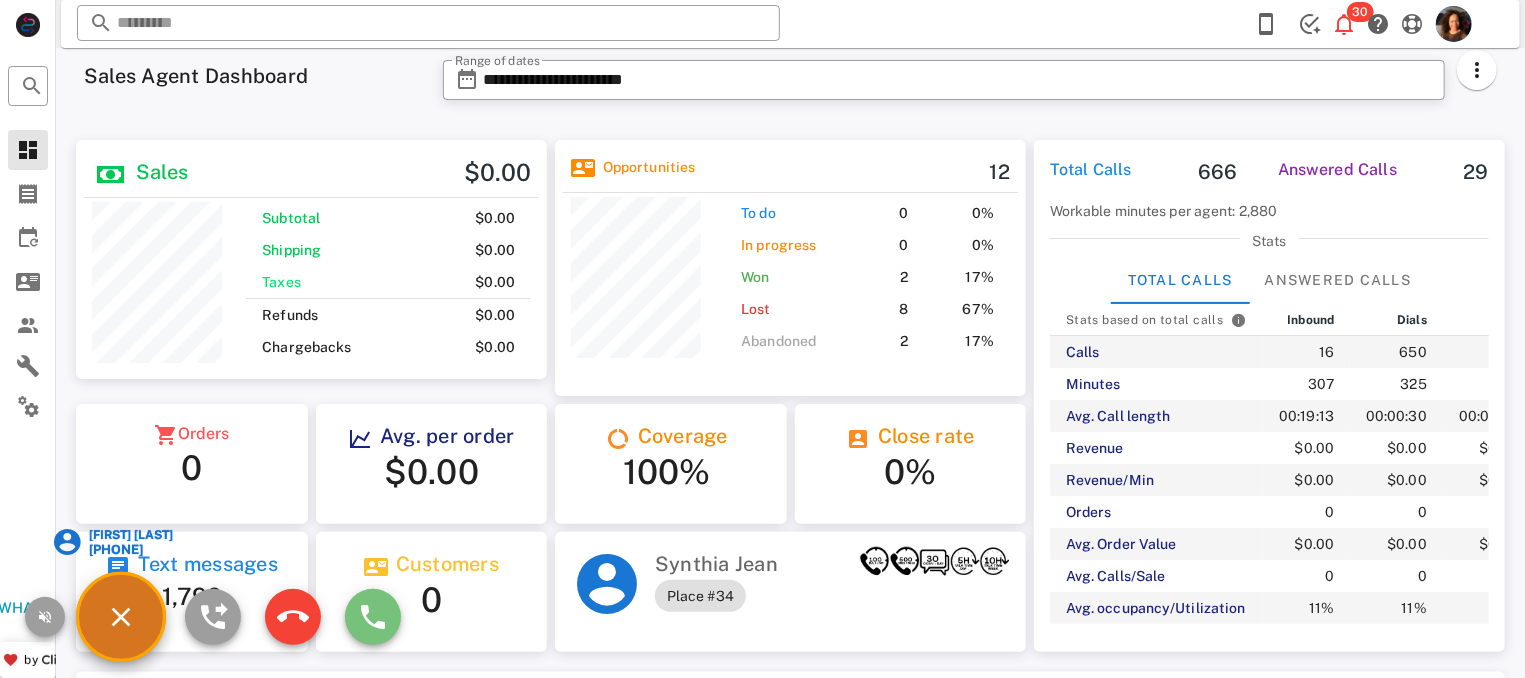 click at bounding box center [373, 617] 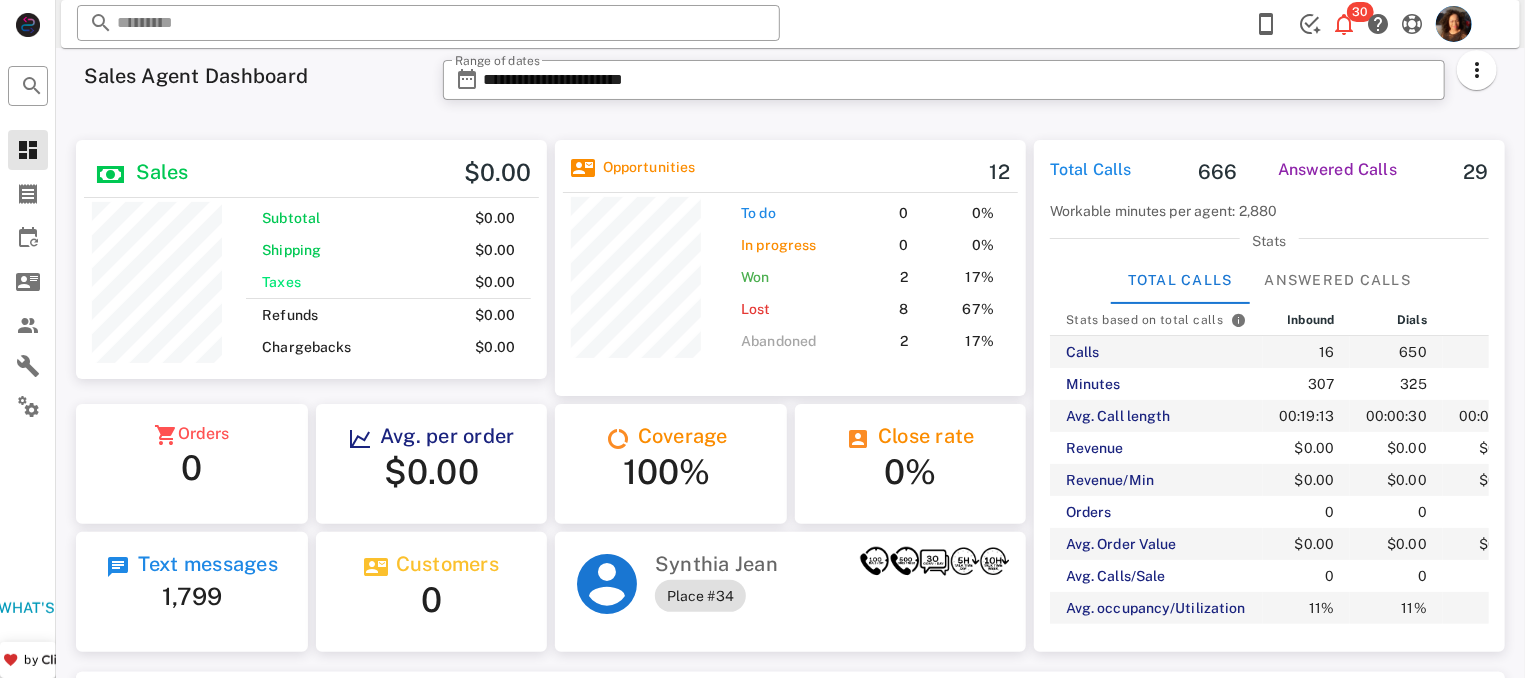 type on "**********" 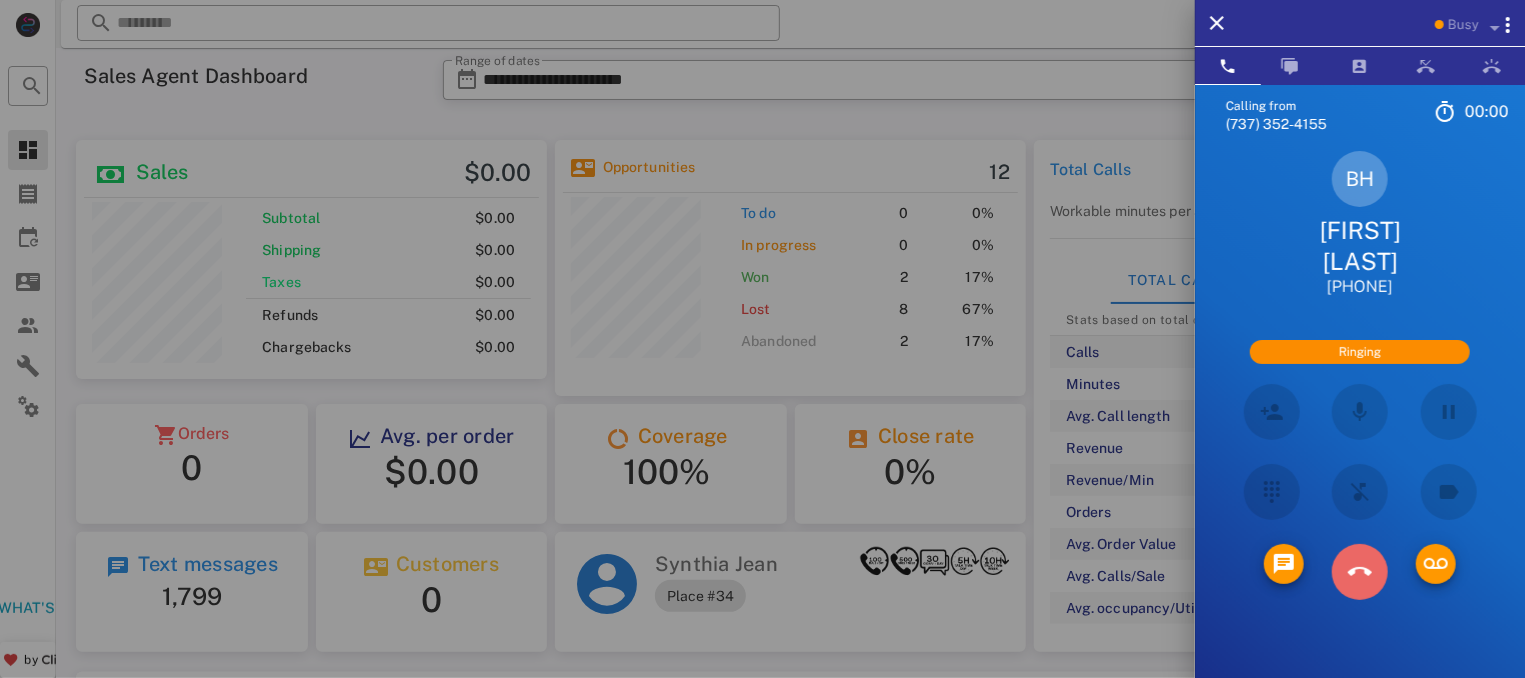 click at bounding box center (1360, 572) 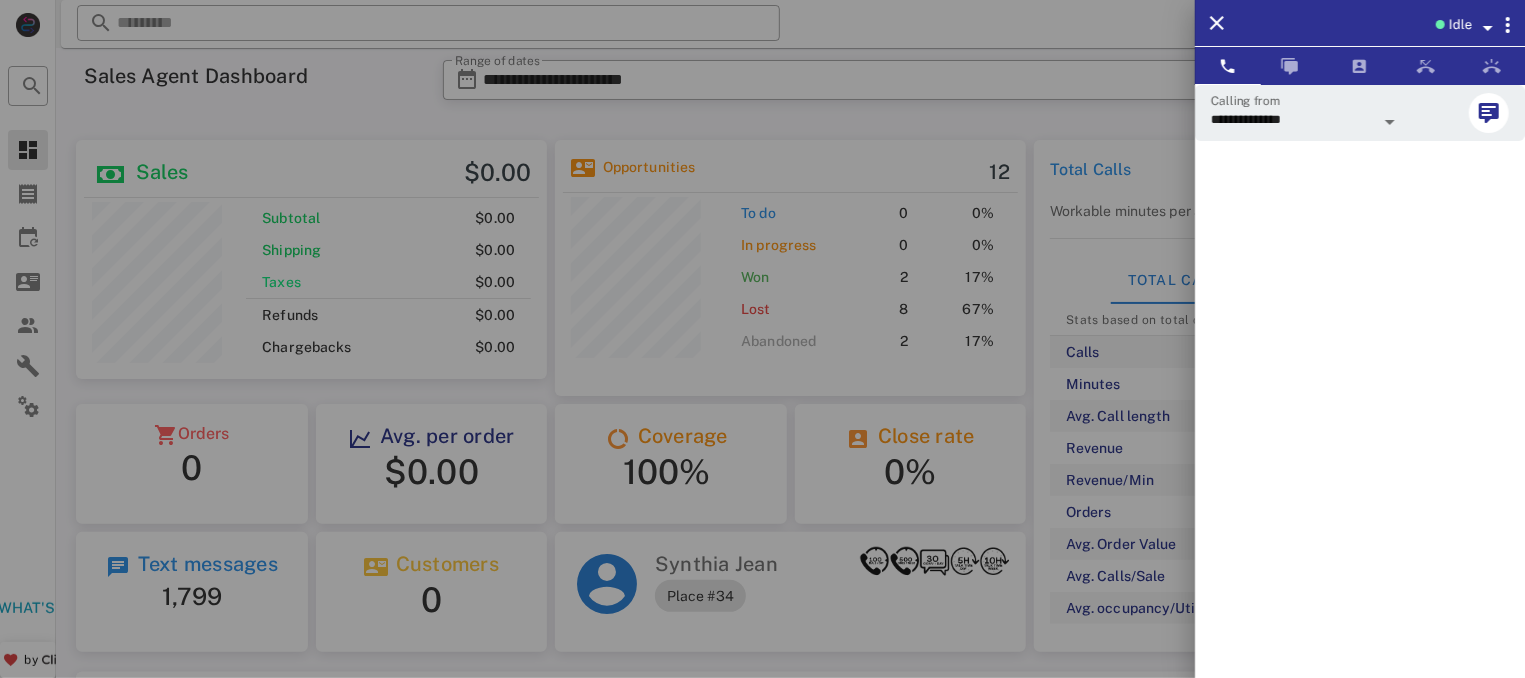 click on "5 JKL" at bounding box center (1360, 539) 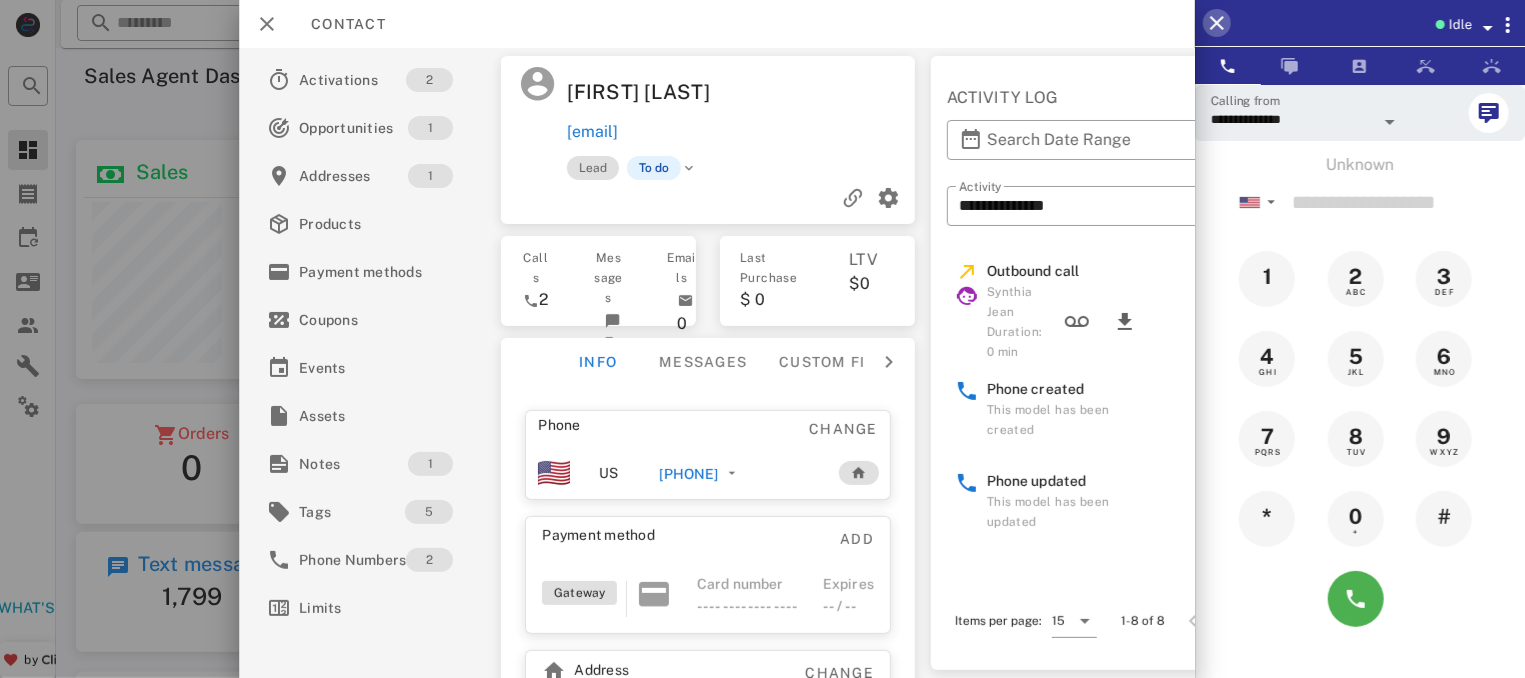 click at bounding box center [1217, 23] 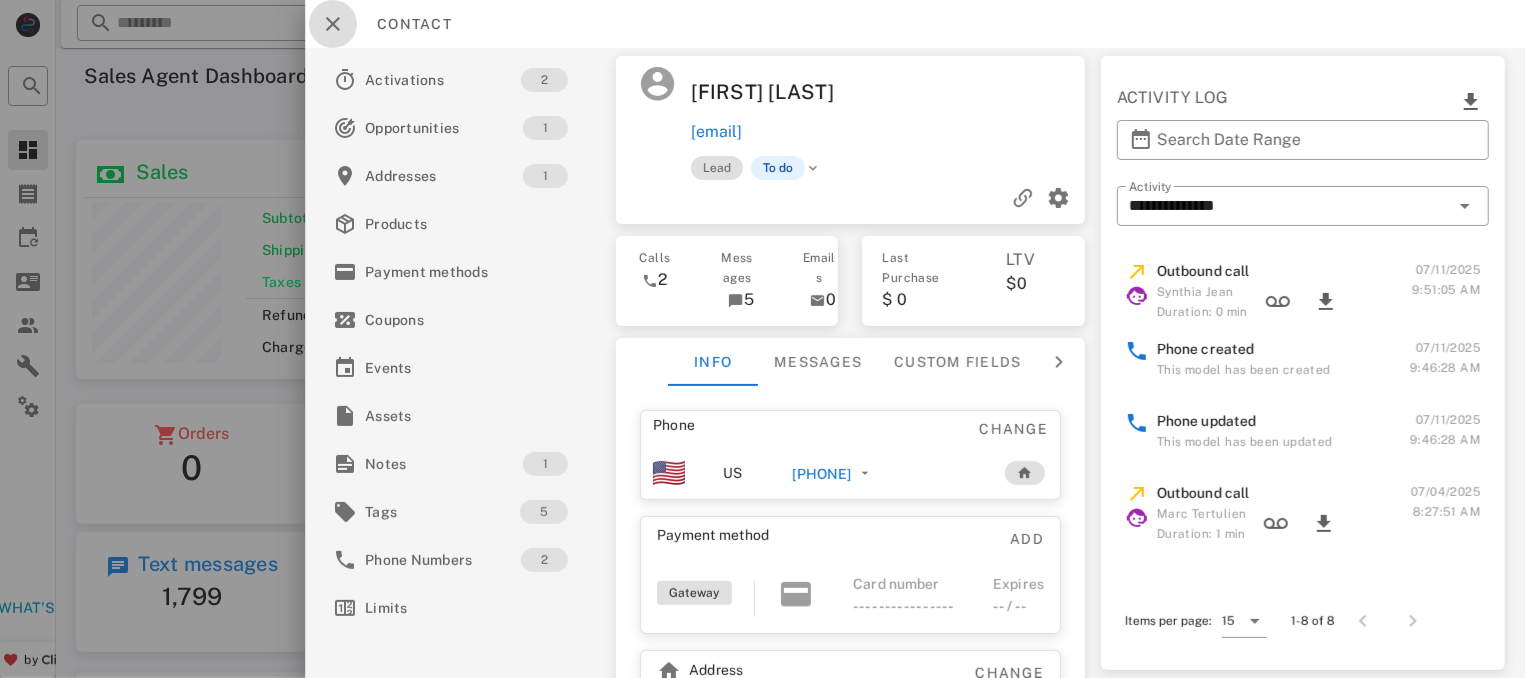 click at bounding box center [333, 24] 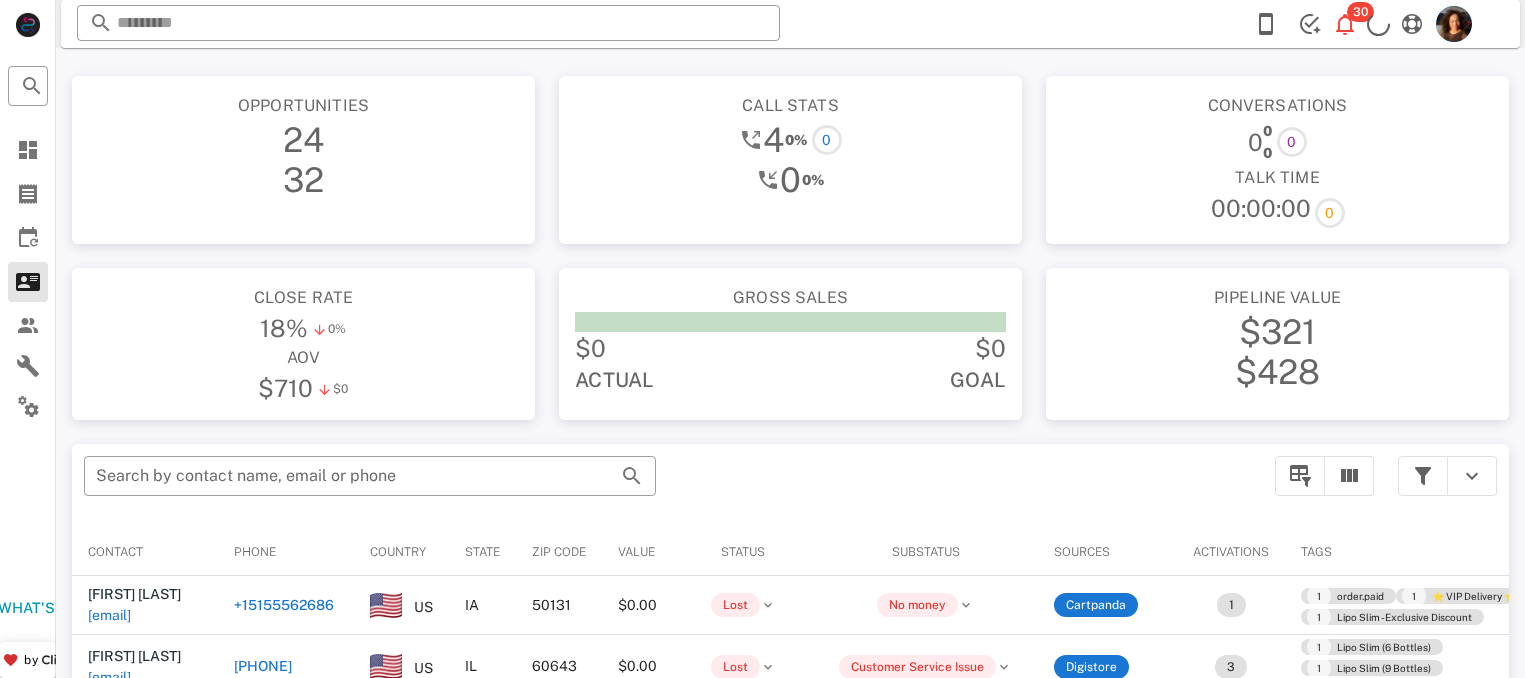 scroll, scrollTop: 0, scrollLeft: 0, axis: both 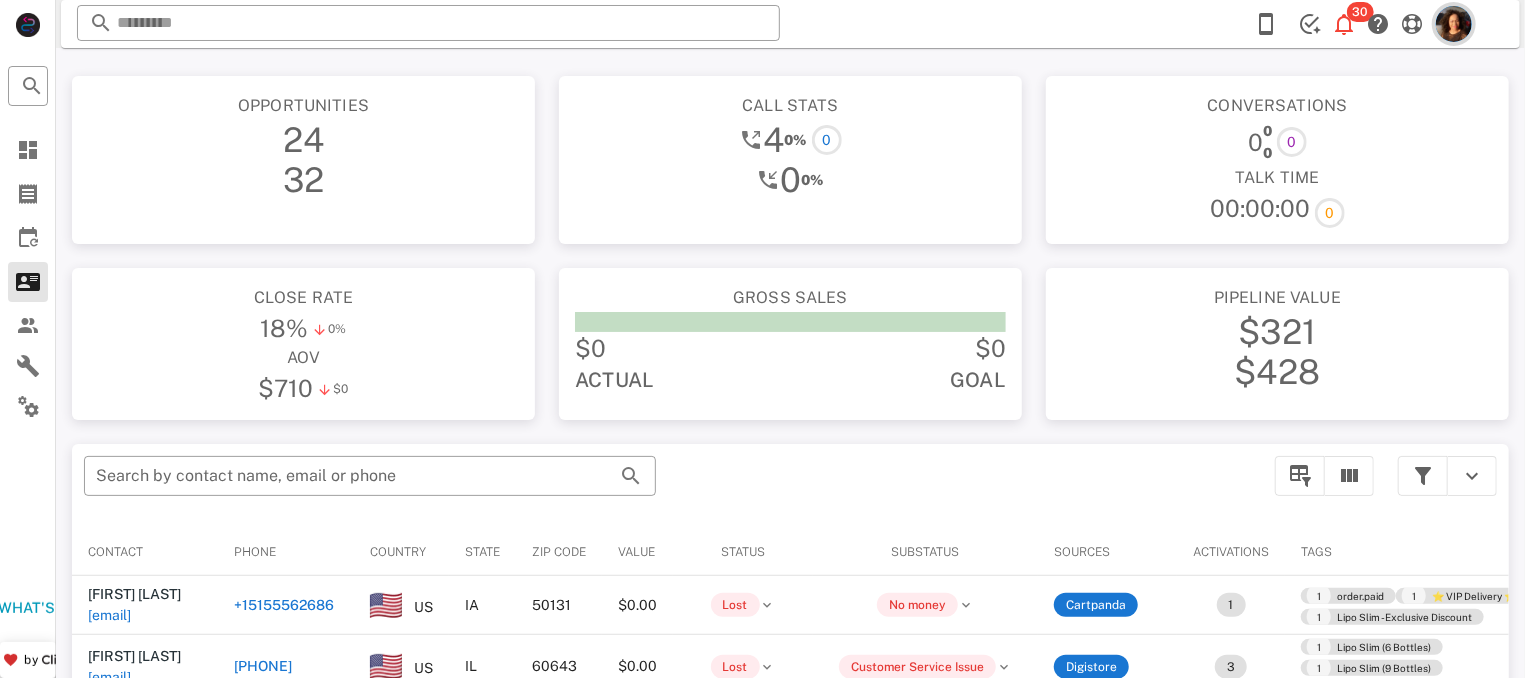 click at bounding box center [1454, 24] 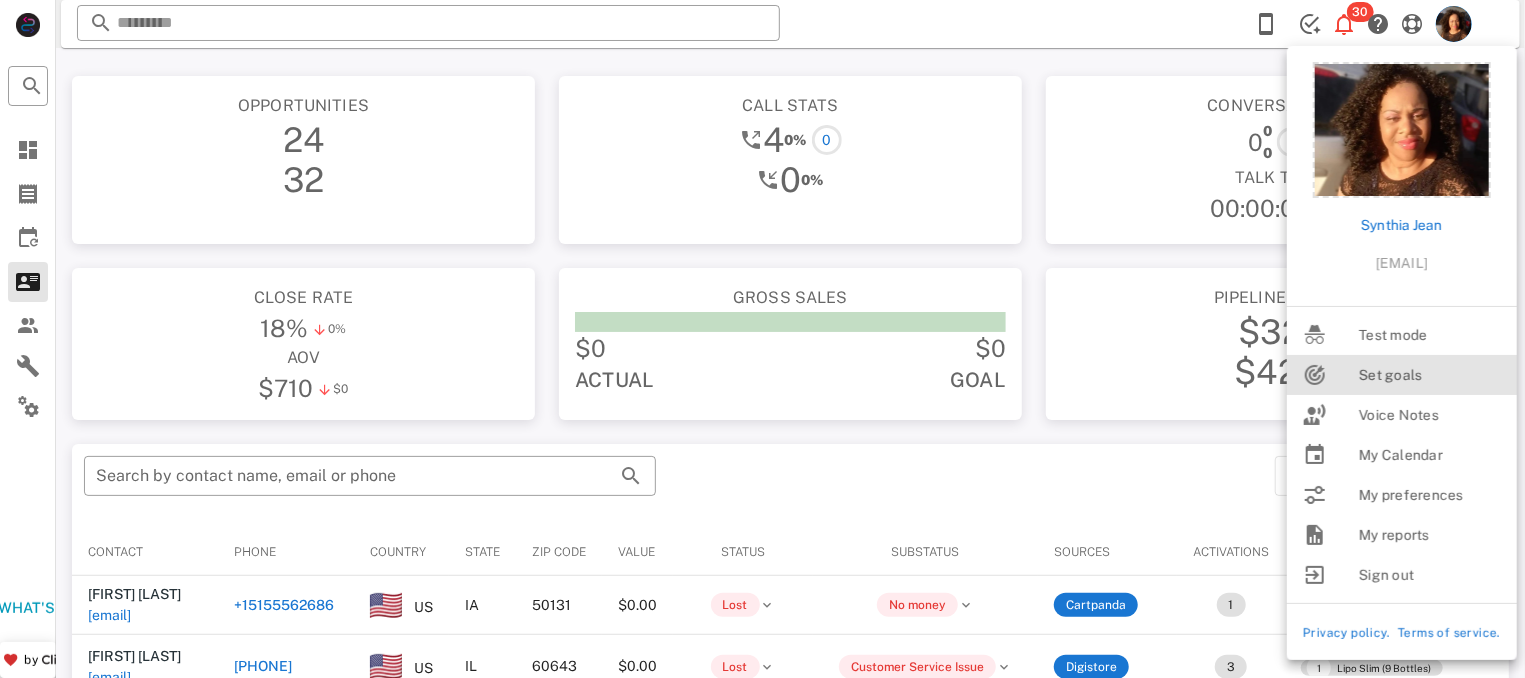 click on "Set goals" at bounding box center [1430, 375] 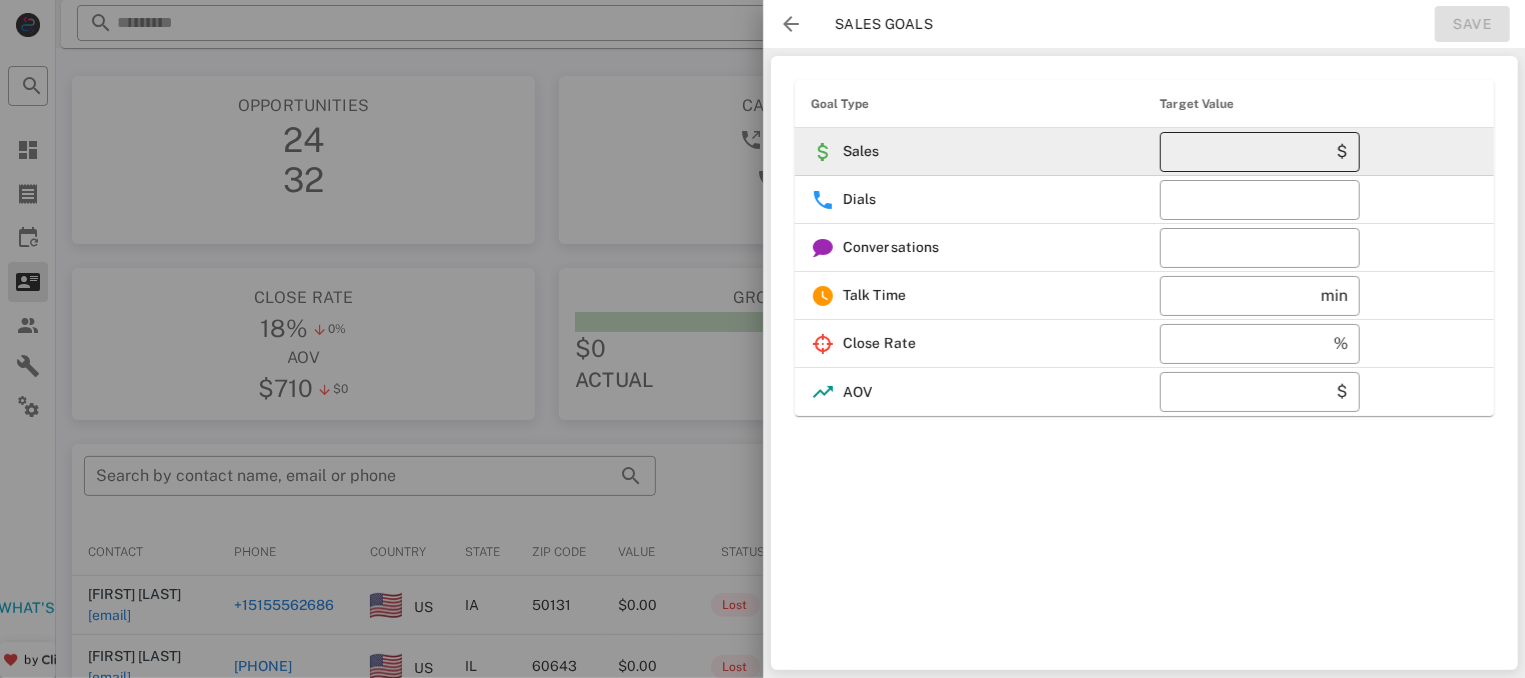 click on "*" at bounding box center (1252, 152) 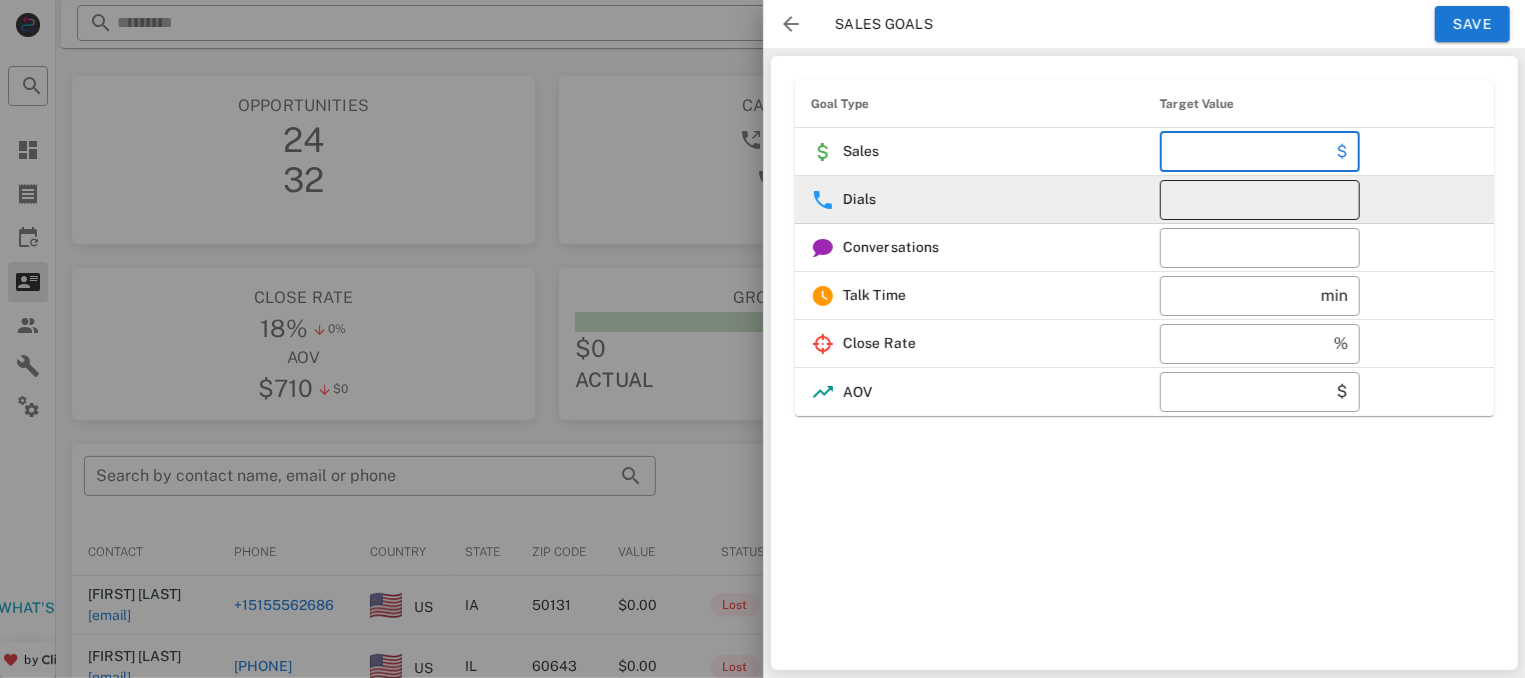 type on "****" 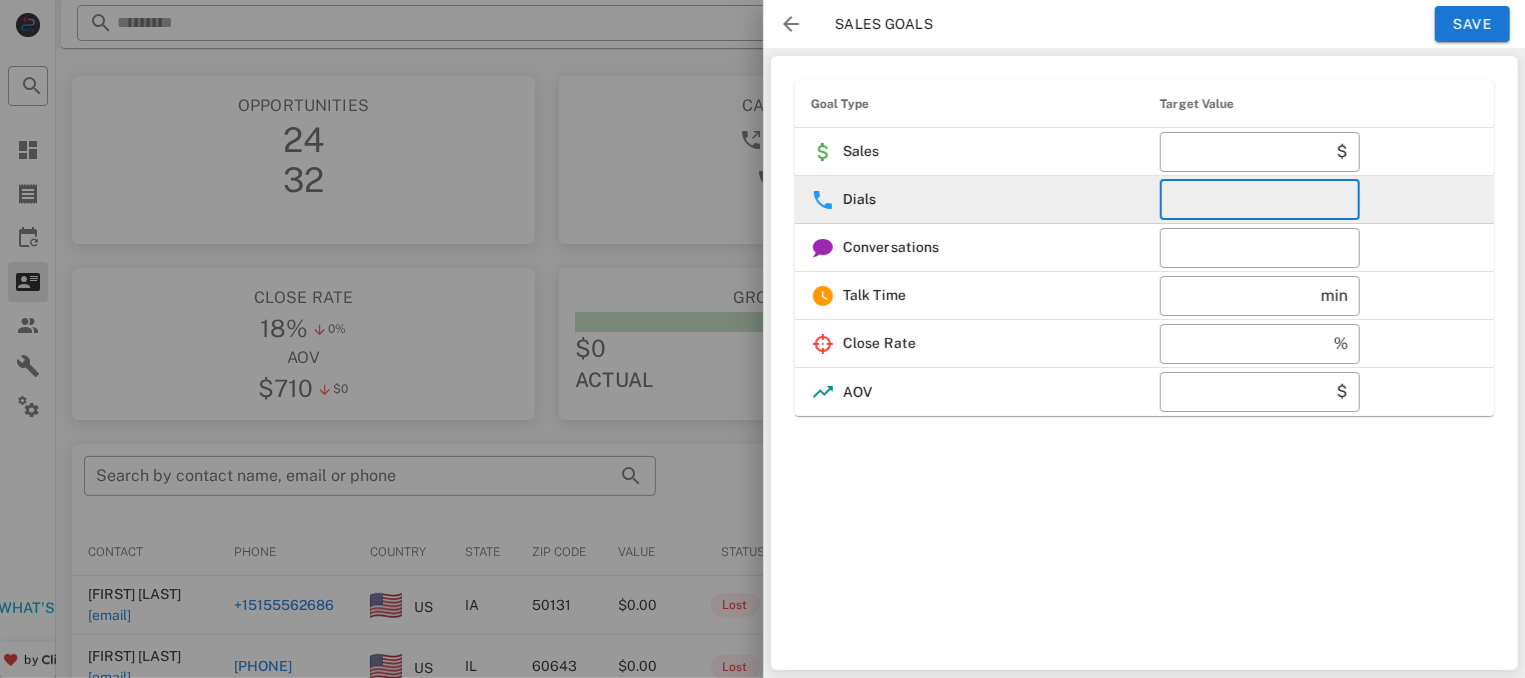 click on "*" at bounding box center (1260, 200) 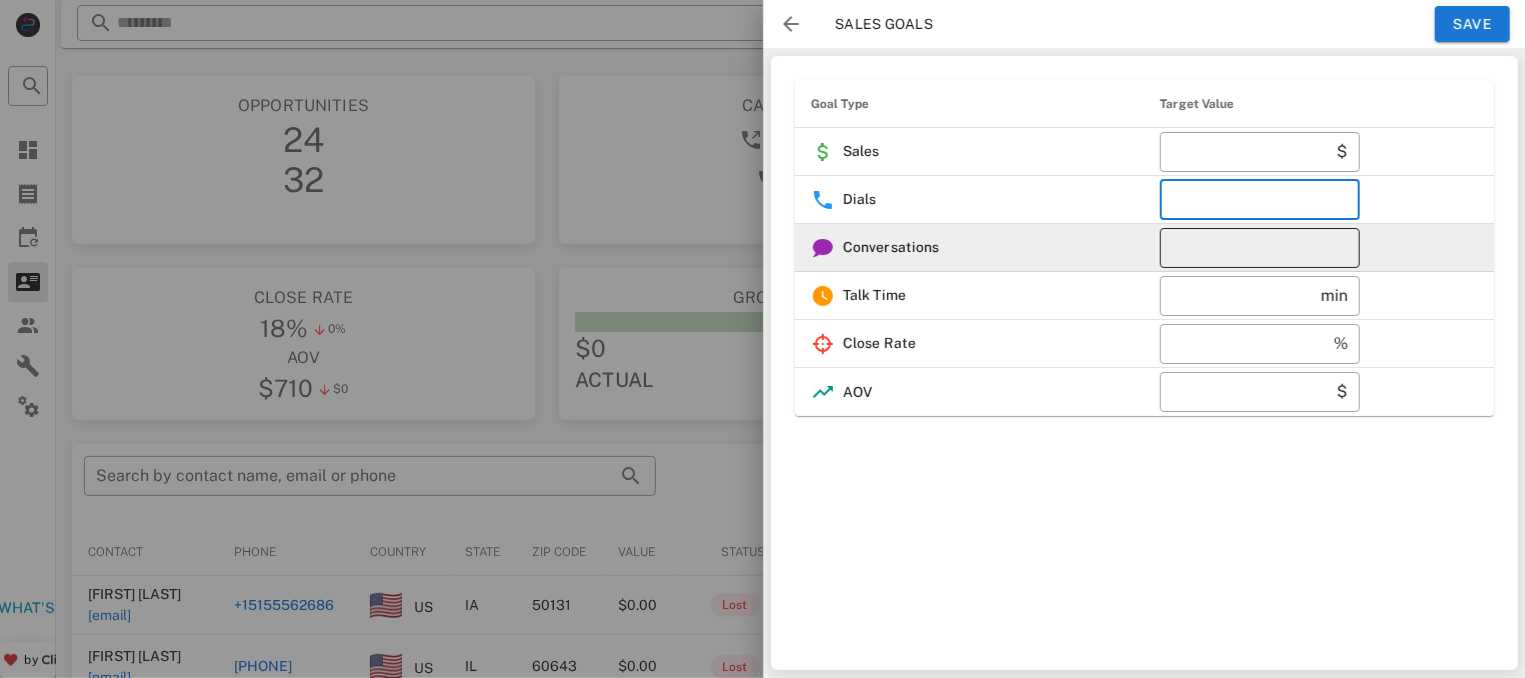 type on "***" 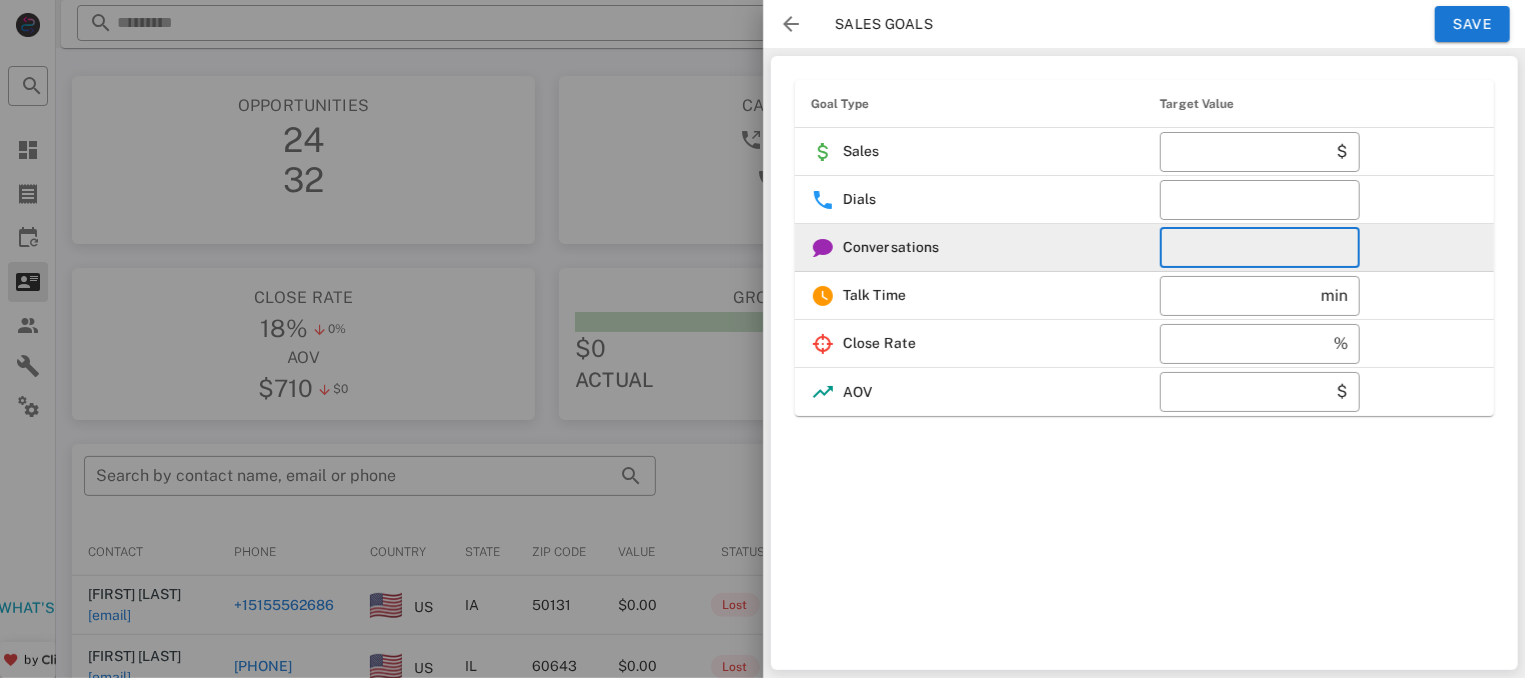 click on "*" at bounding box center [1260, 248] 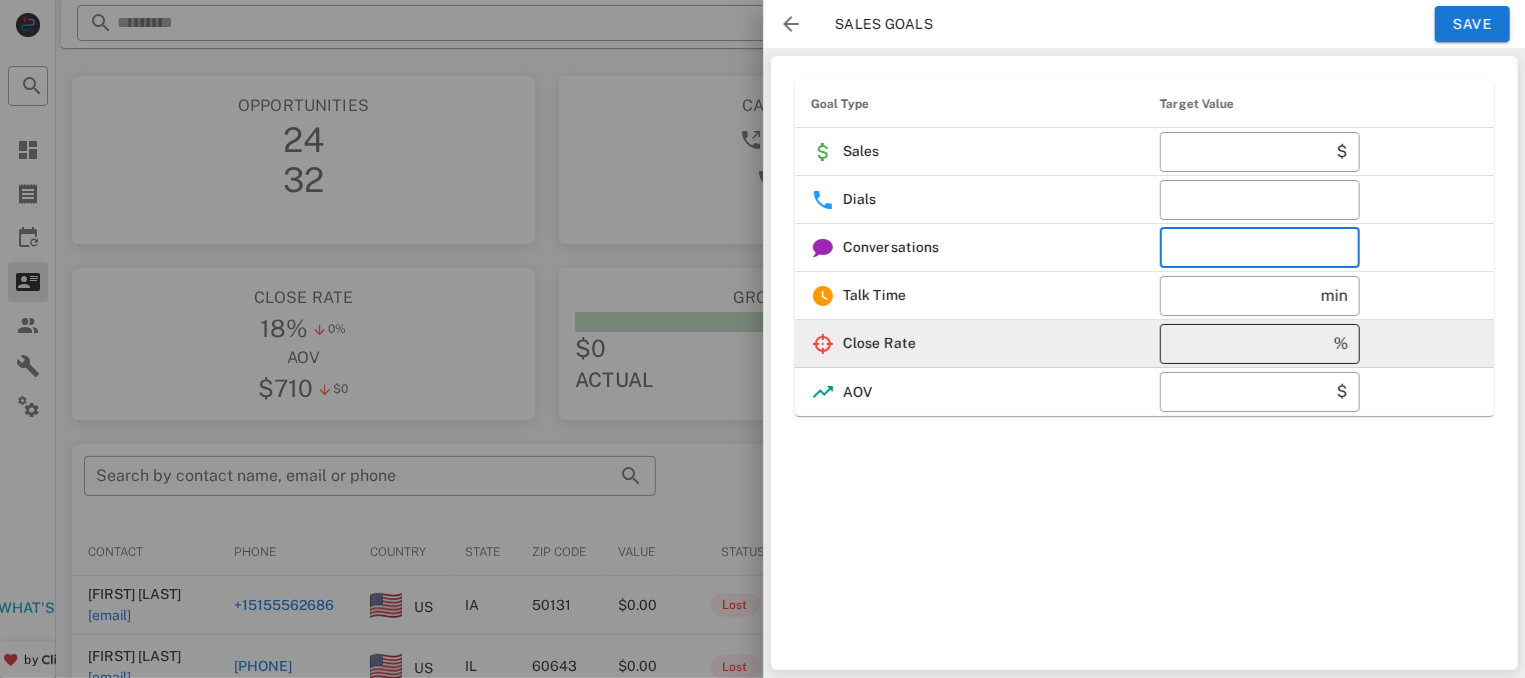 type on "**" 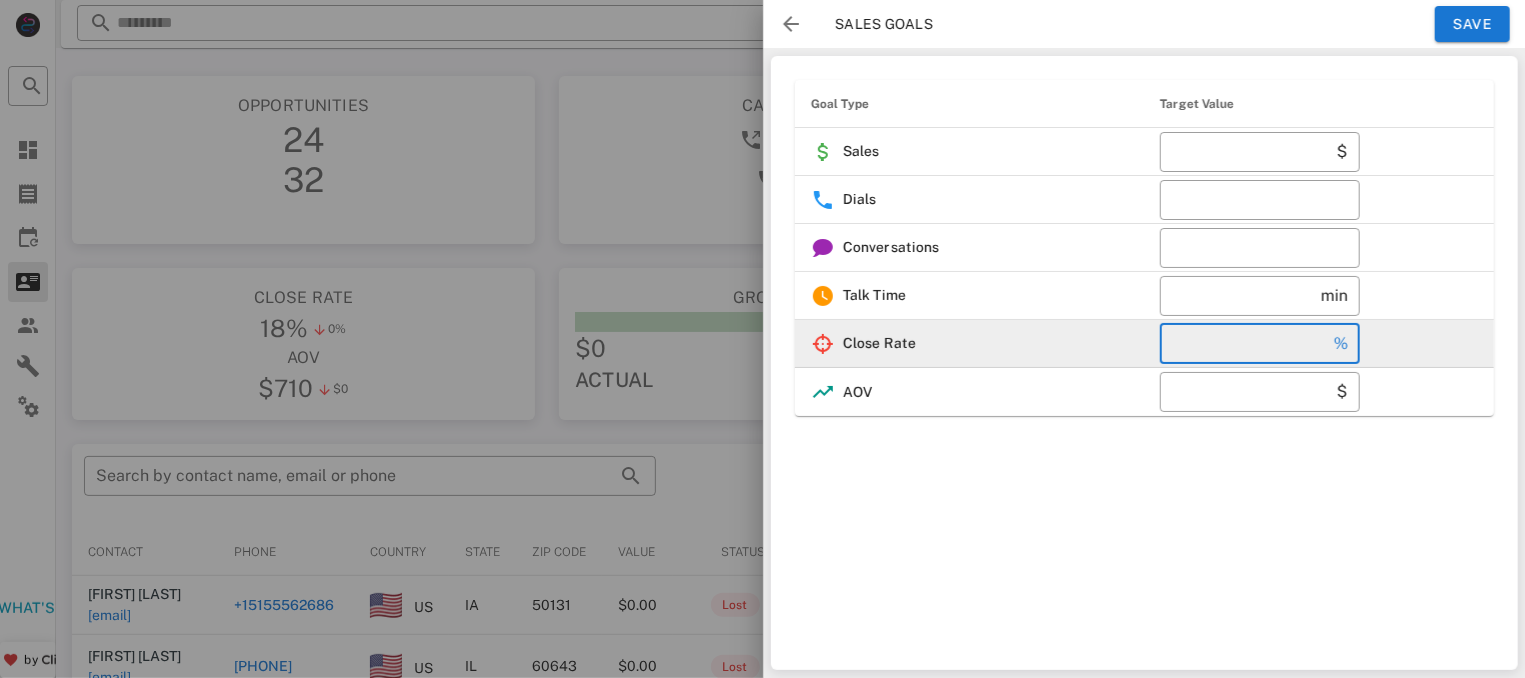 click on "*" at bounding box center [1251, 344] 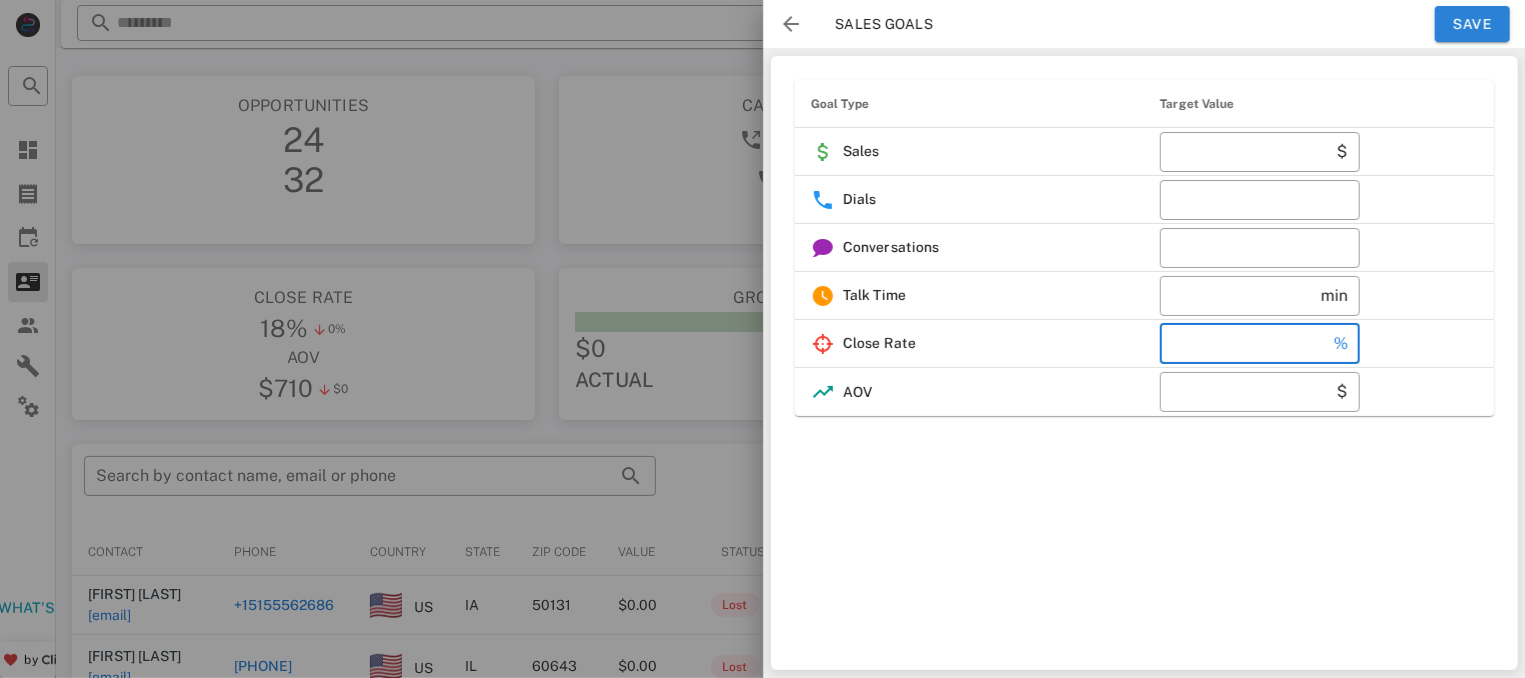 type on "**" 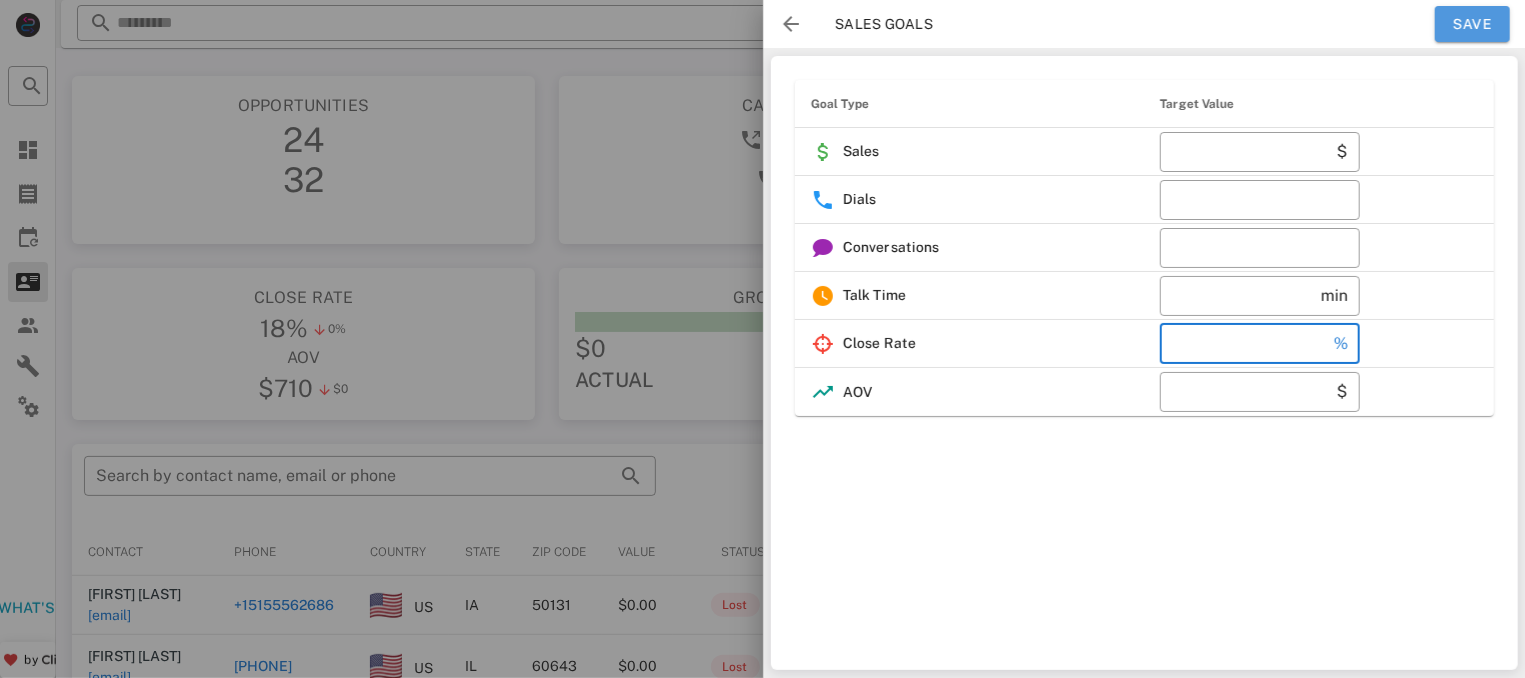 click on "Save" at bounding box center [1472, 24] 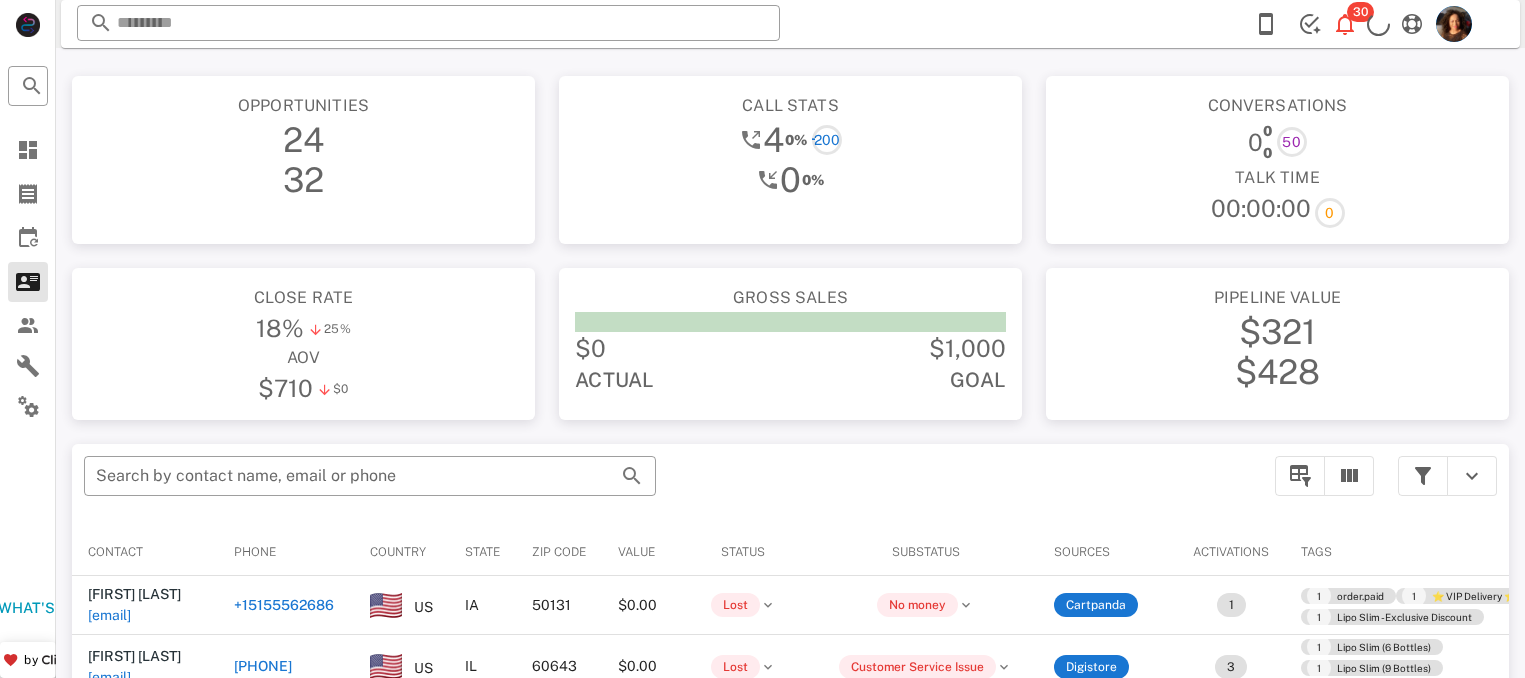 scroll, scrollTop: 0, scrollLeft: 0, axis: both 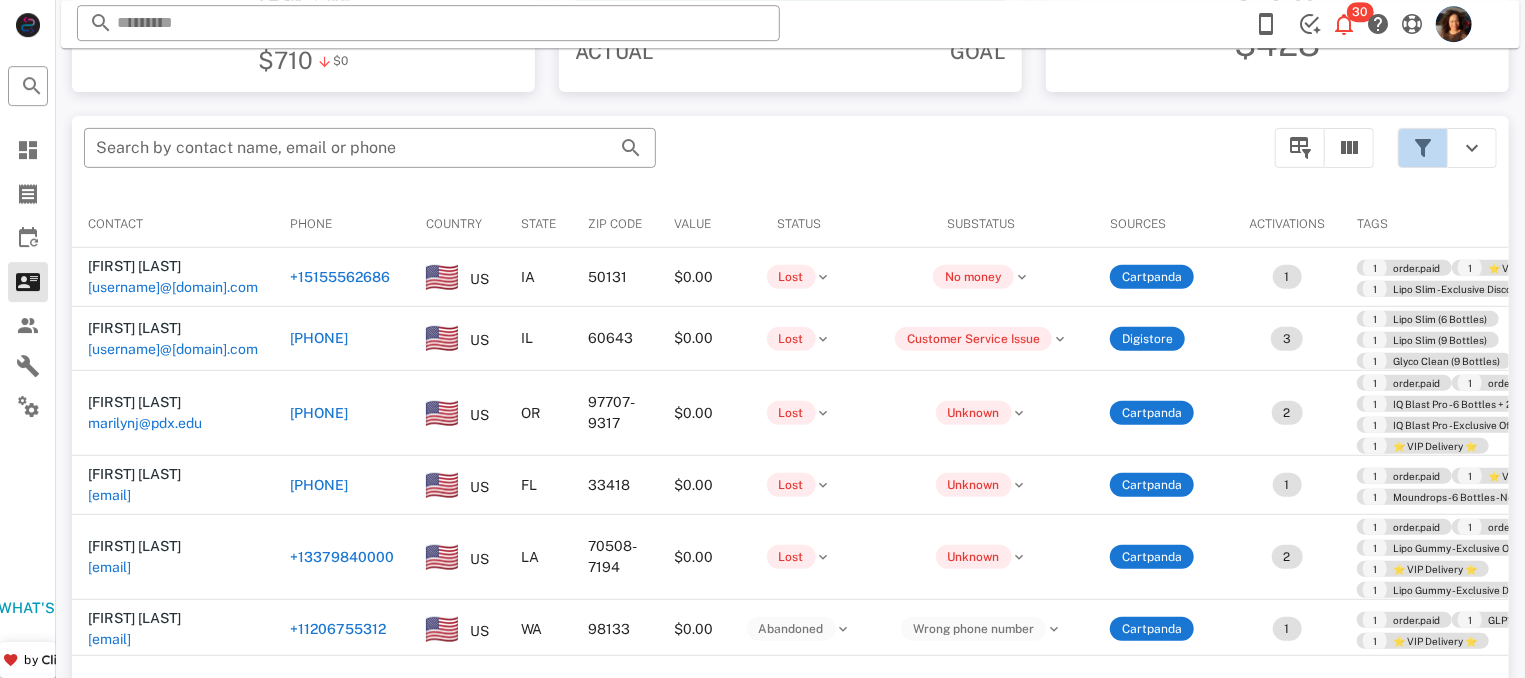 click at bounding box center [1423, 148] 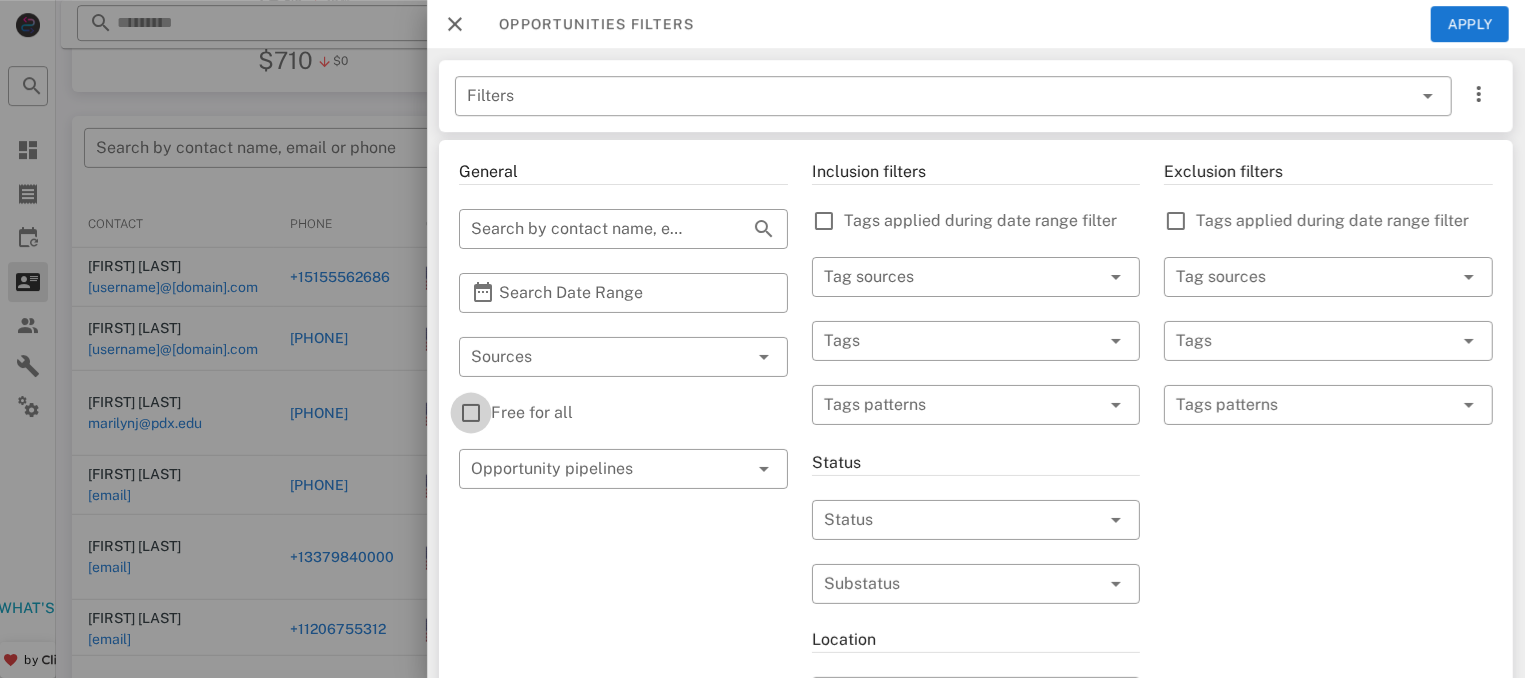 click at bounding box center [471, 413] 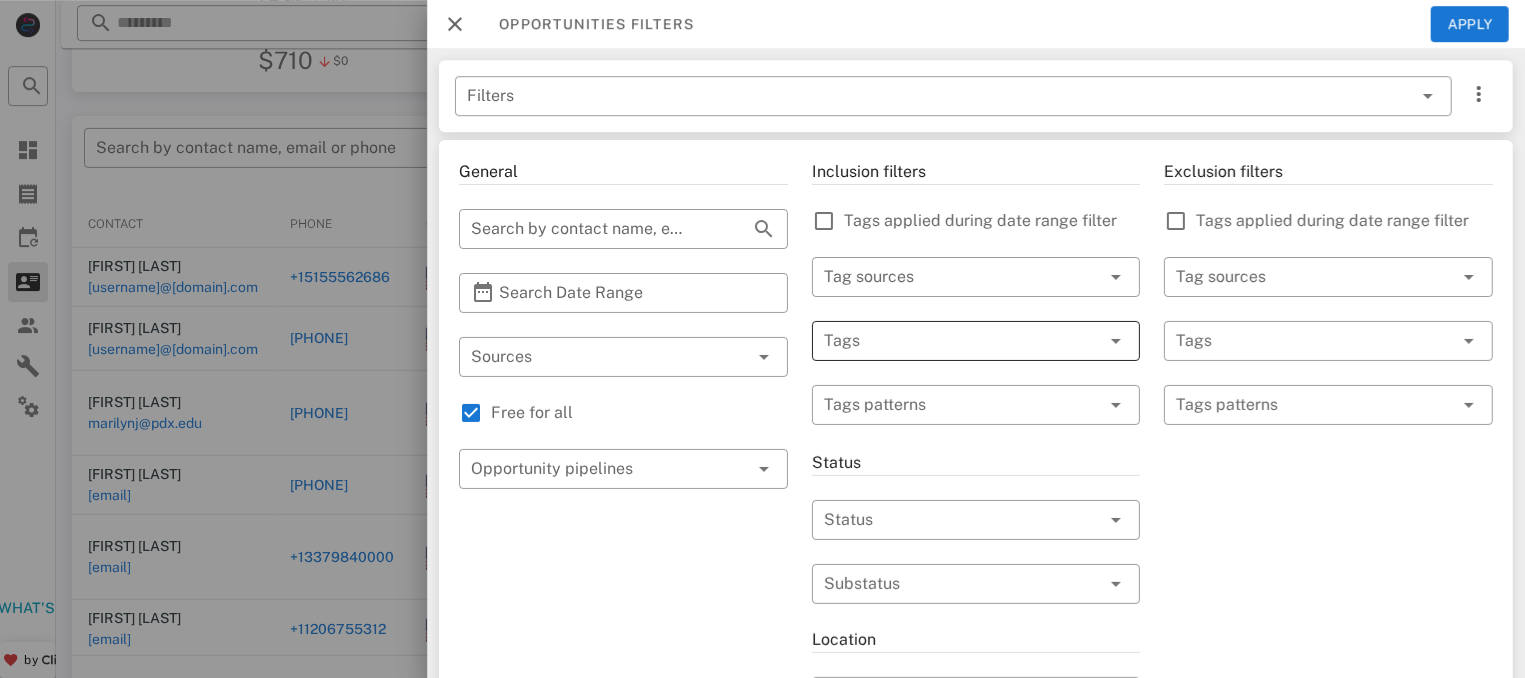 click at bounding box center [948, 341] 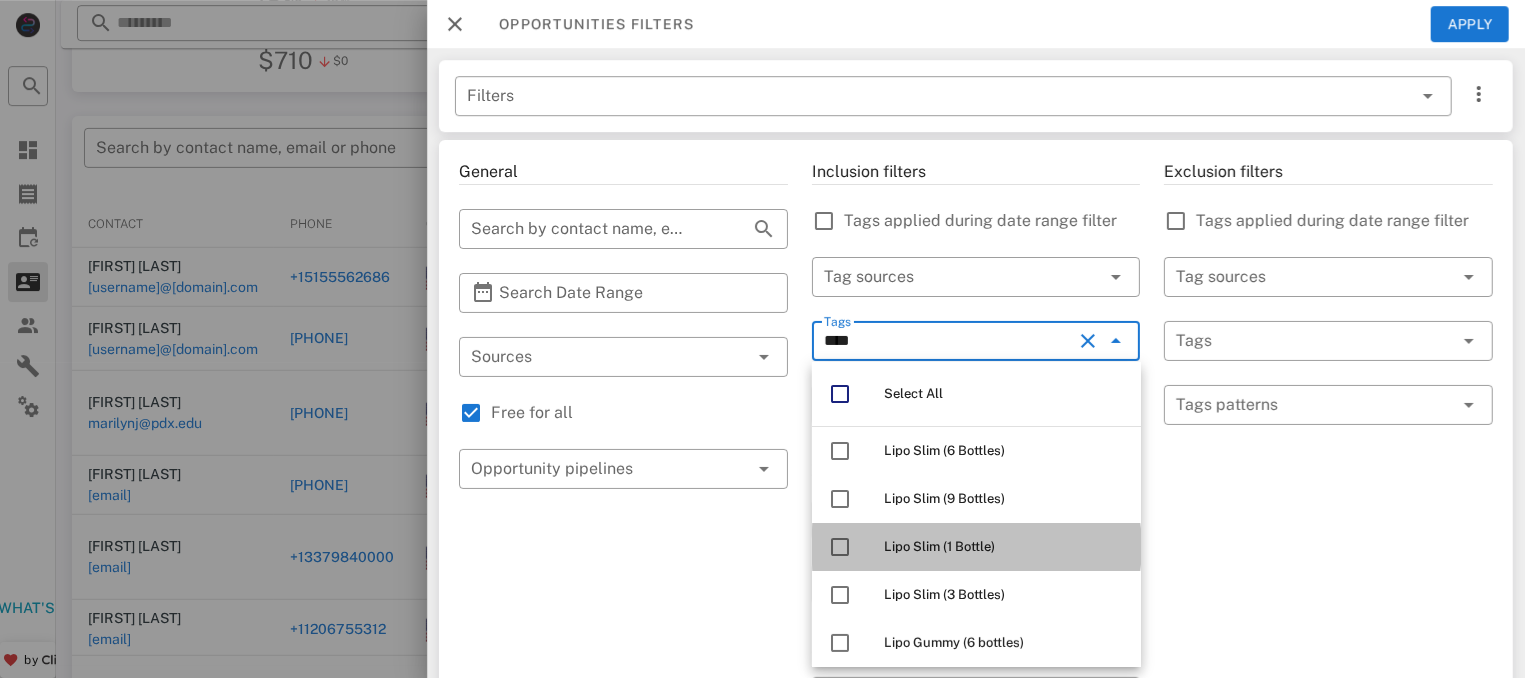 click on "Lipo Slim (1 Bottle)" at bounding box center [1004, 547] 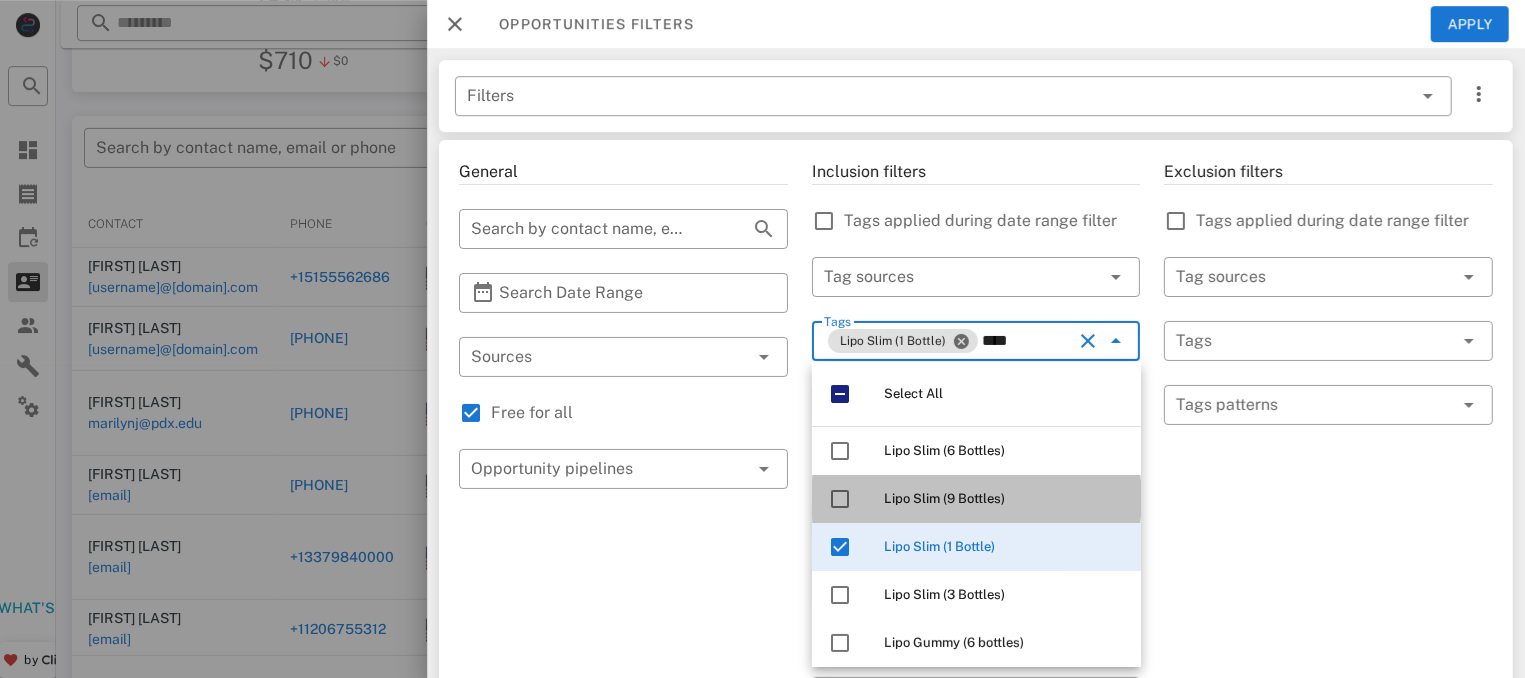 click on "Lipo Slim (9 Bottles)" at bounding box center (944, 498) 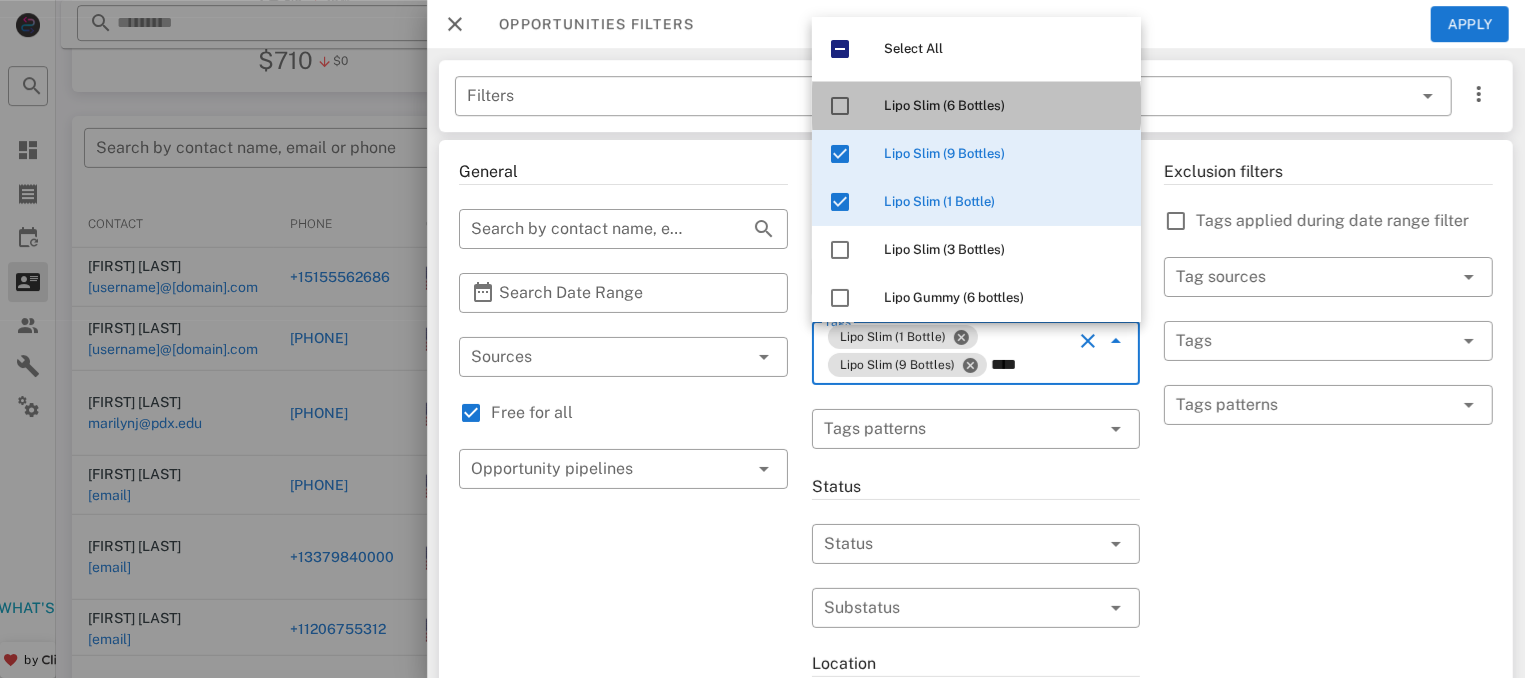 click on "Lipo Slim (6 Bottles)" at bounding box center (944, 105) 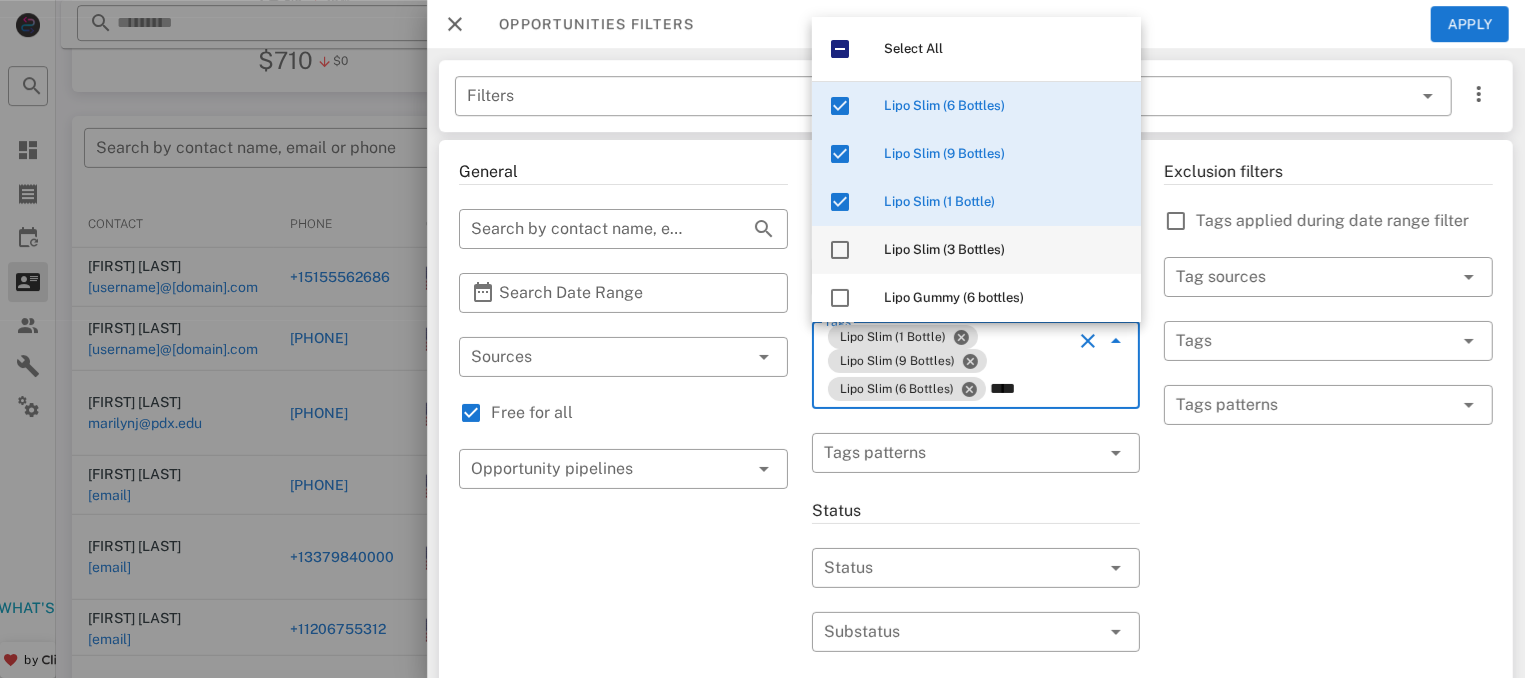 click on "Lipo Slim (3 Bottles)" at bounding box center (944, 249) 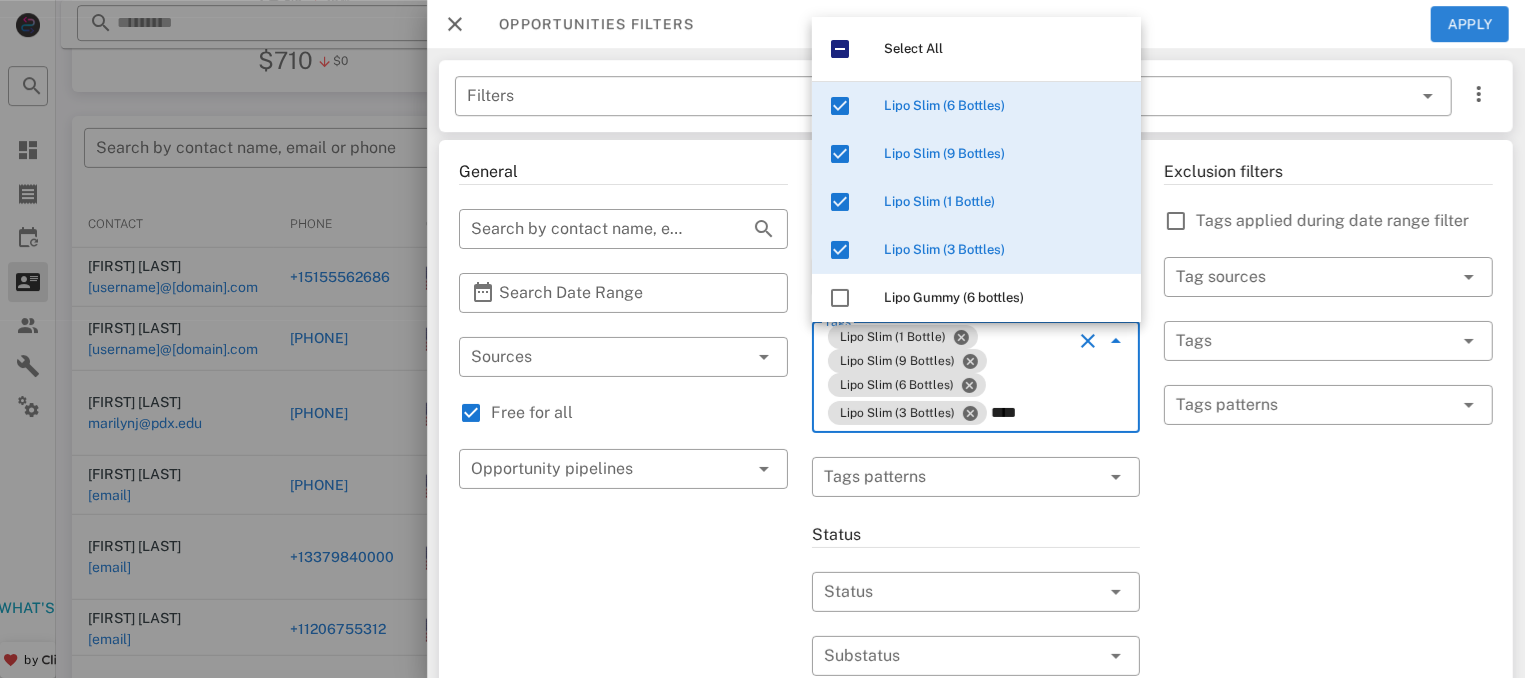 type on "****" 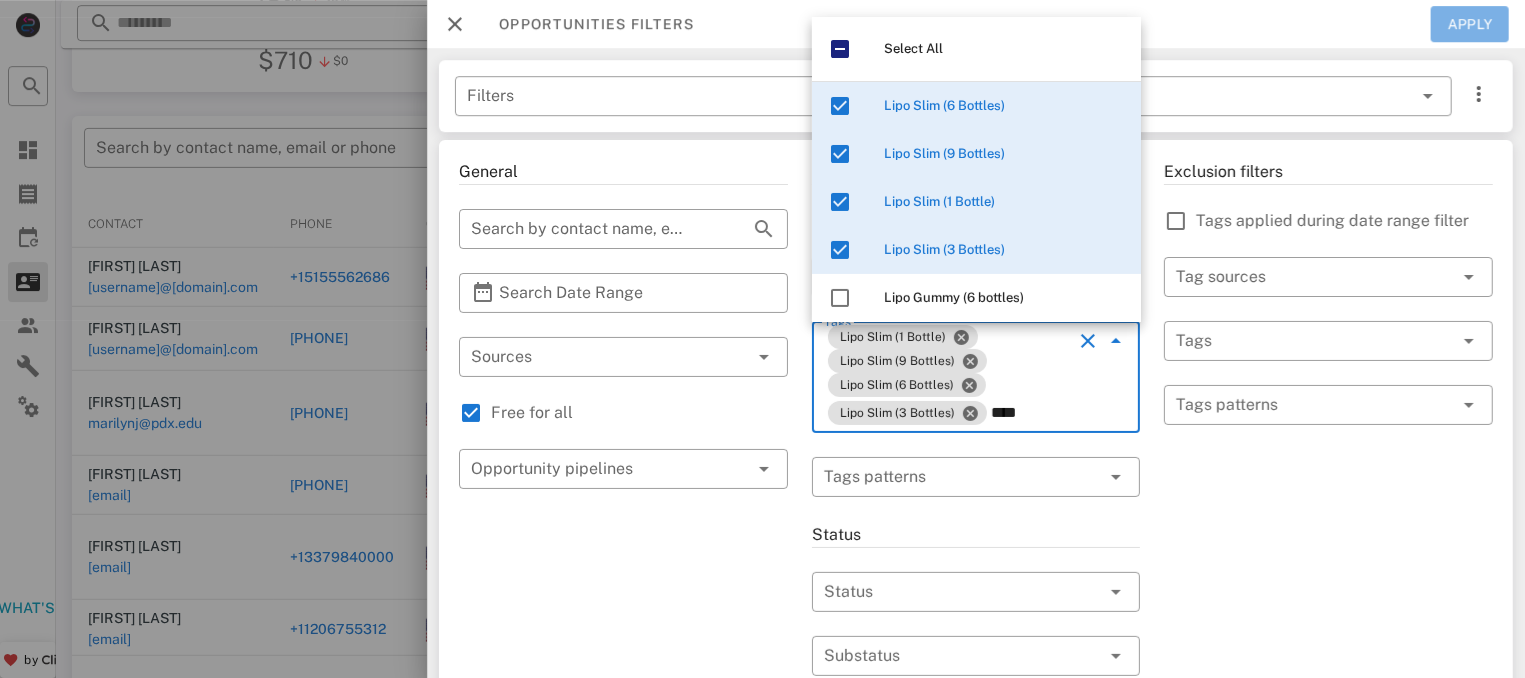click on "Apply" at bounding box center (1470, 24) 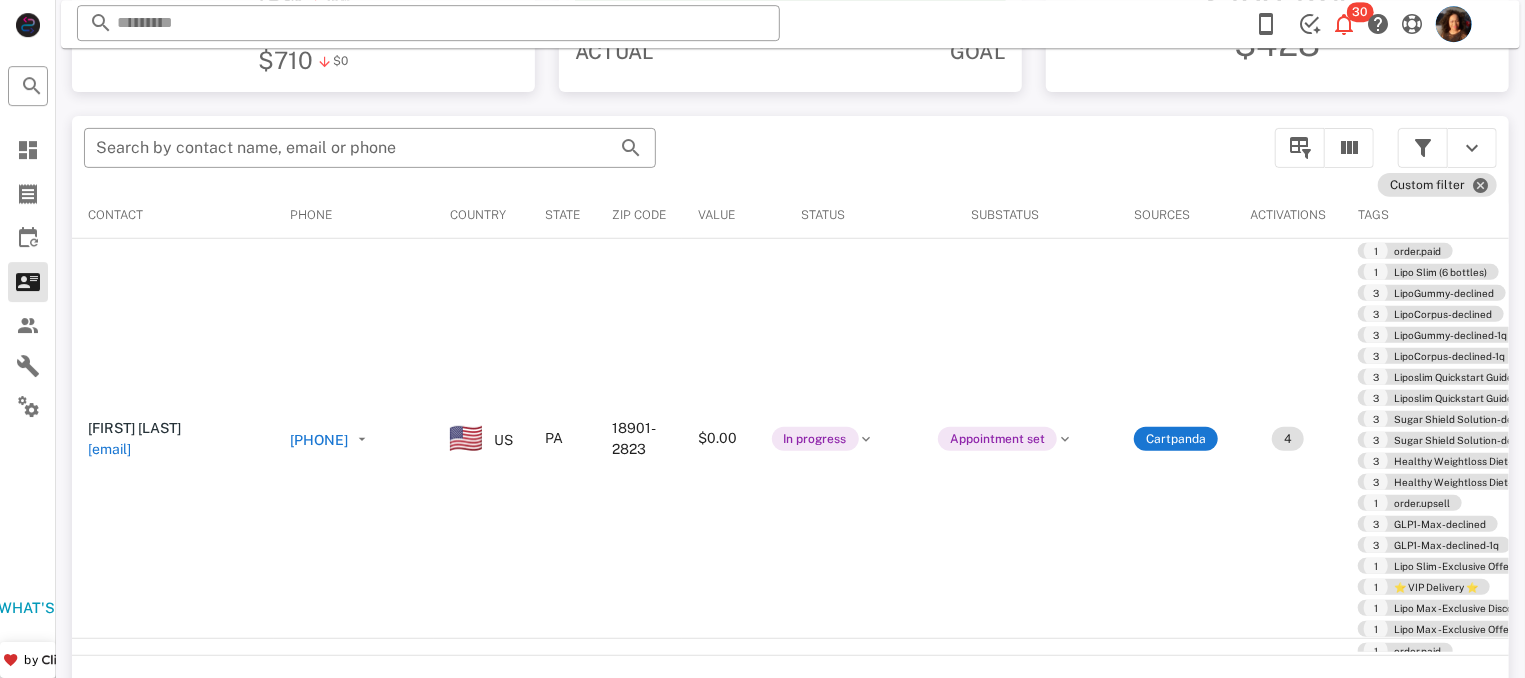 scroll, scrollTop: 0, scrollLeft: 0, axis: both 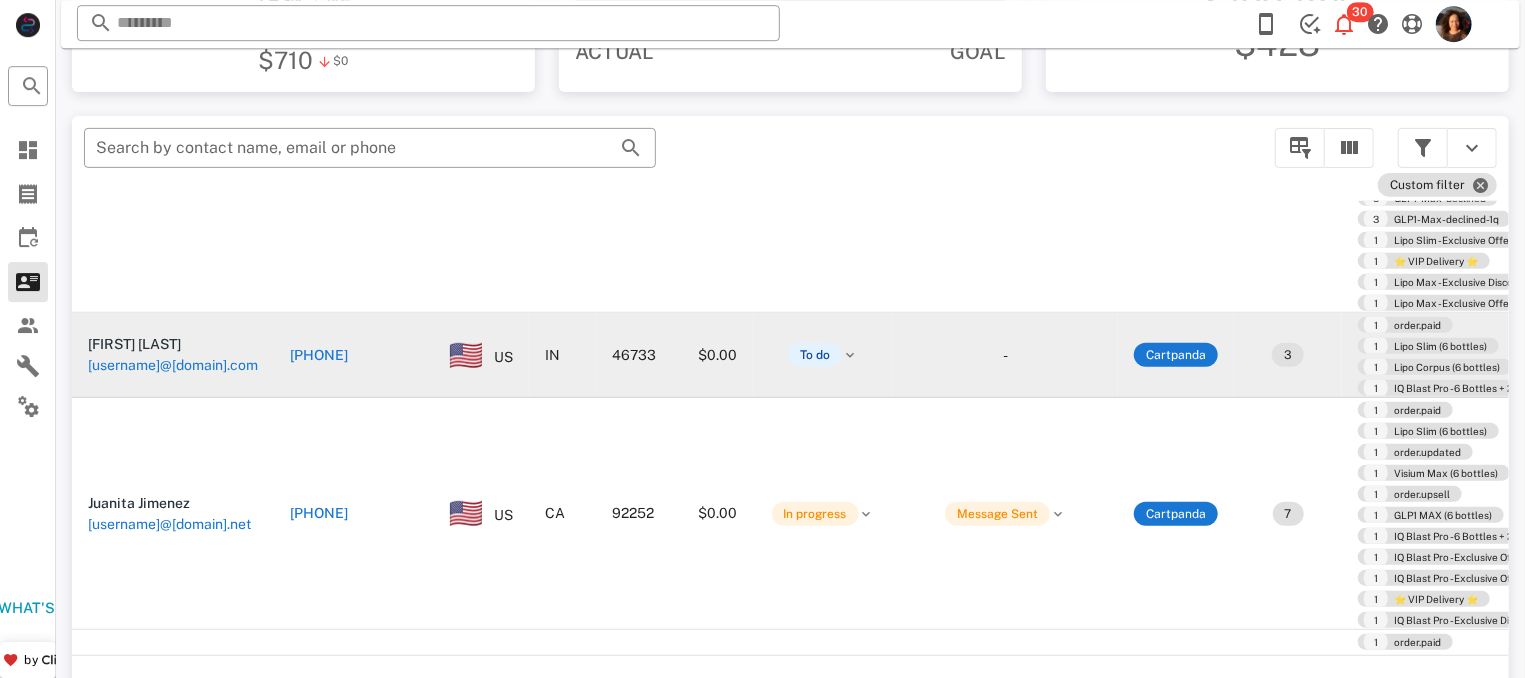 click on "[PHONE]" at bounding box center (319, 355) 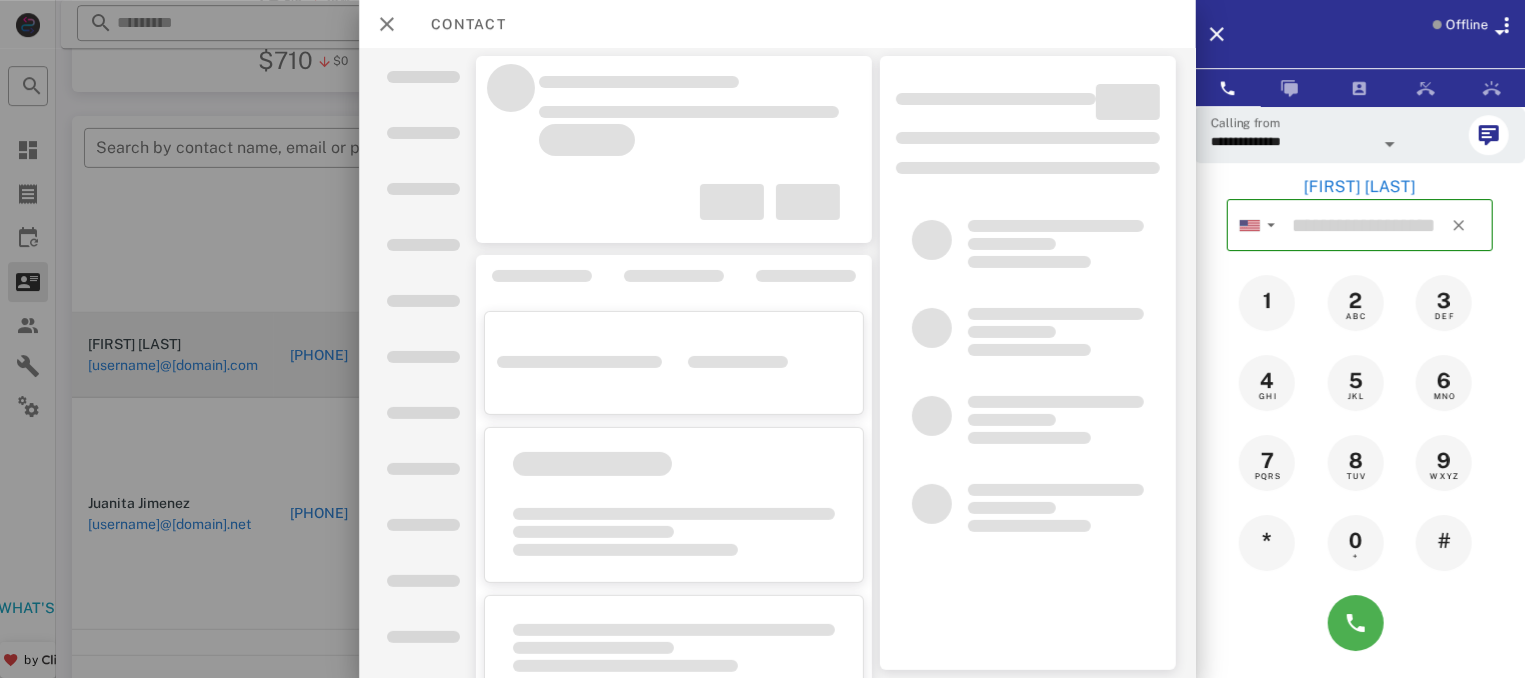 type on "**********" 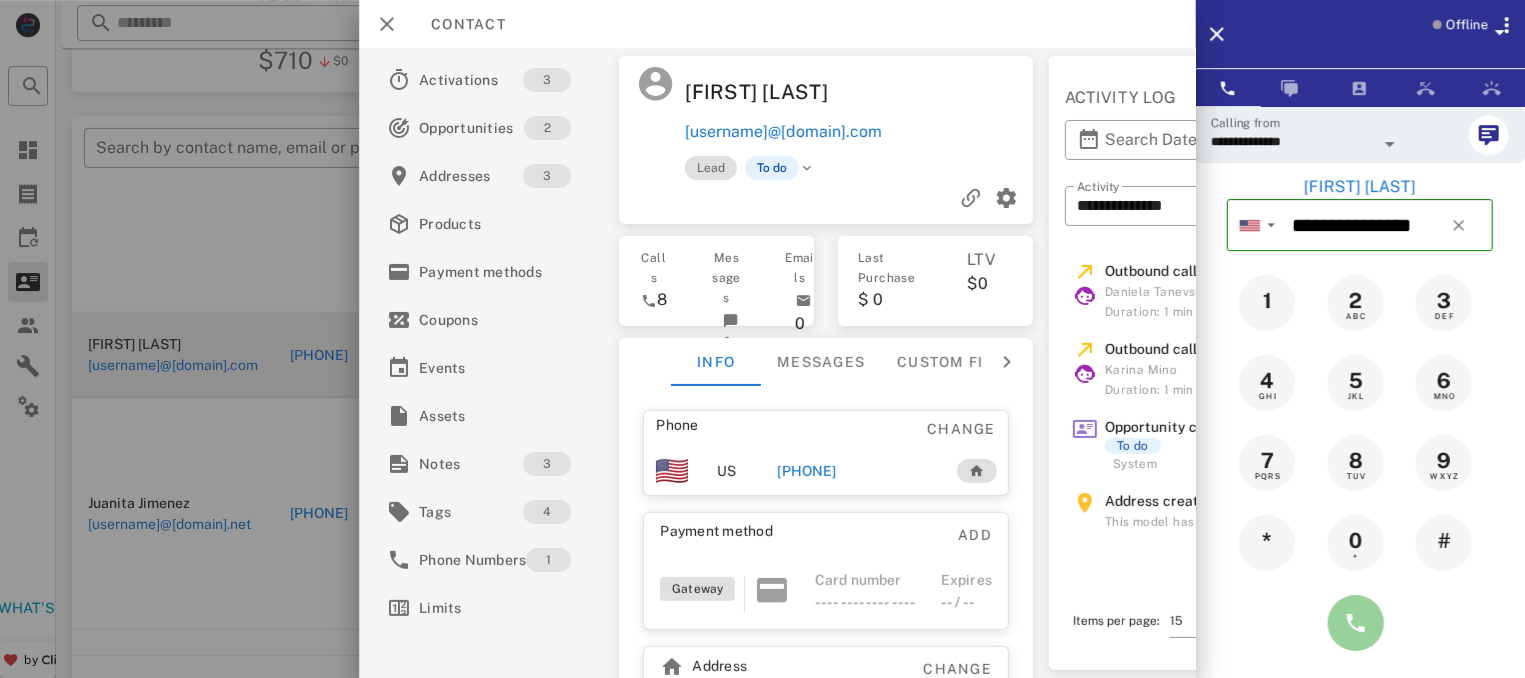 click at bounding box center [1356, 623] 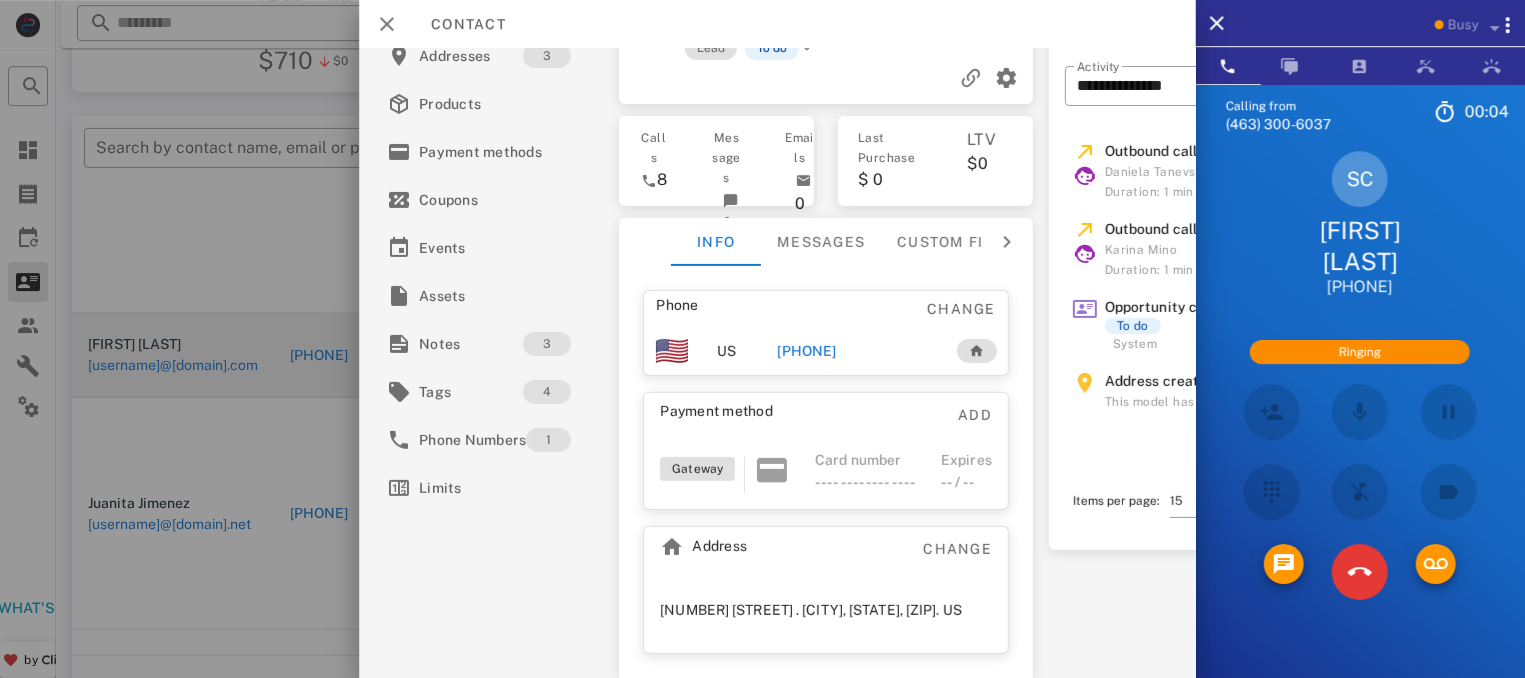 scroll, scrollTop: 140, scrollLeft: 0, axis: vertical 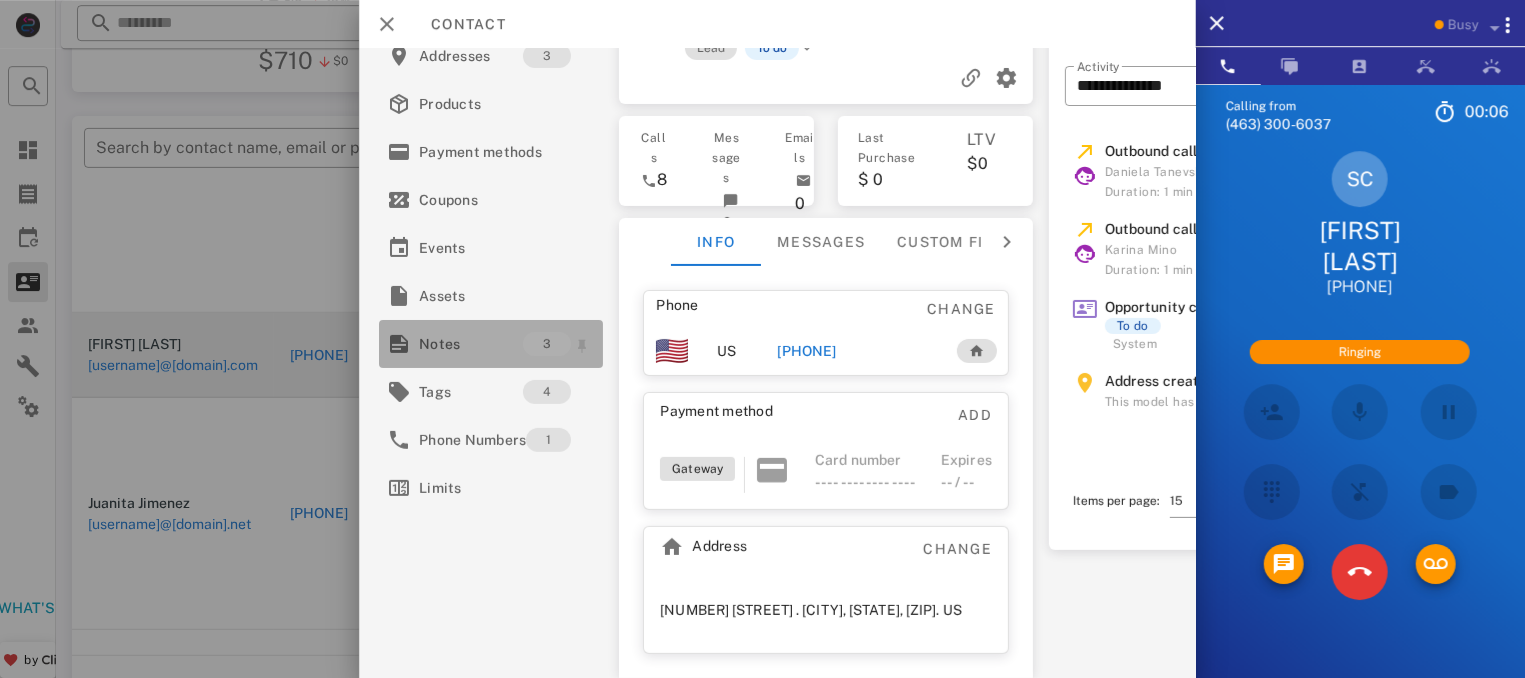 click on "Notes  3" at bounding box center (491, 344) 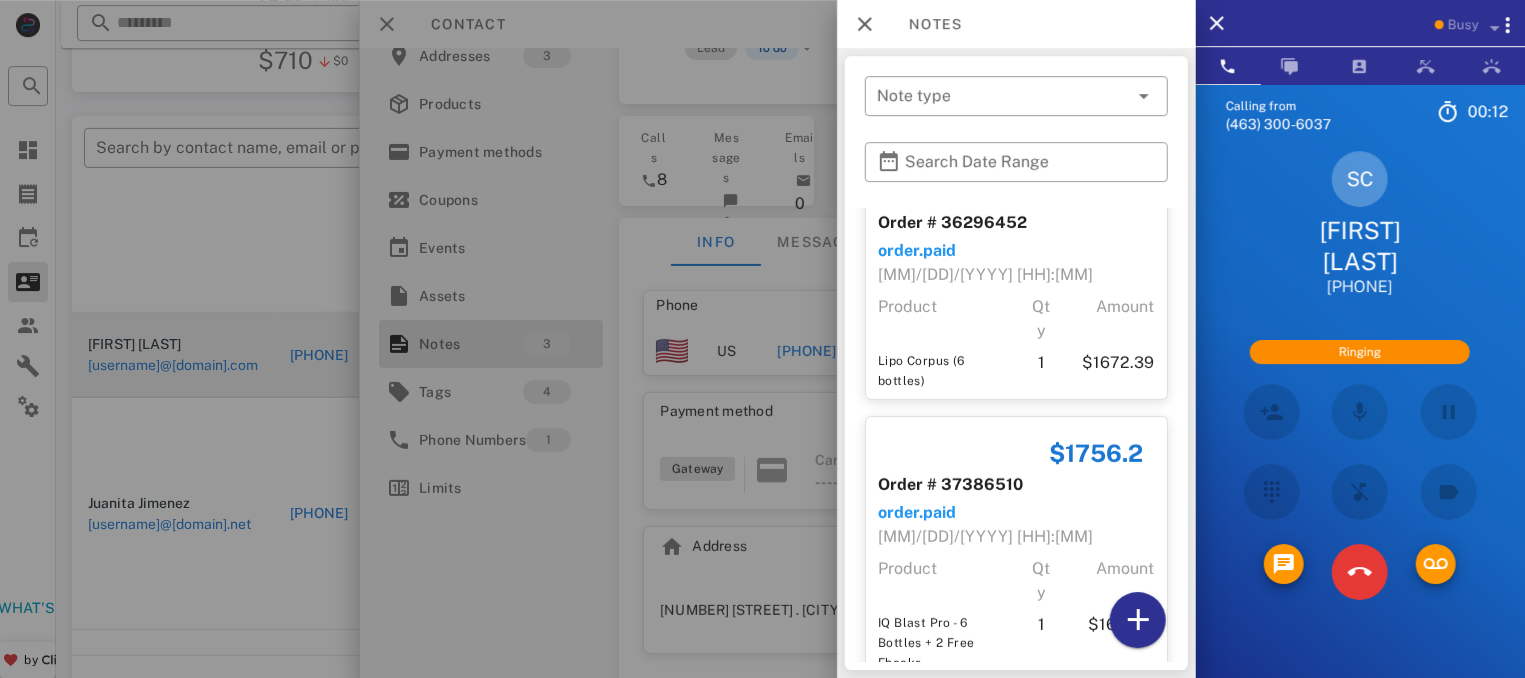 scroll, scrollTop: 350, scrollLeft: 0, axis: vertical 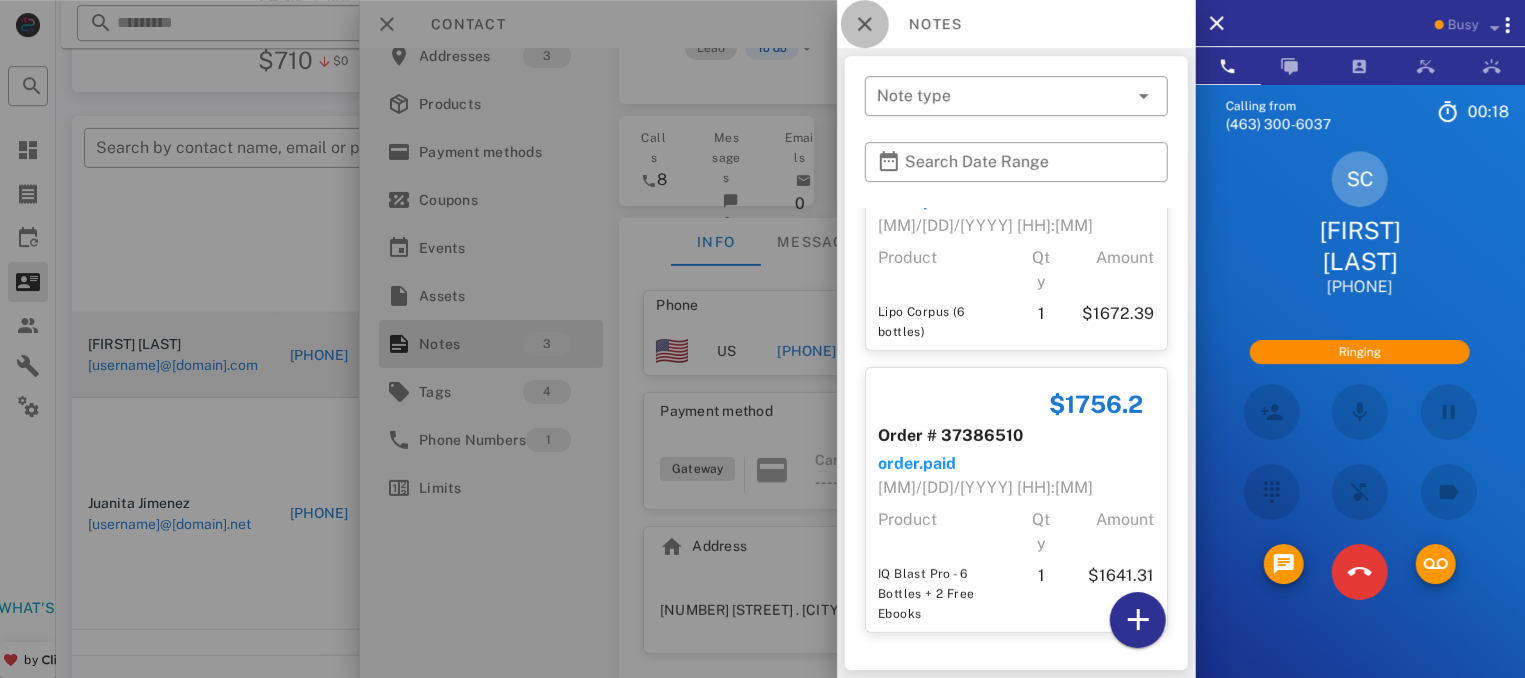 click at bounding box center (865, 24) 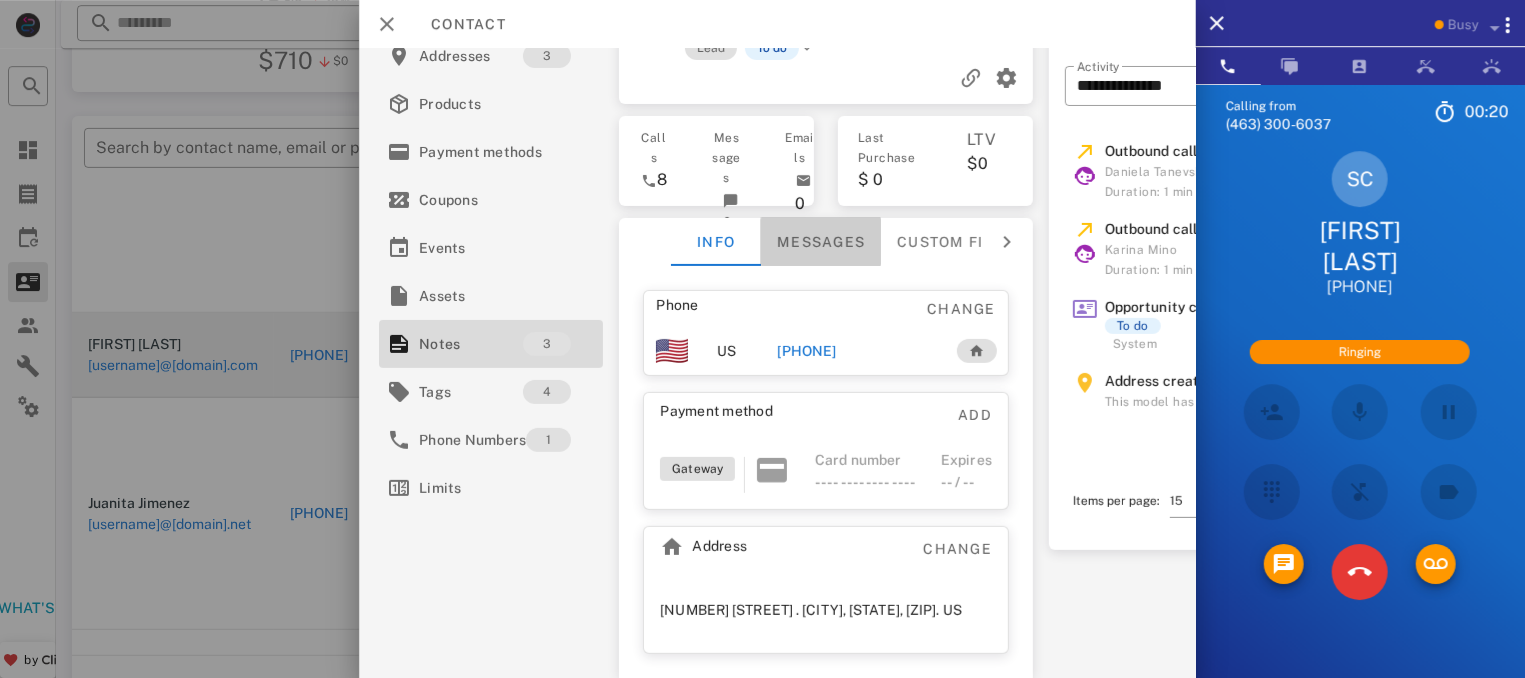 click on "Messages" at bounding box center (821, 242) 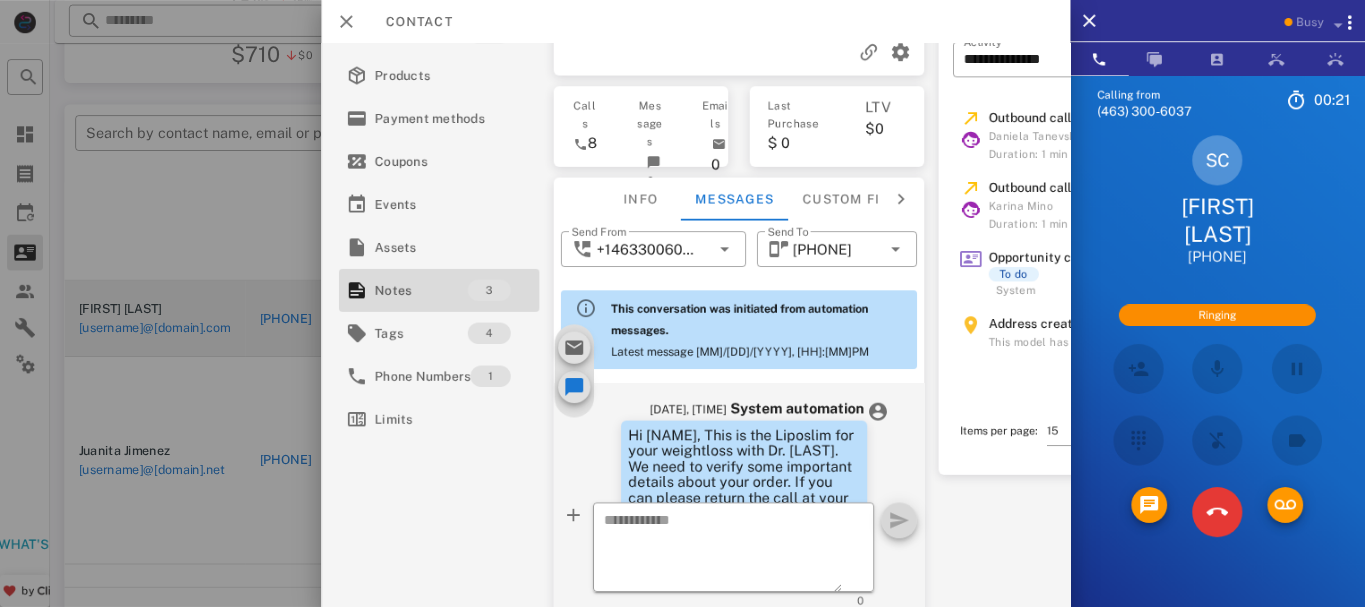 scroll, scrollTop: 1694, scrollLeft: 0, axis: vertical 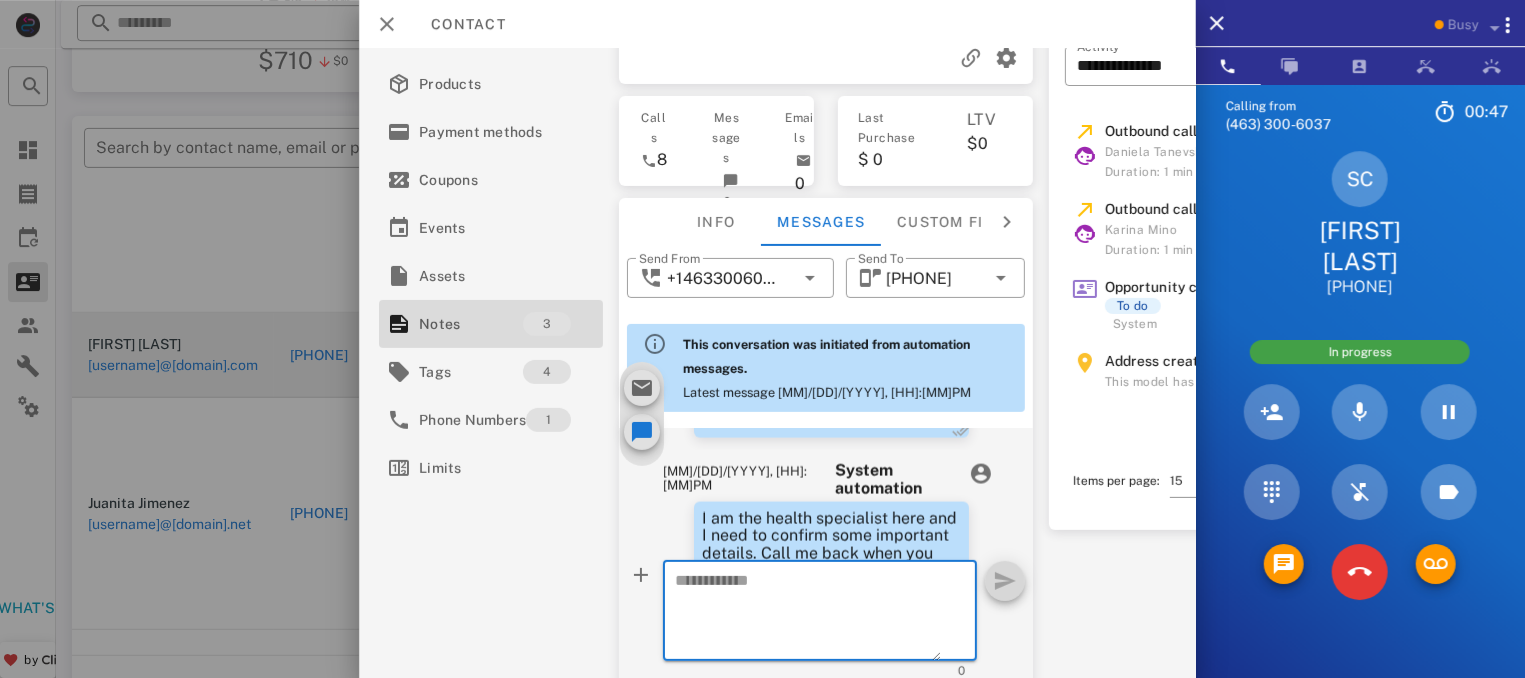 click at bounding box center (808, 614) 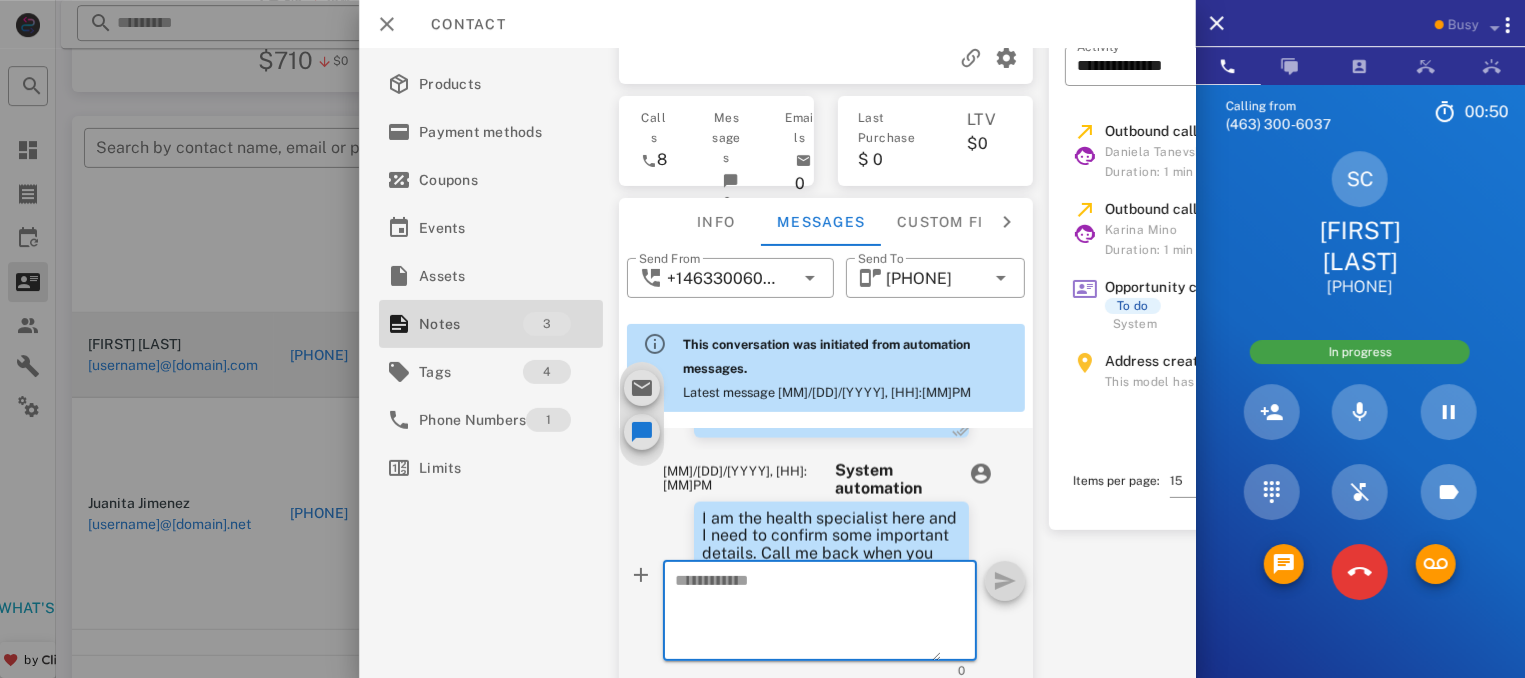 paste on "**********" 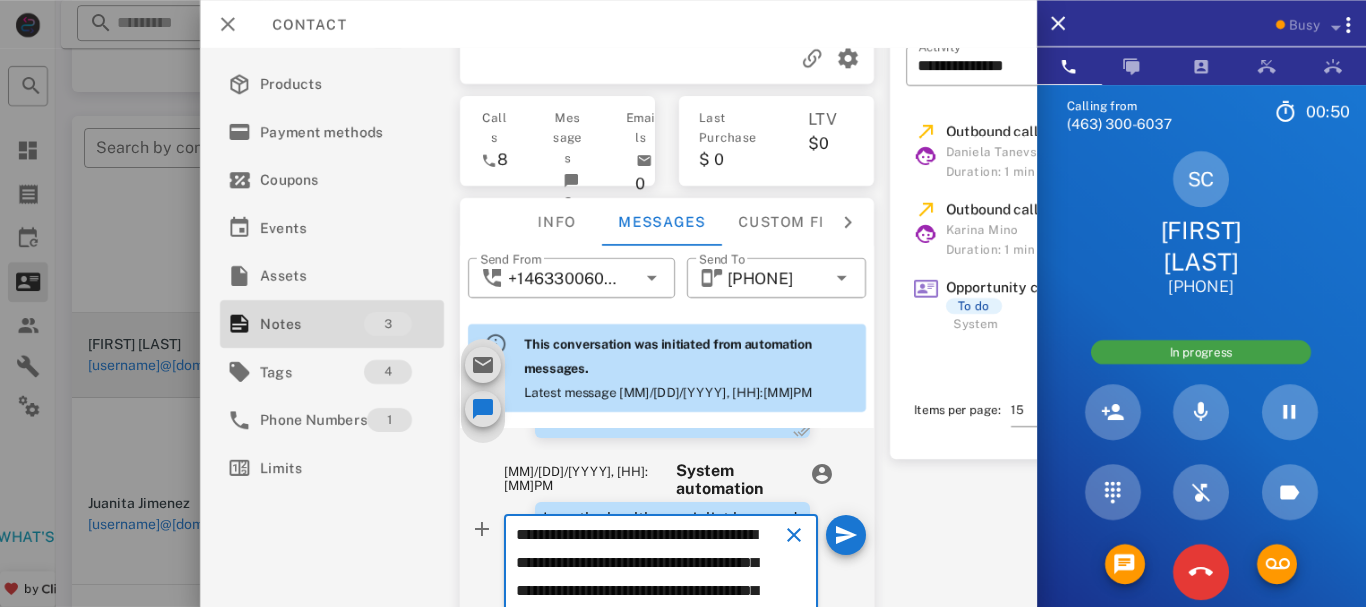 scroll, scrollTop: 298, scrollLeft: 0, axis: vertical 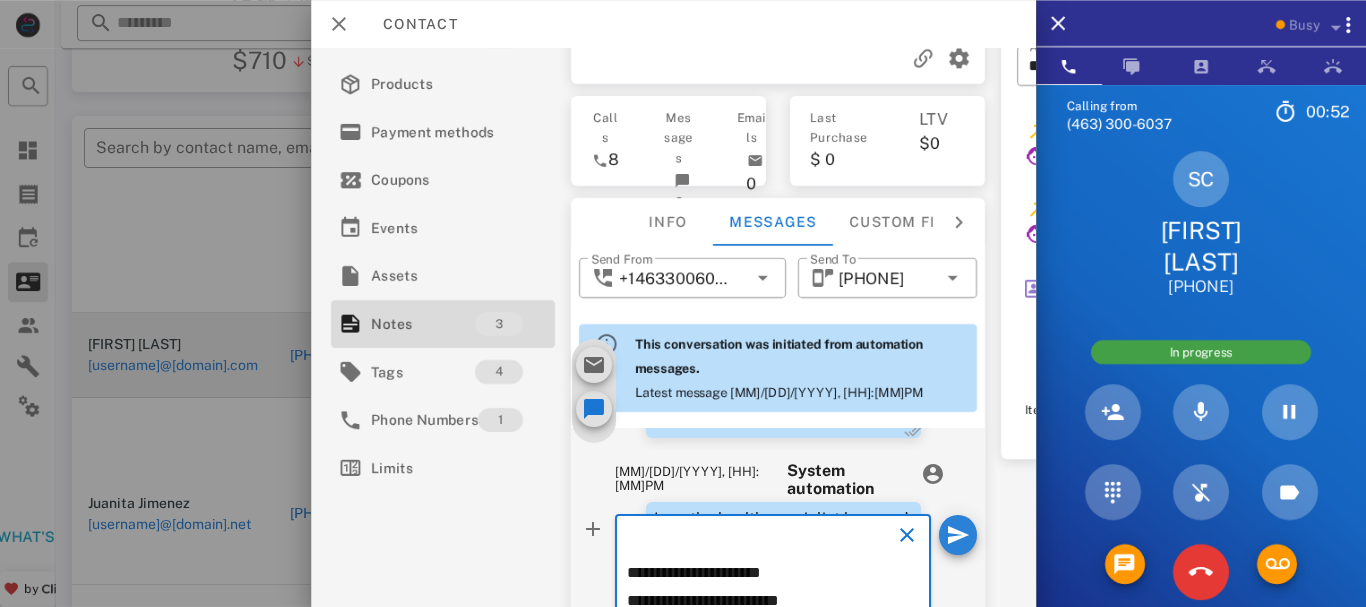 type on "**********" 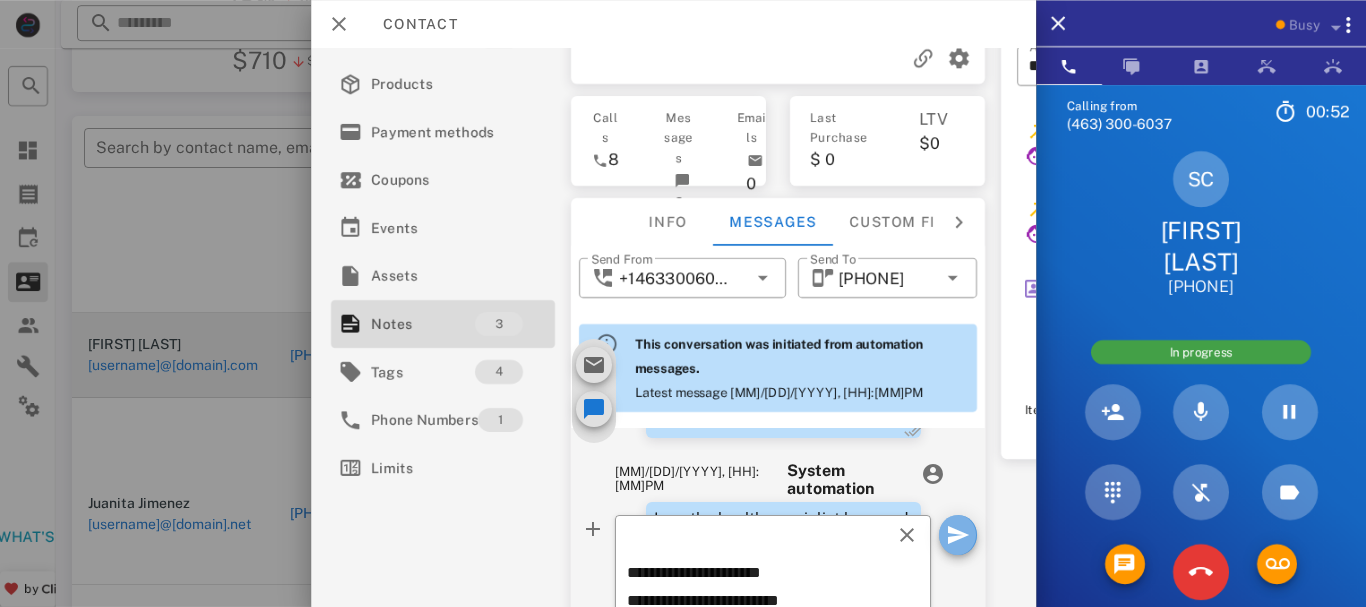 click at bounding box center [958, 535] 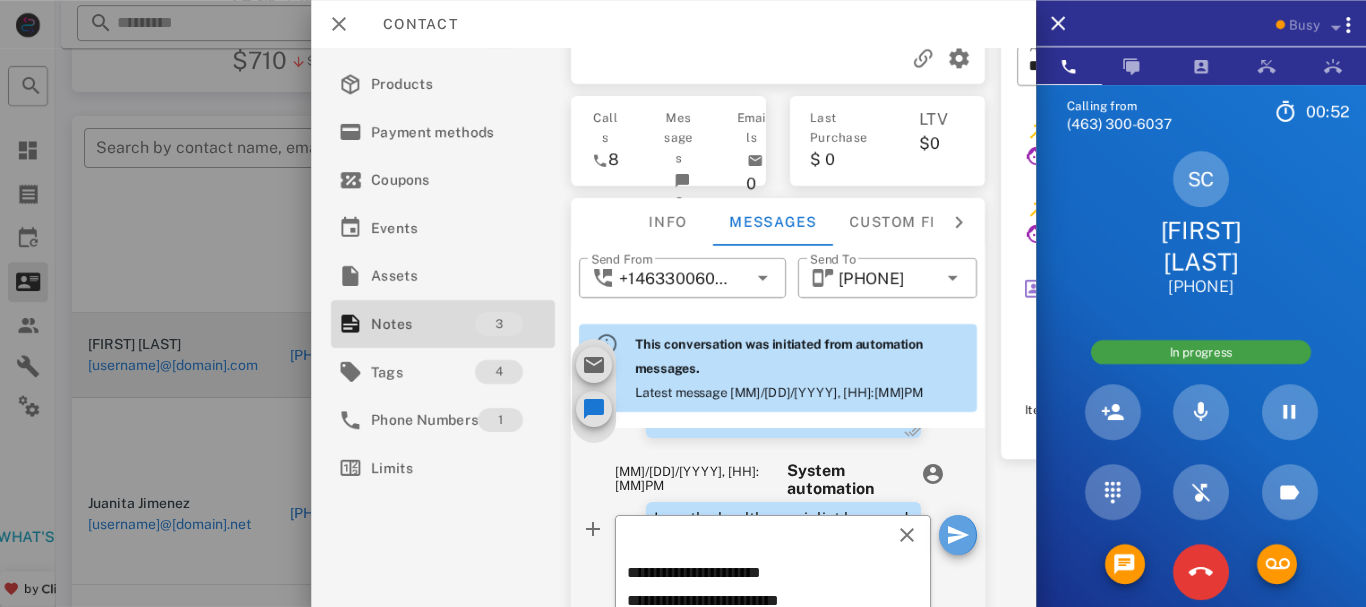 type 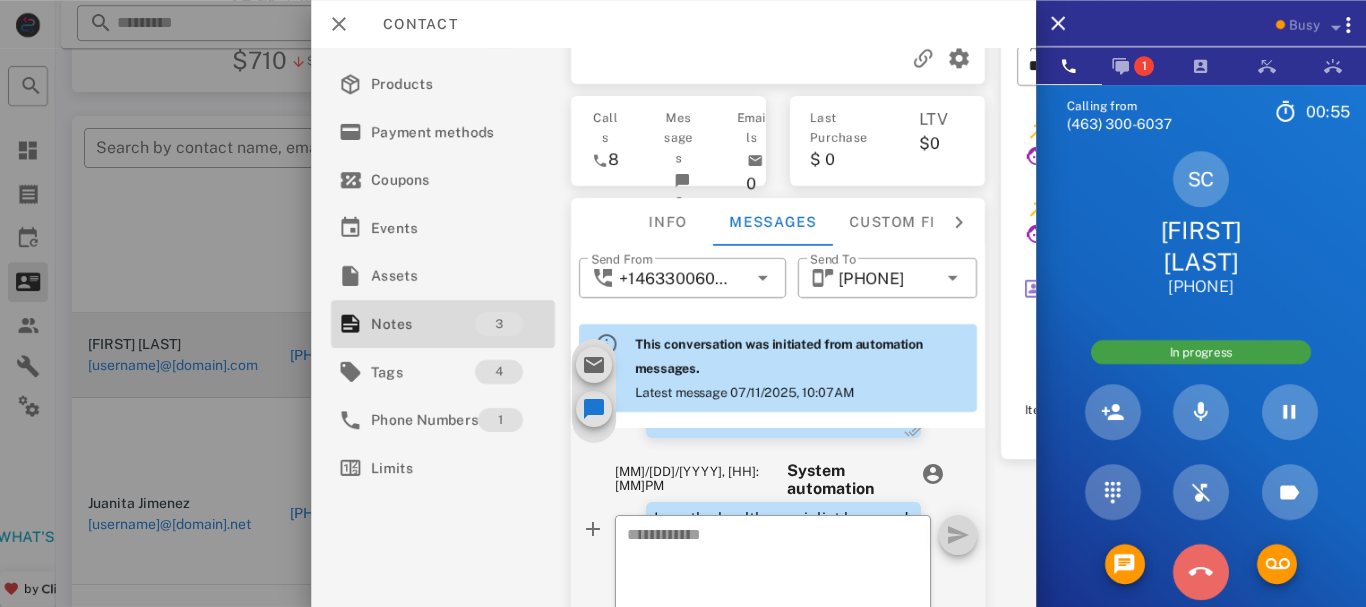 click at bounding box center [1201, 572] 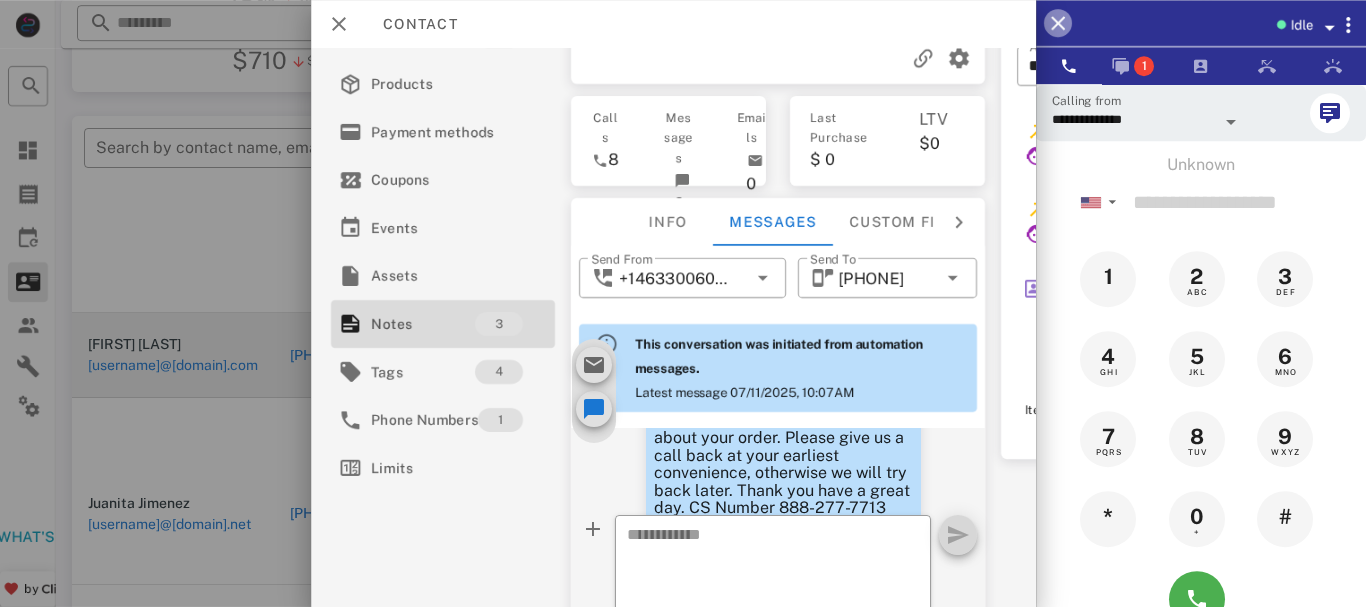 click at bounding box center (1058, 23) 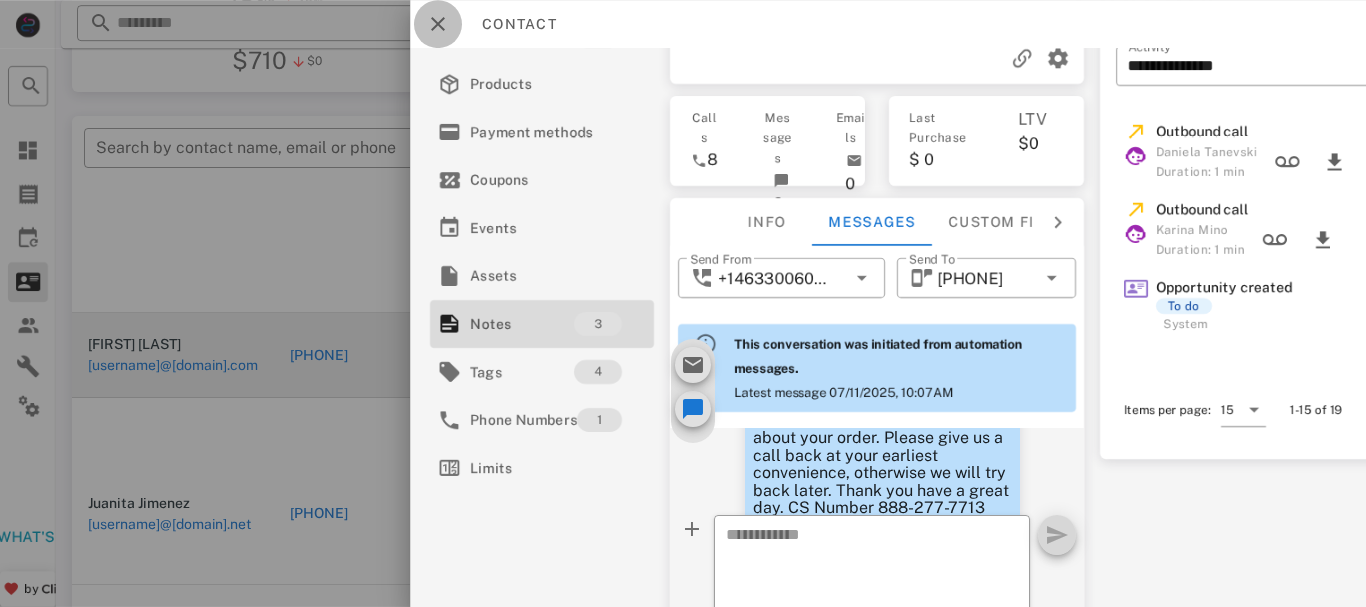 click at bounding box center (438, 24) 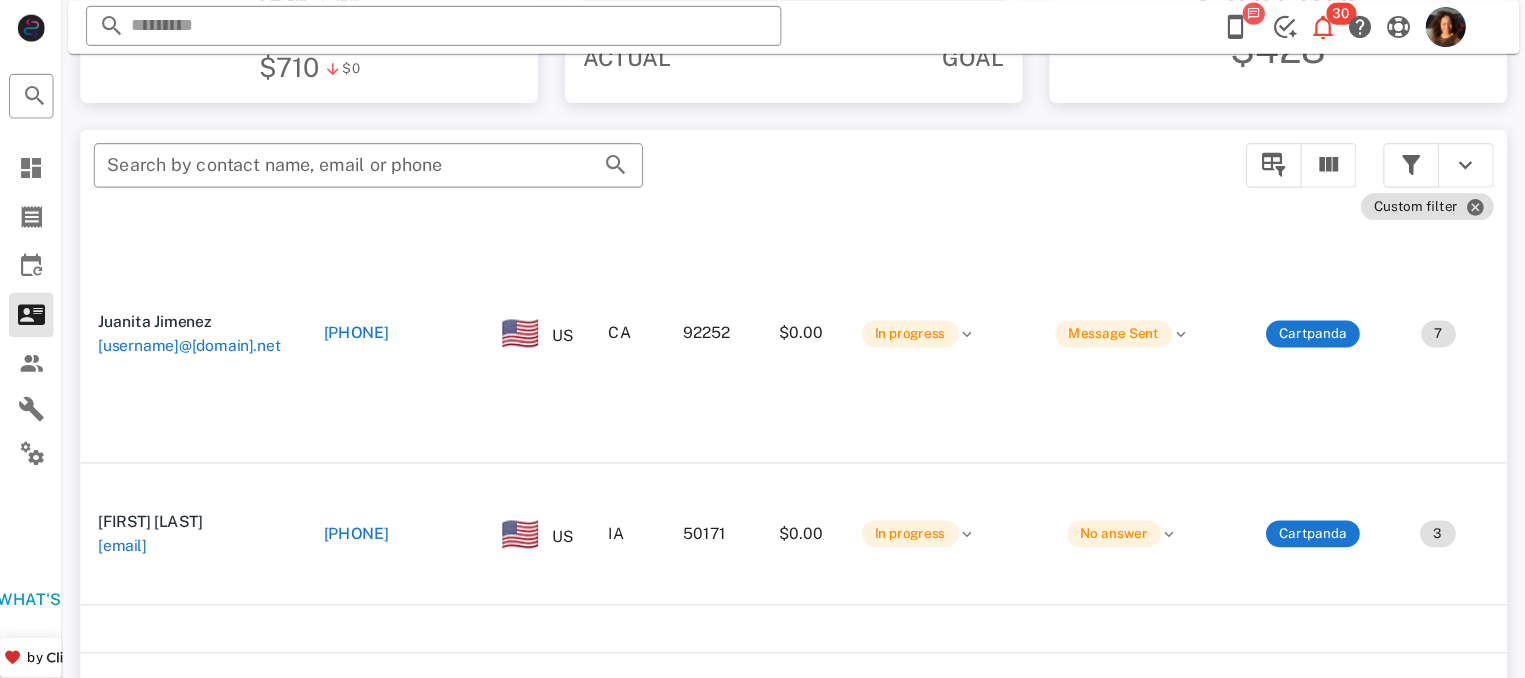 scroll, scrollTop: 546, scrollLeft: 0, axis: vertical 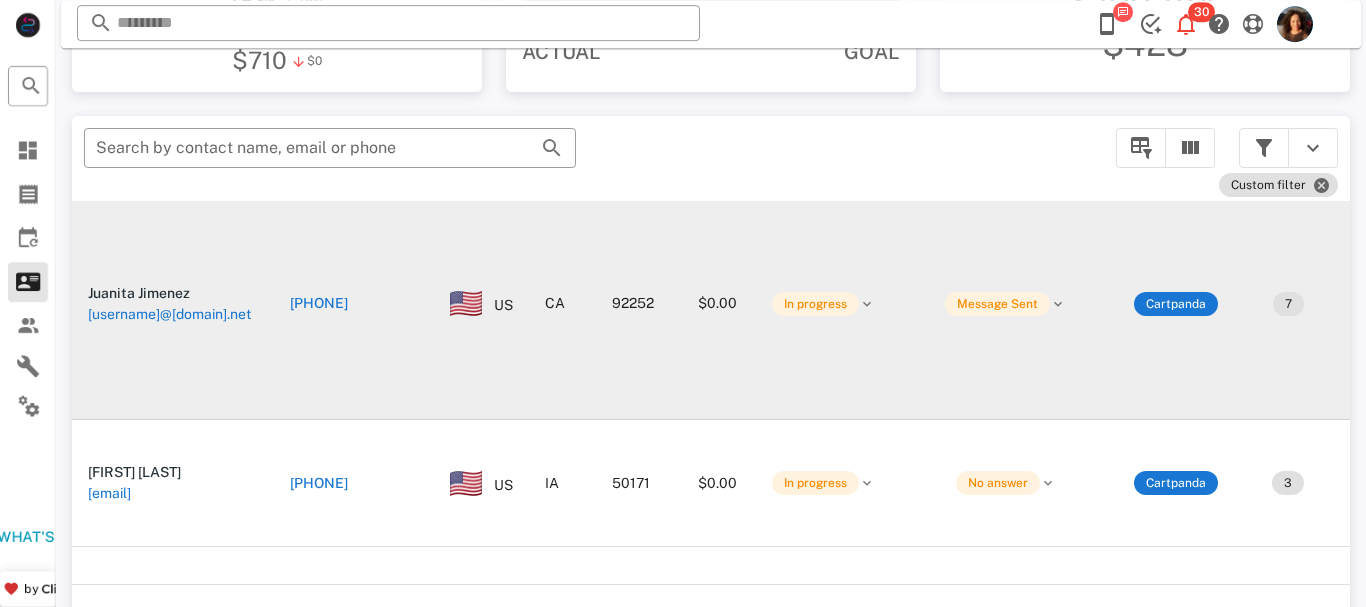 click on "[PHONE]" at bounding box center [319, 303] 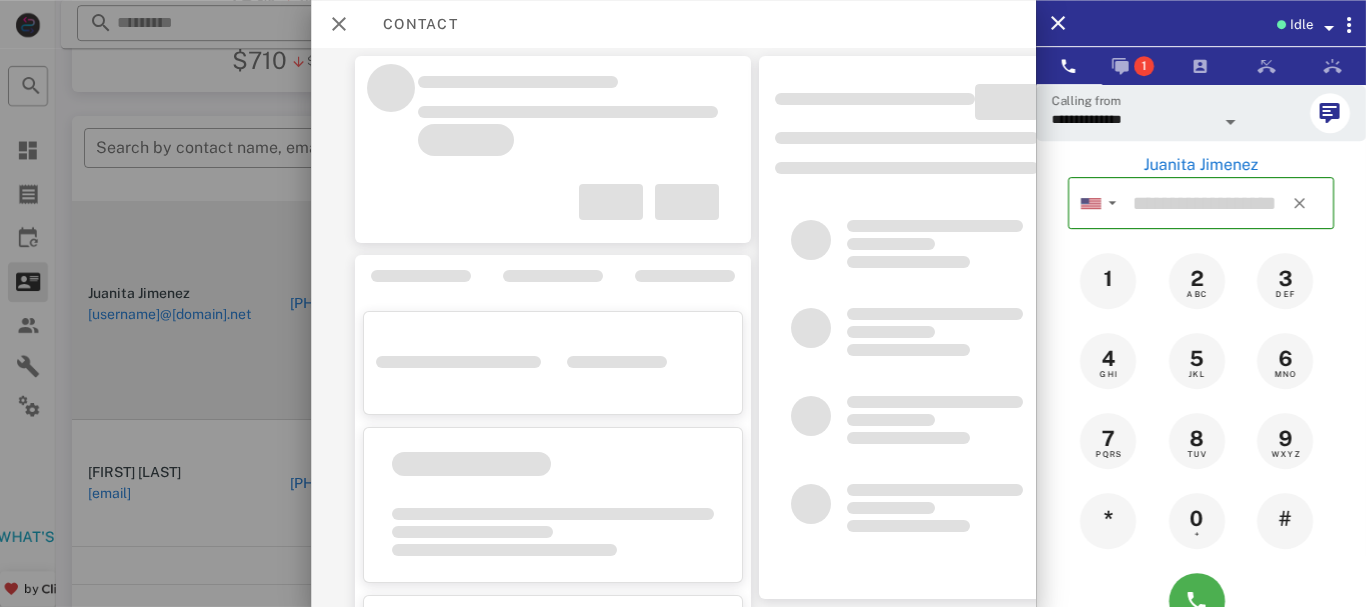 type on "**********" 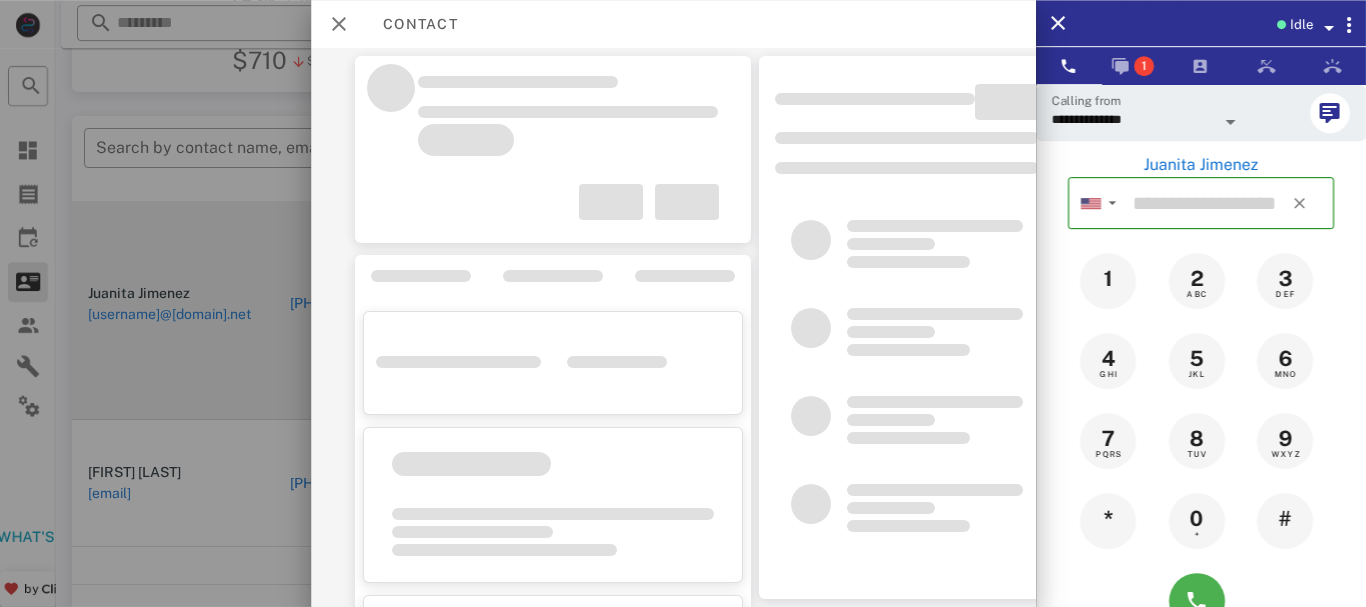 type on "**********" 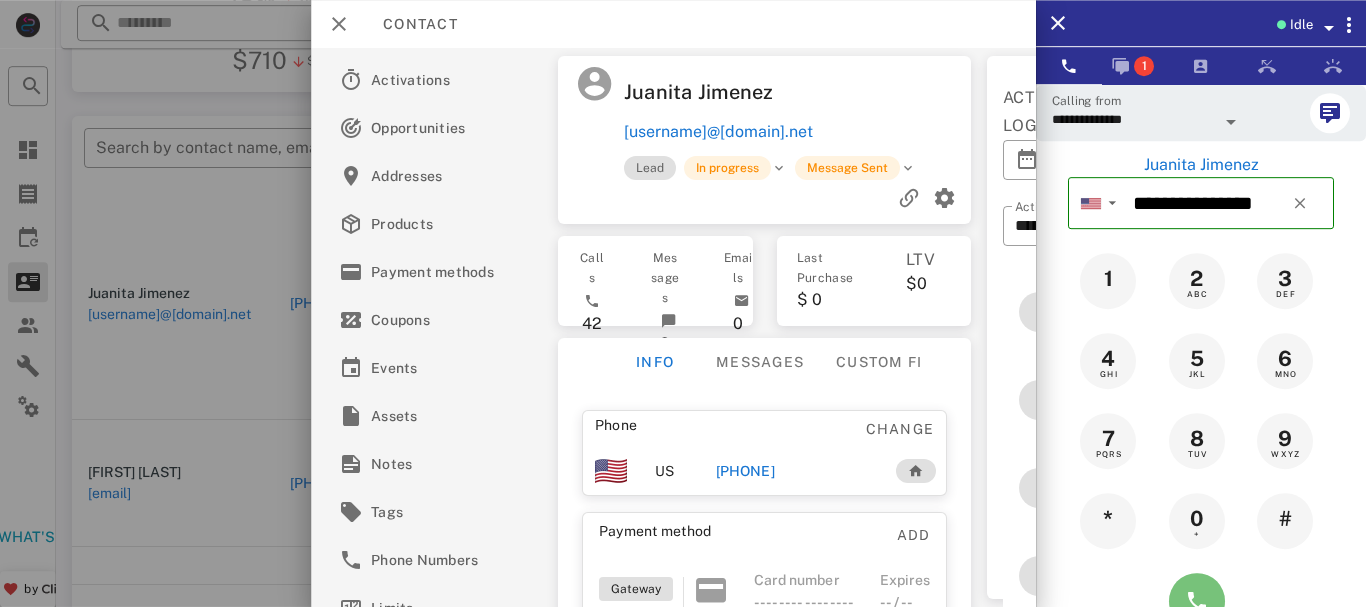 click at bounding box center (1197, 601) 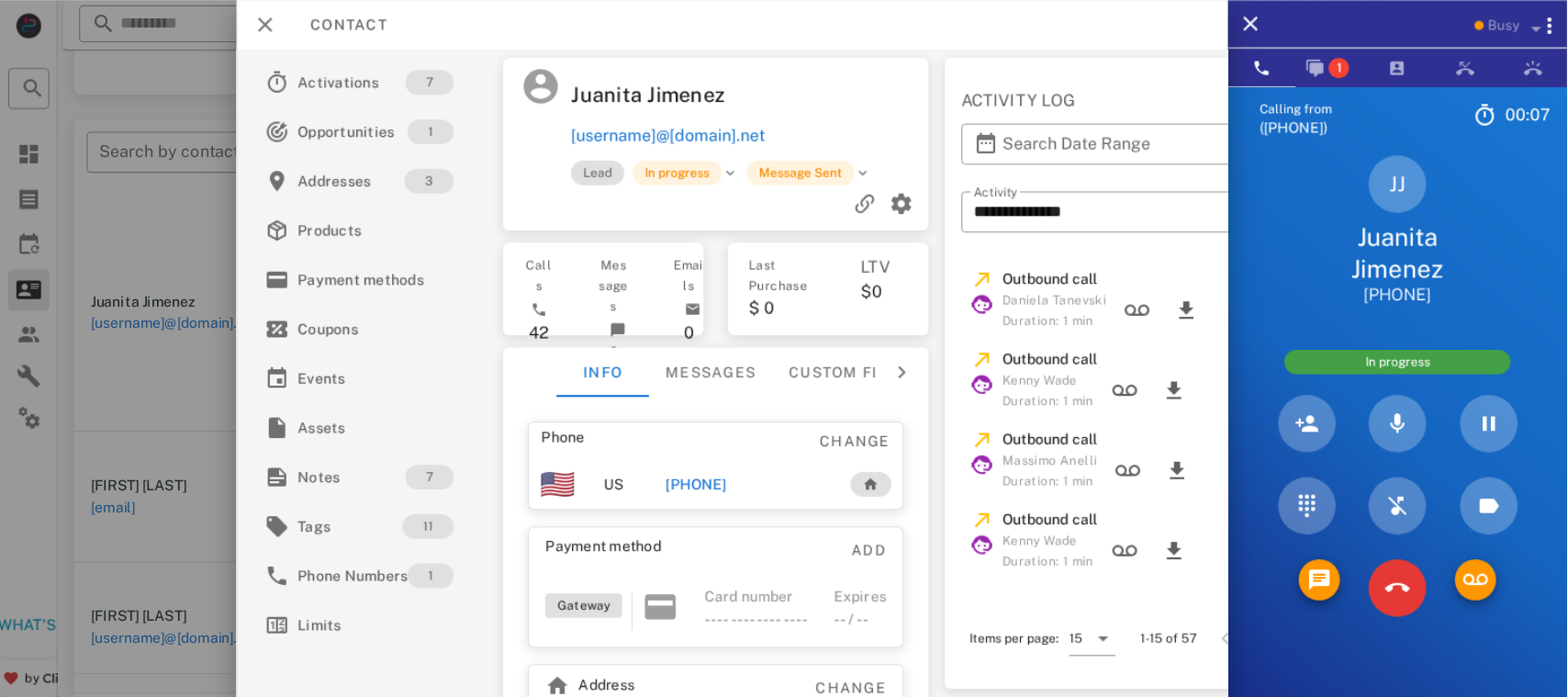 scroll, scrollTop: 502, scrollLeft: 0, axis: vertical 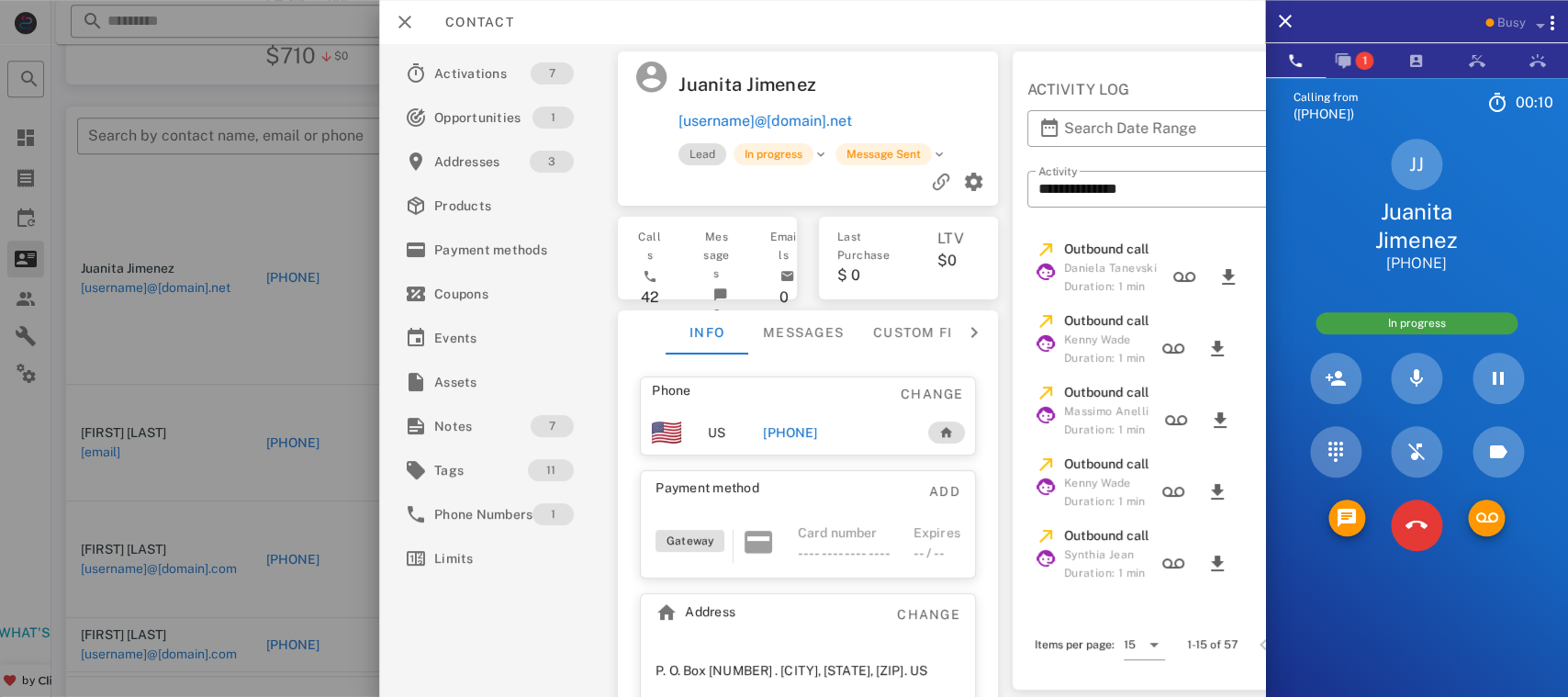 click on "**********" at bounding box center [1286, 370] 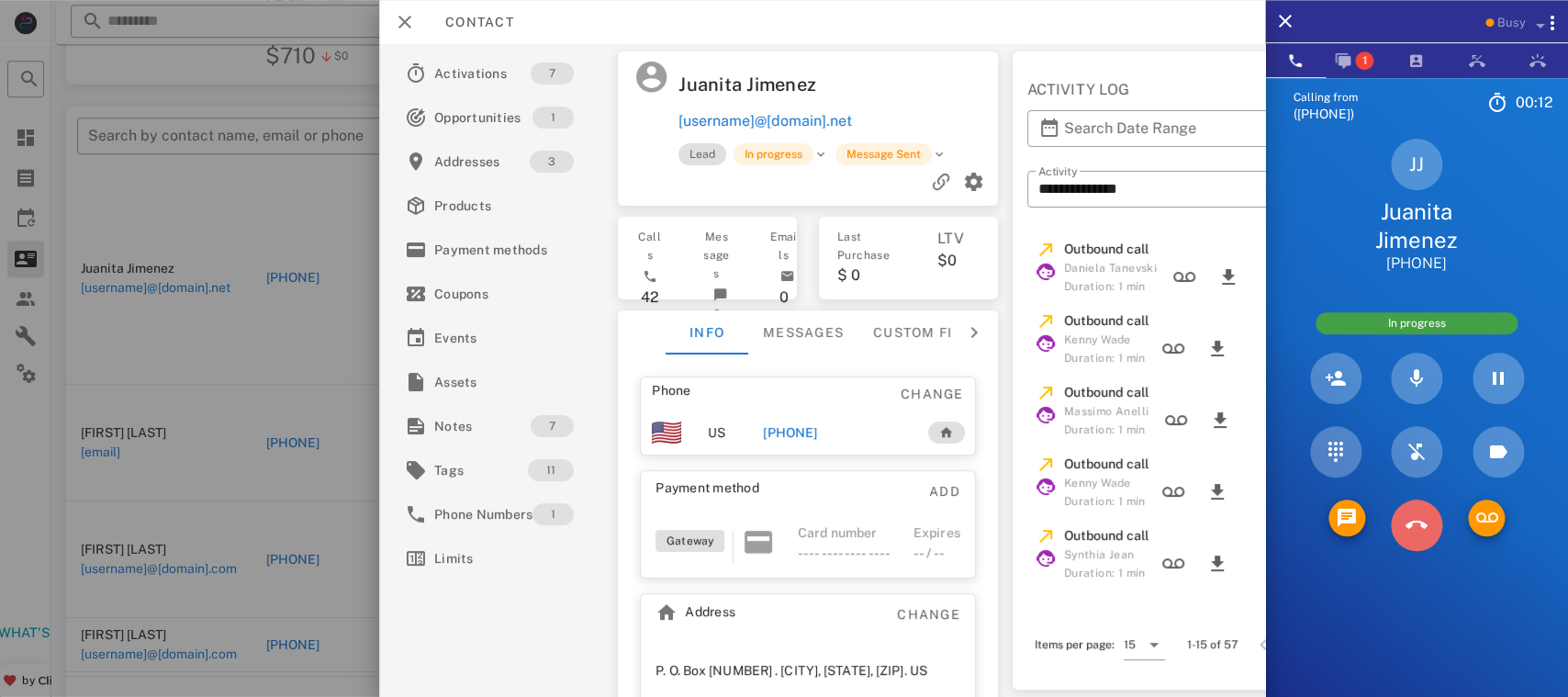 click at bounding box center (1417, 525) 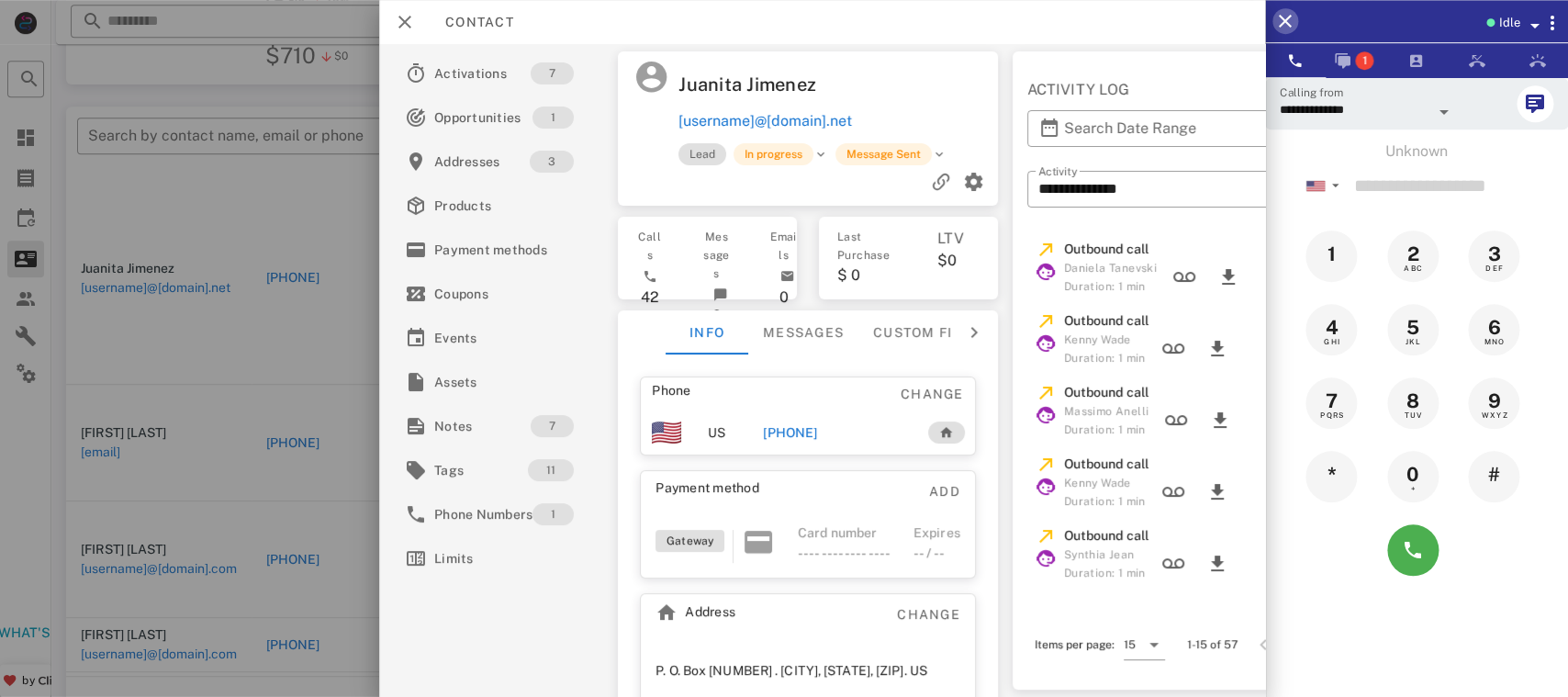 click at bounding box center (1285, 21) 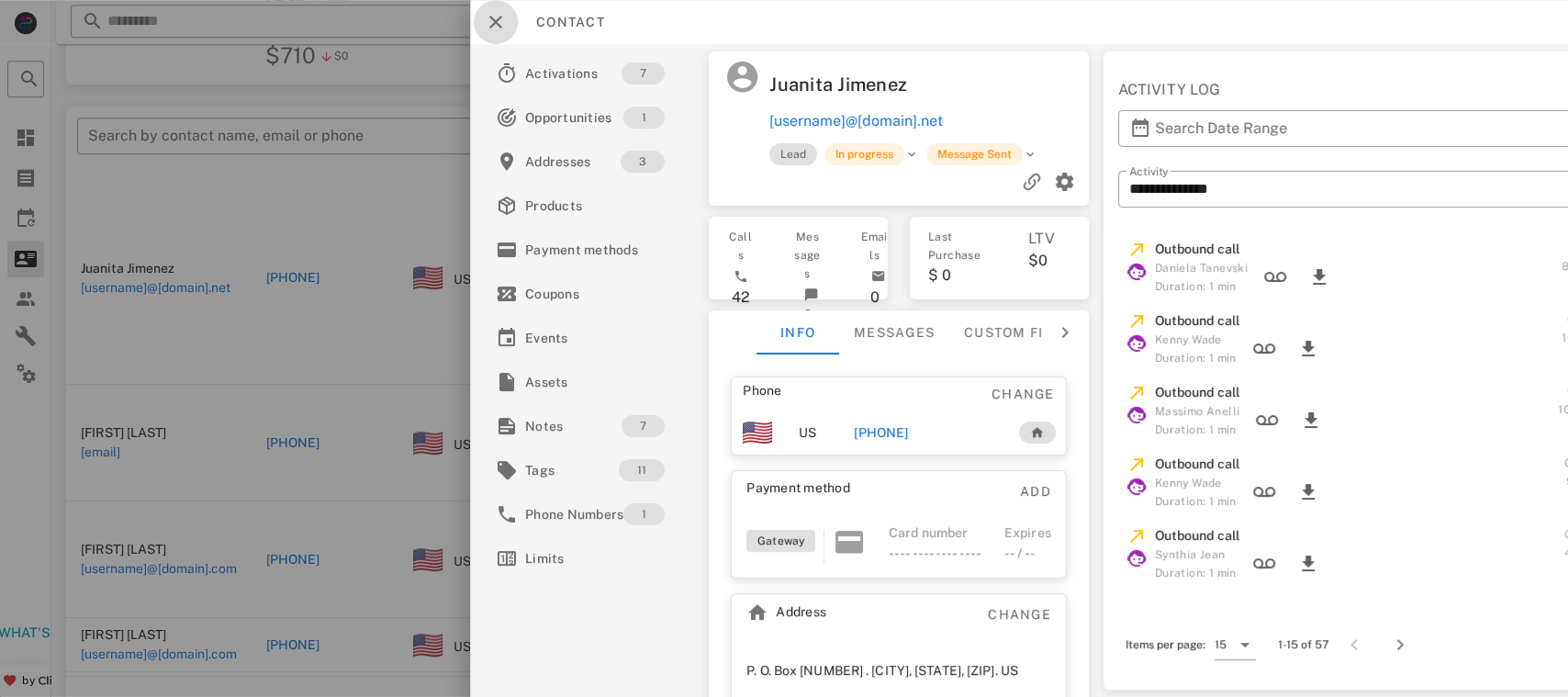click at bounding box center (496, 22) 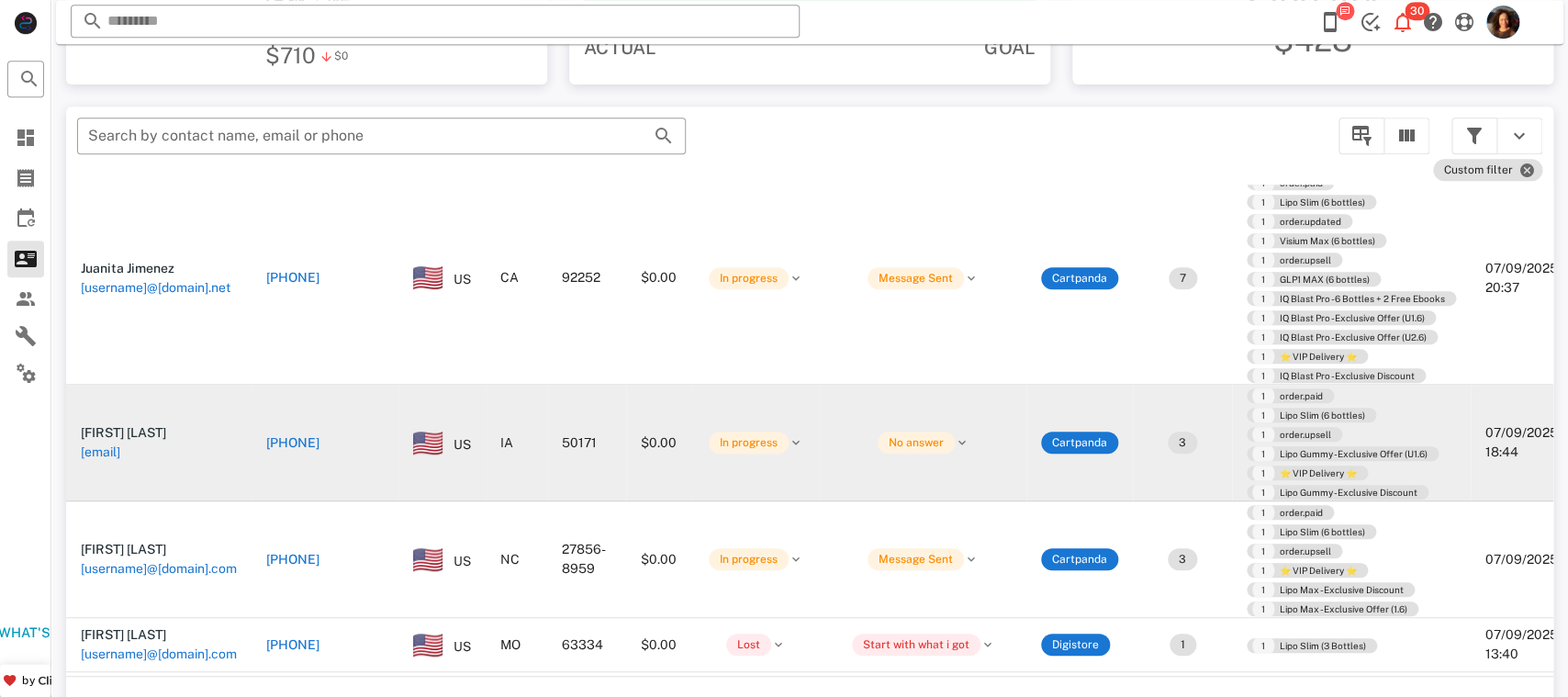 click on "[PHONE]" at bounding box center [293, 443] 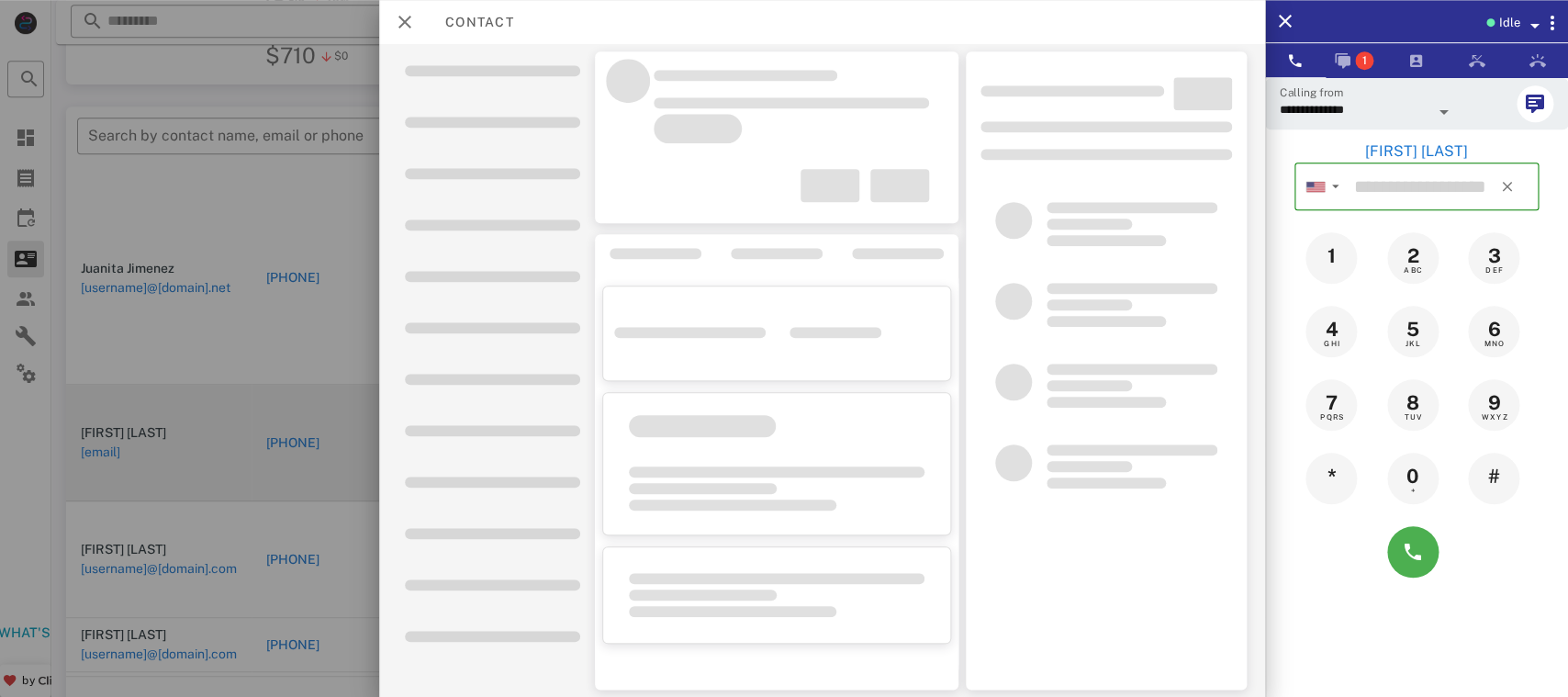type on "**********" 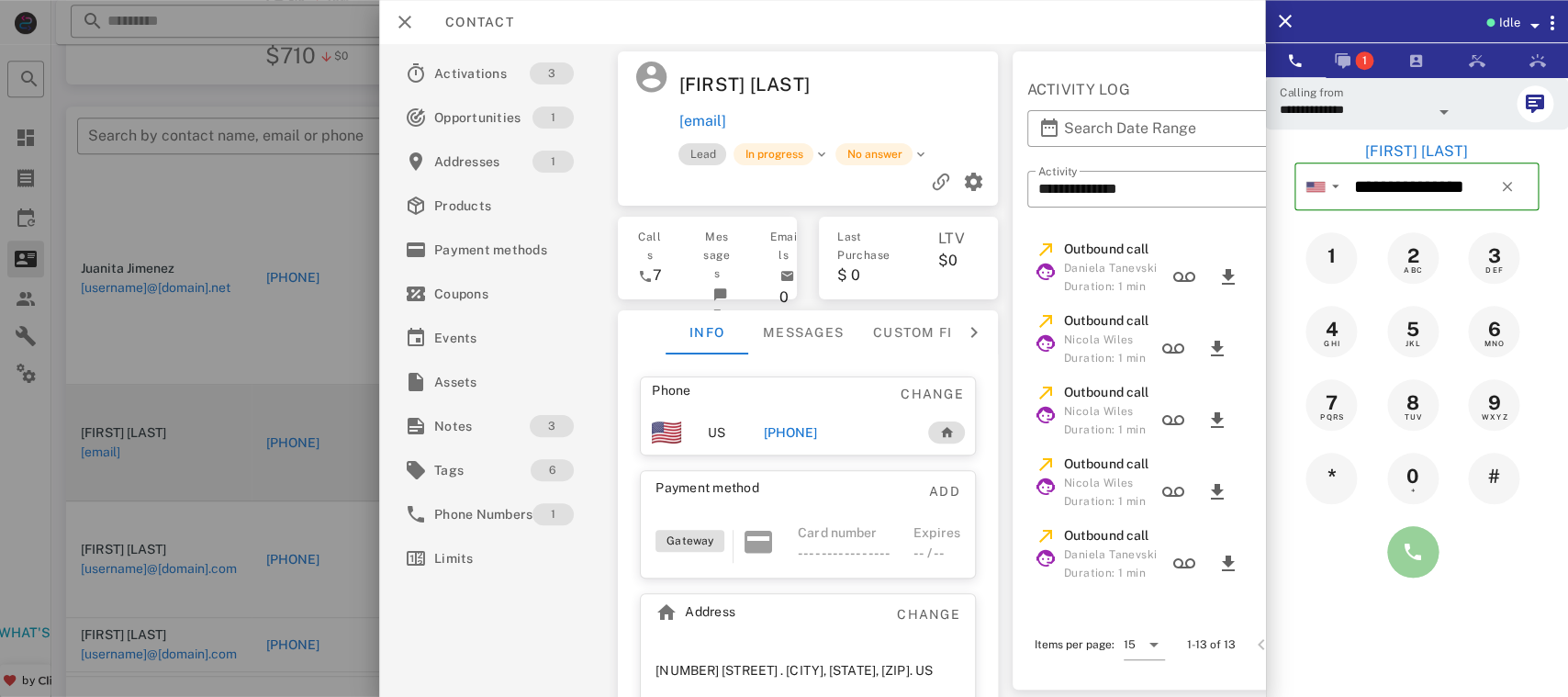 click at bounding box center [1413, 552] 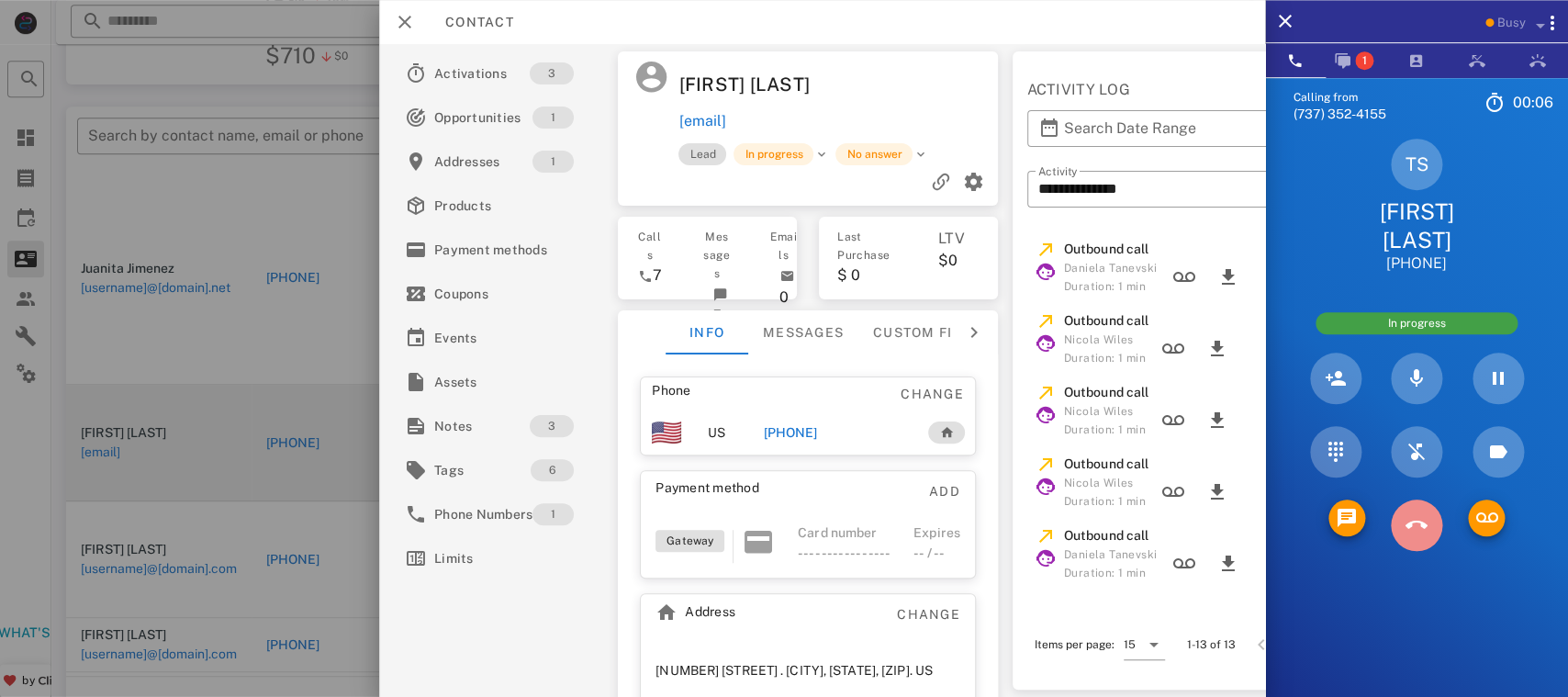 click at bounding box center [1417, 525] 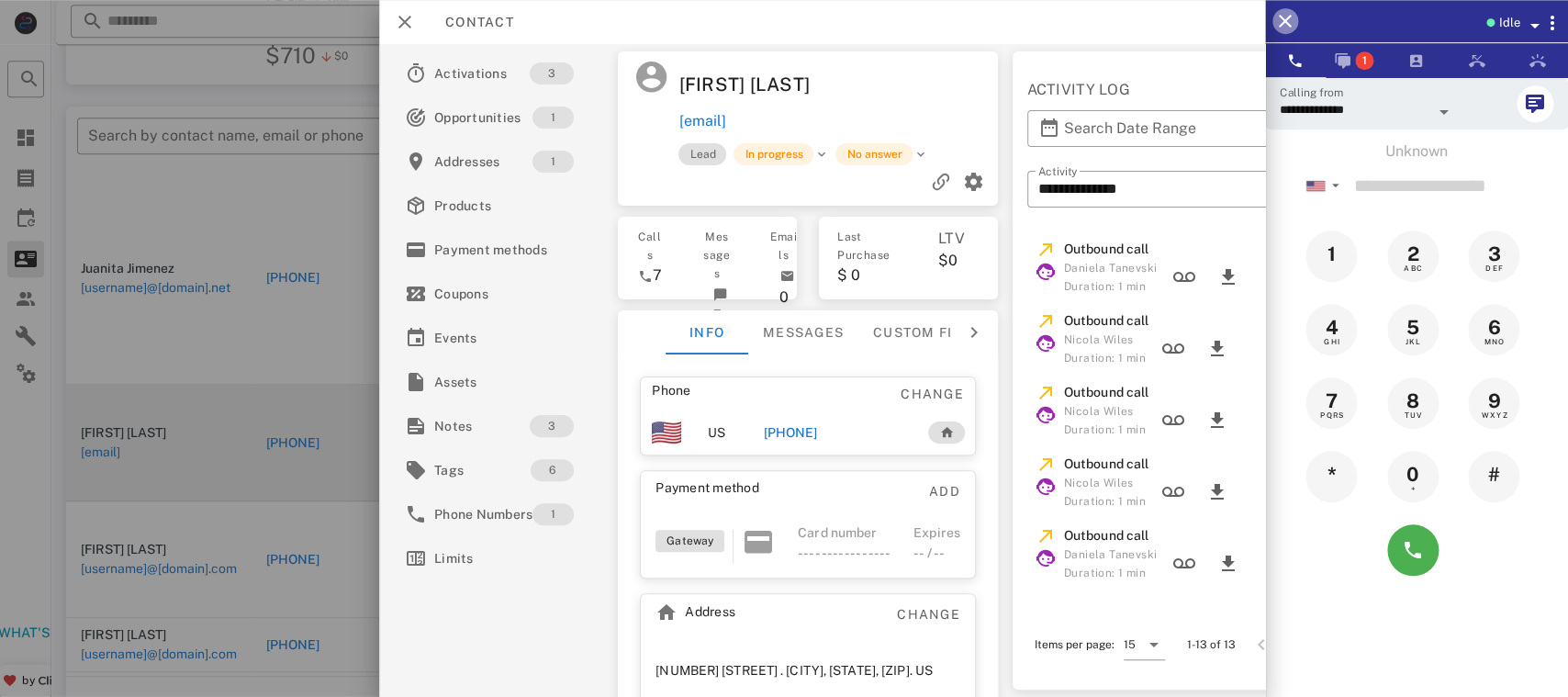 click at bounding box center [1285, 21] 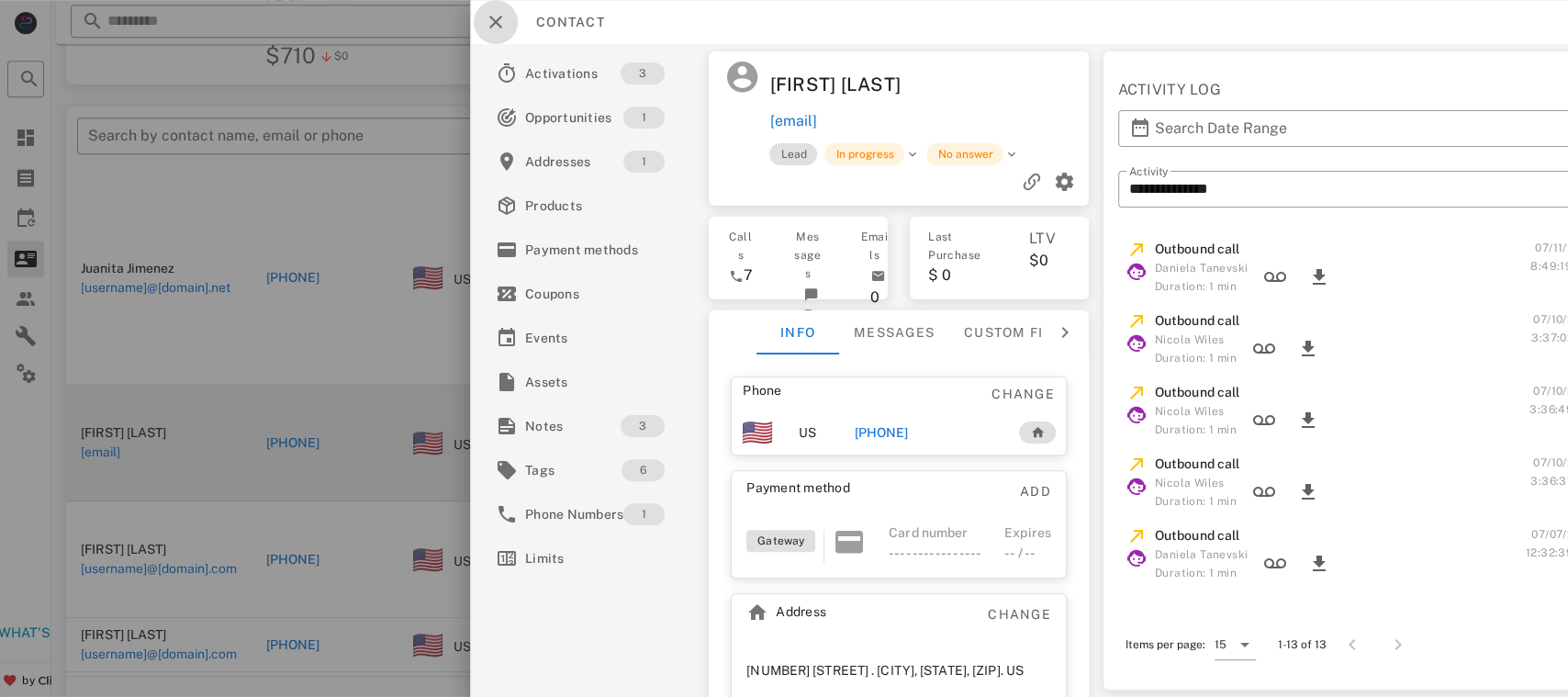 click at bounding box center [496, 22] 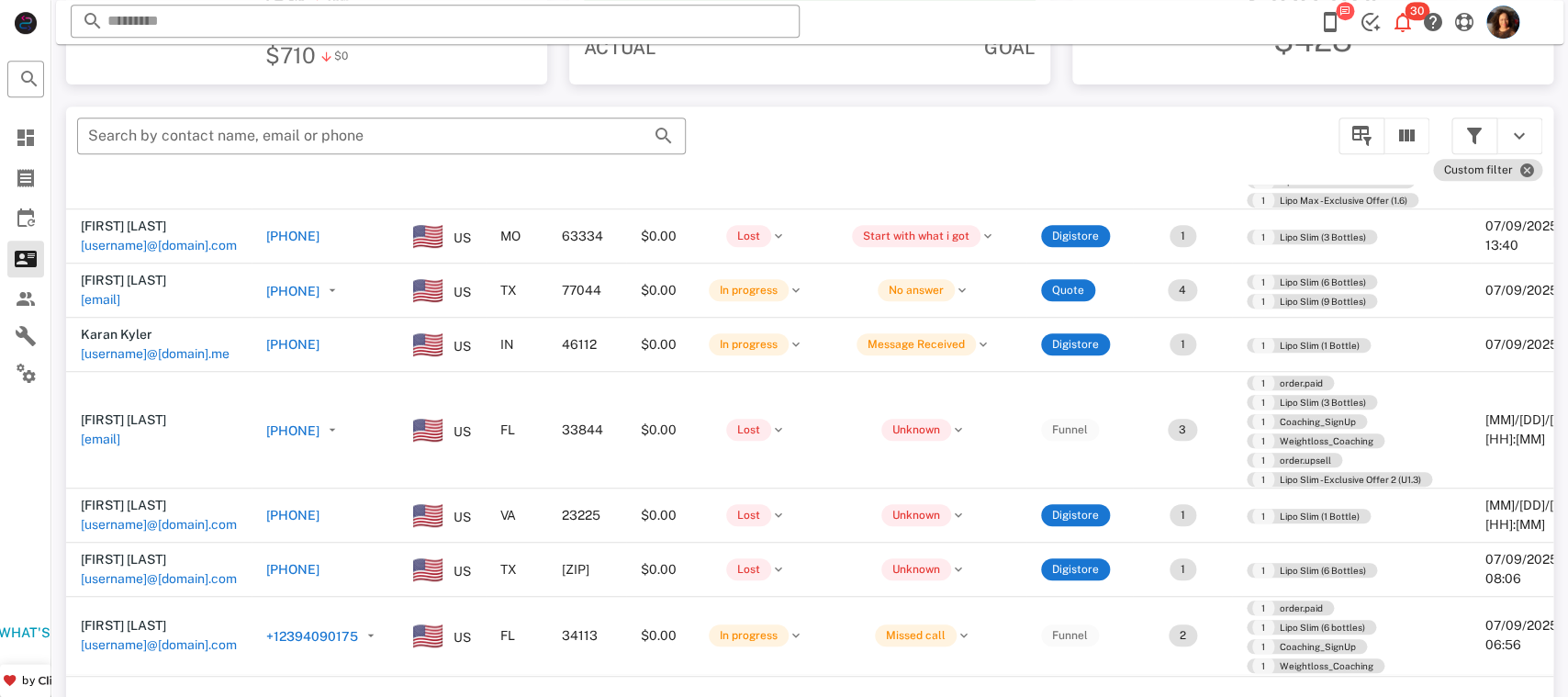 scroll, scrollTop: 1261, scrollLeft: 0, axis: vertical 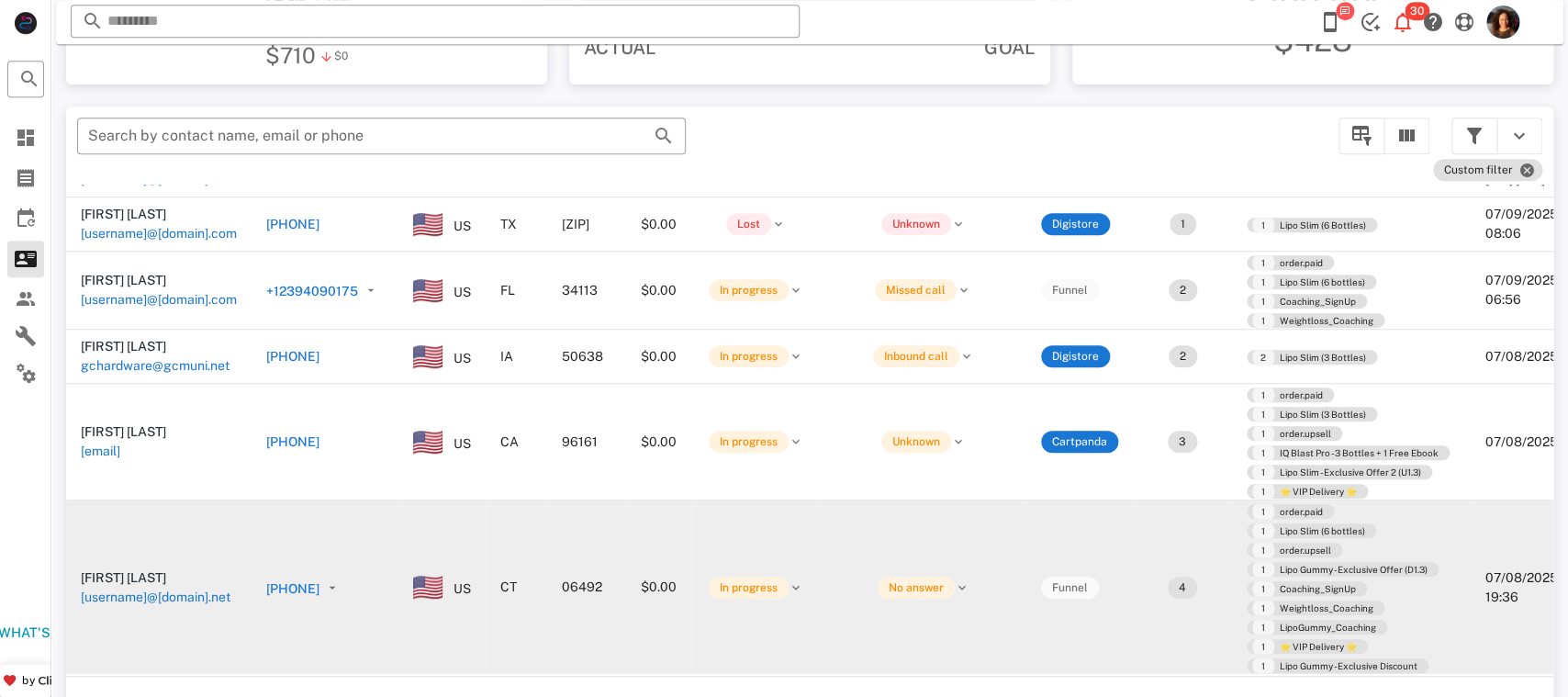 click on "[PHONE]" at bounding box center (293, 589) 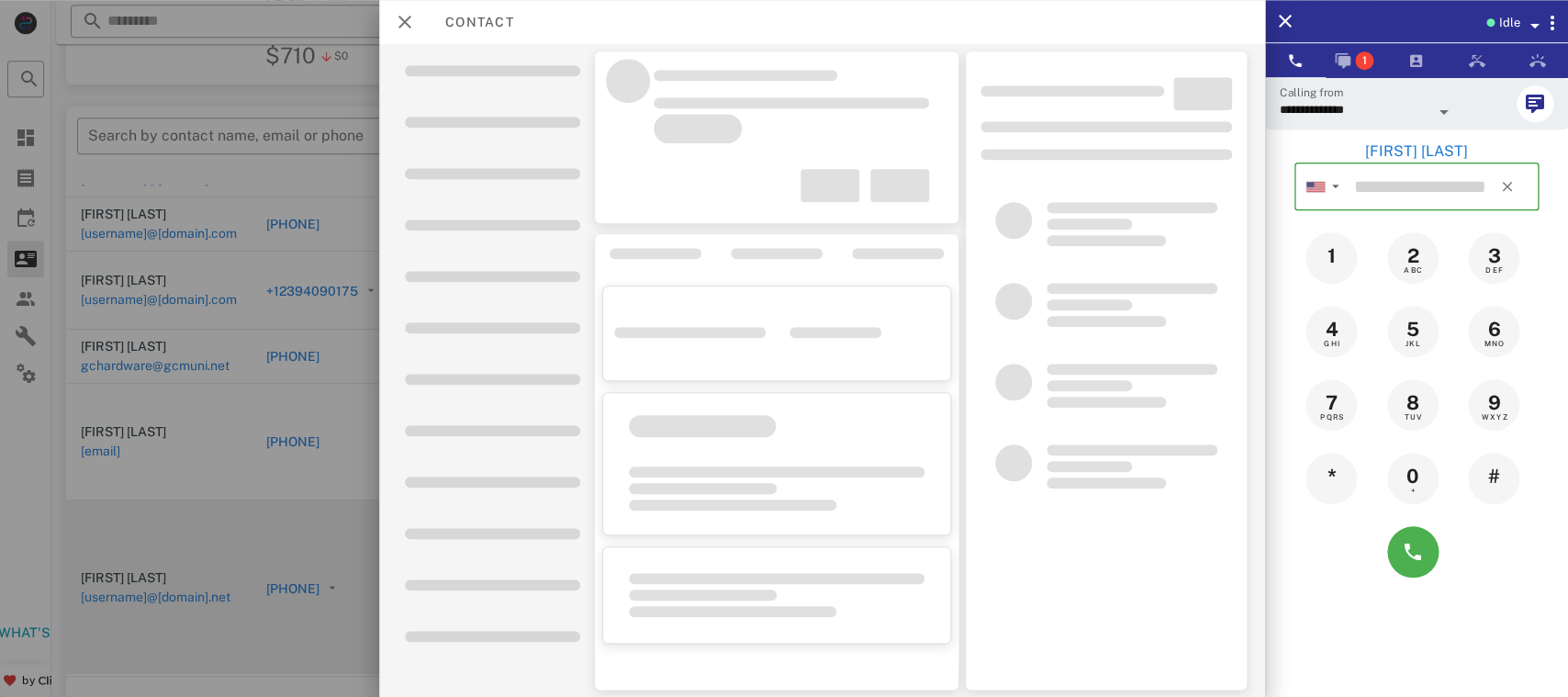 type on "**********" 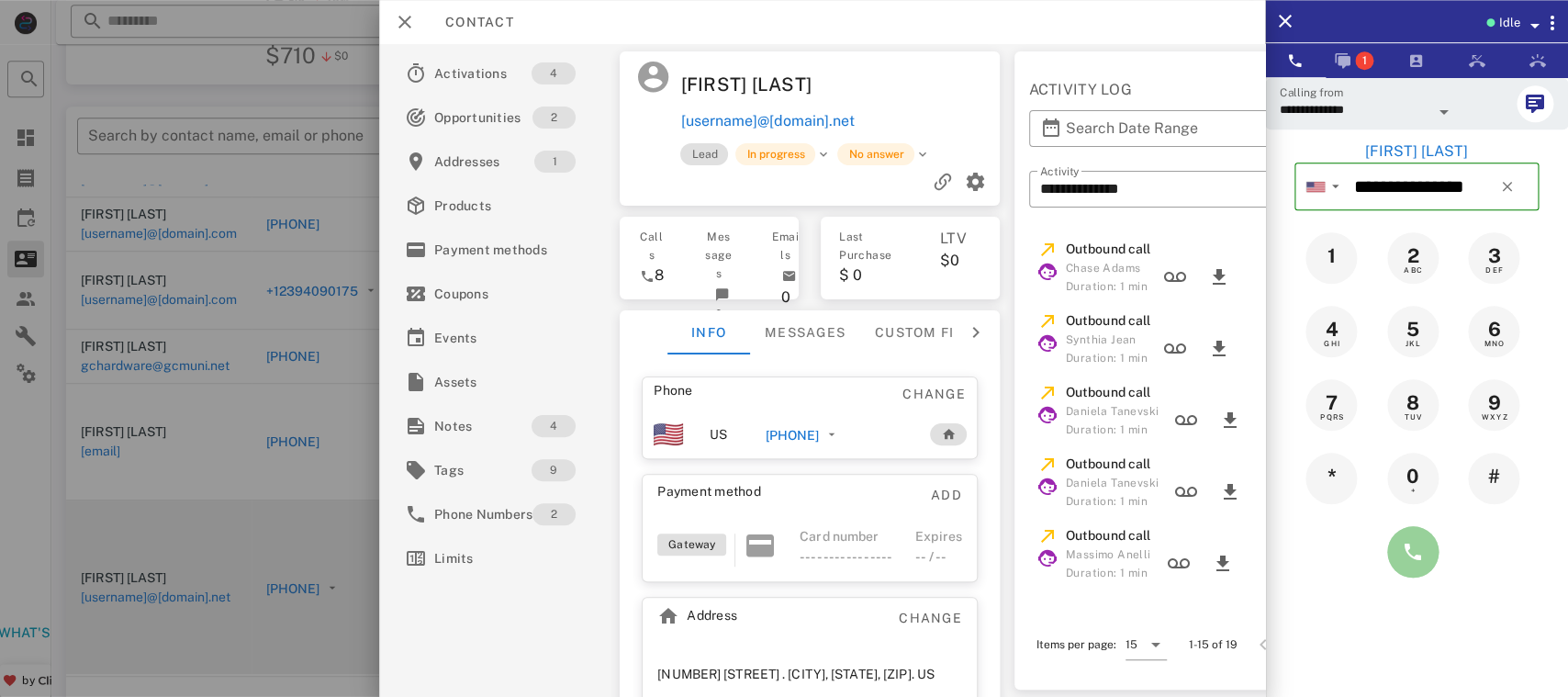 click at bounding box center (1413, 552) 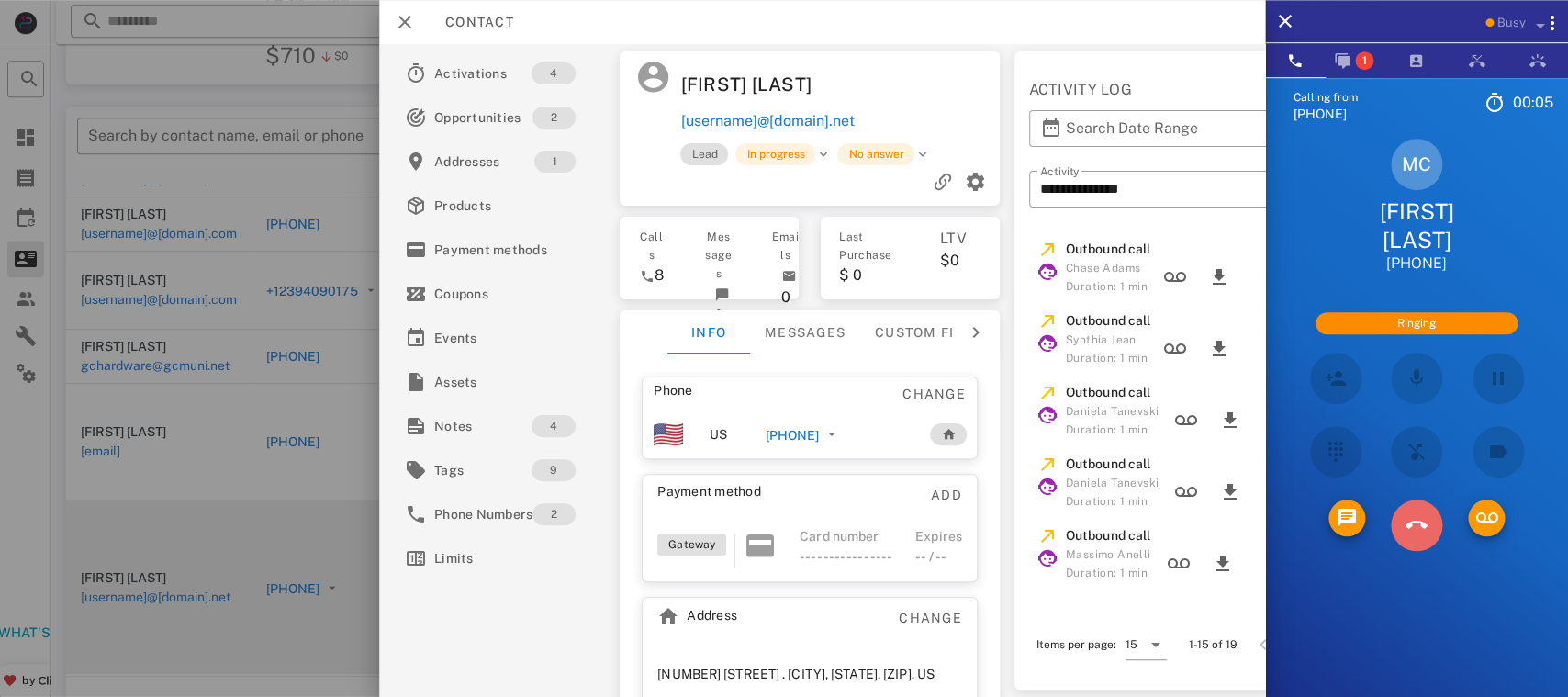 click at bounding box center [1417, 525] 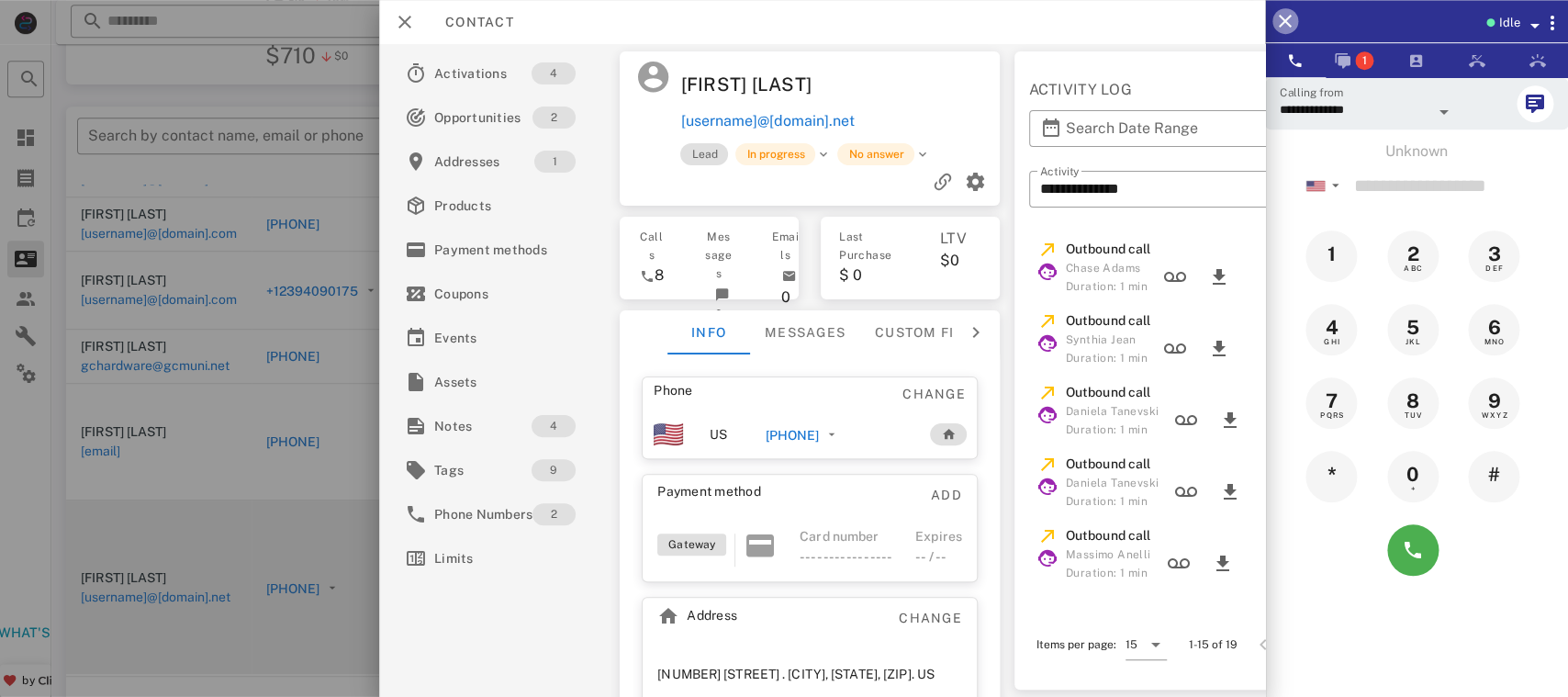 click at bounding box center [1285, 21] 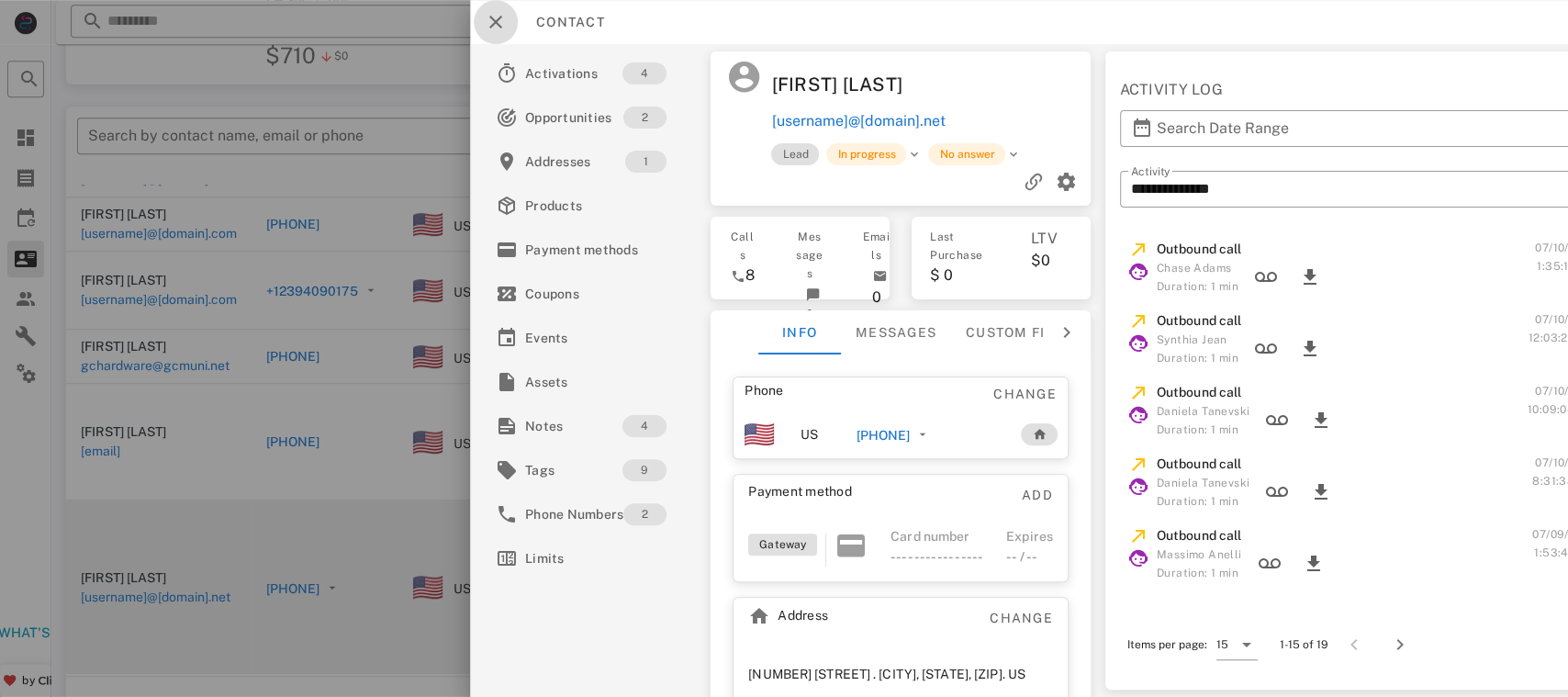 click at bounding box center [496, 22] 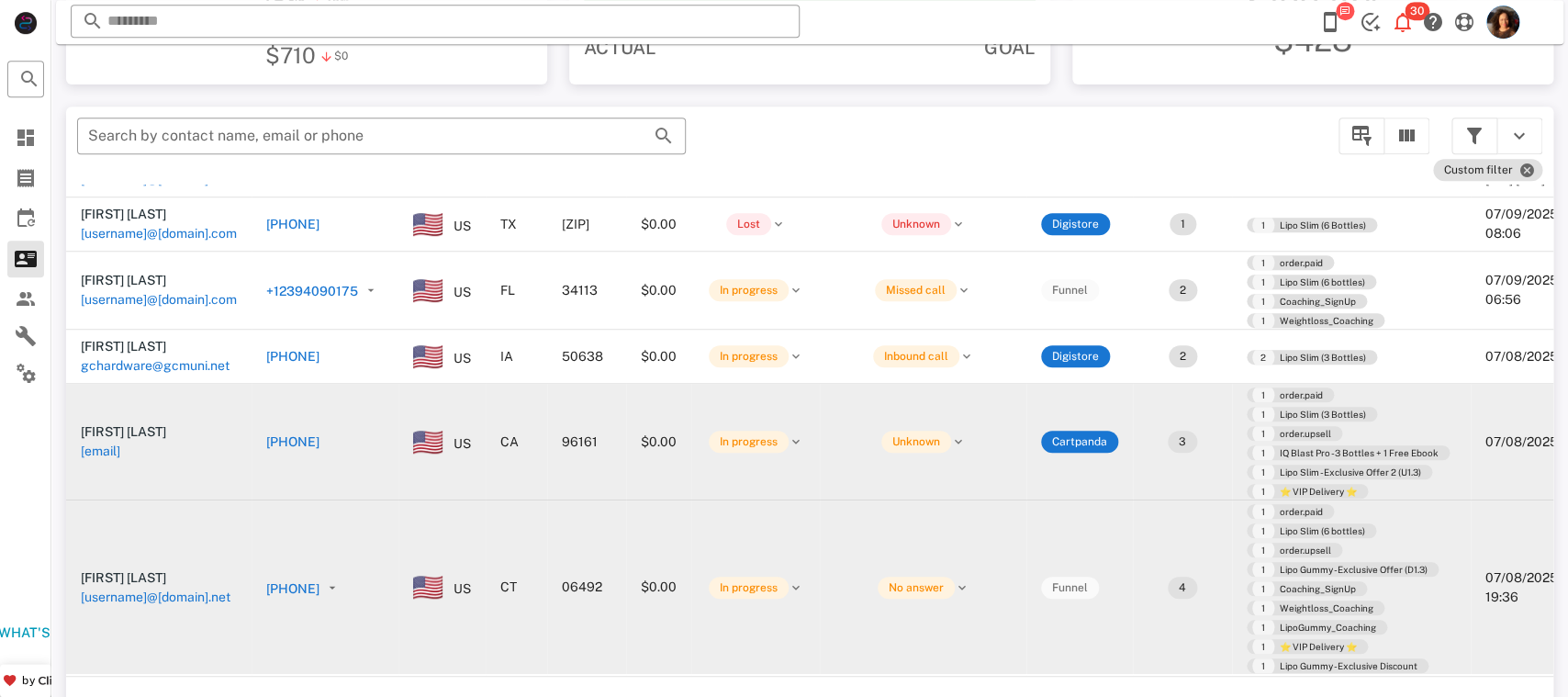 click on "[PHONE]" at bounding box center (293, 442) 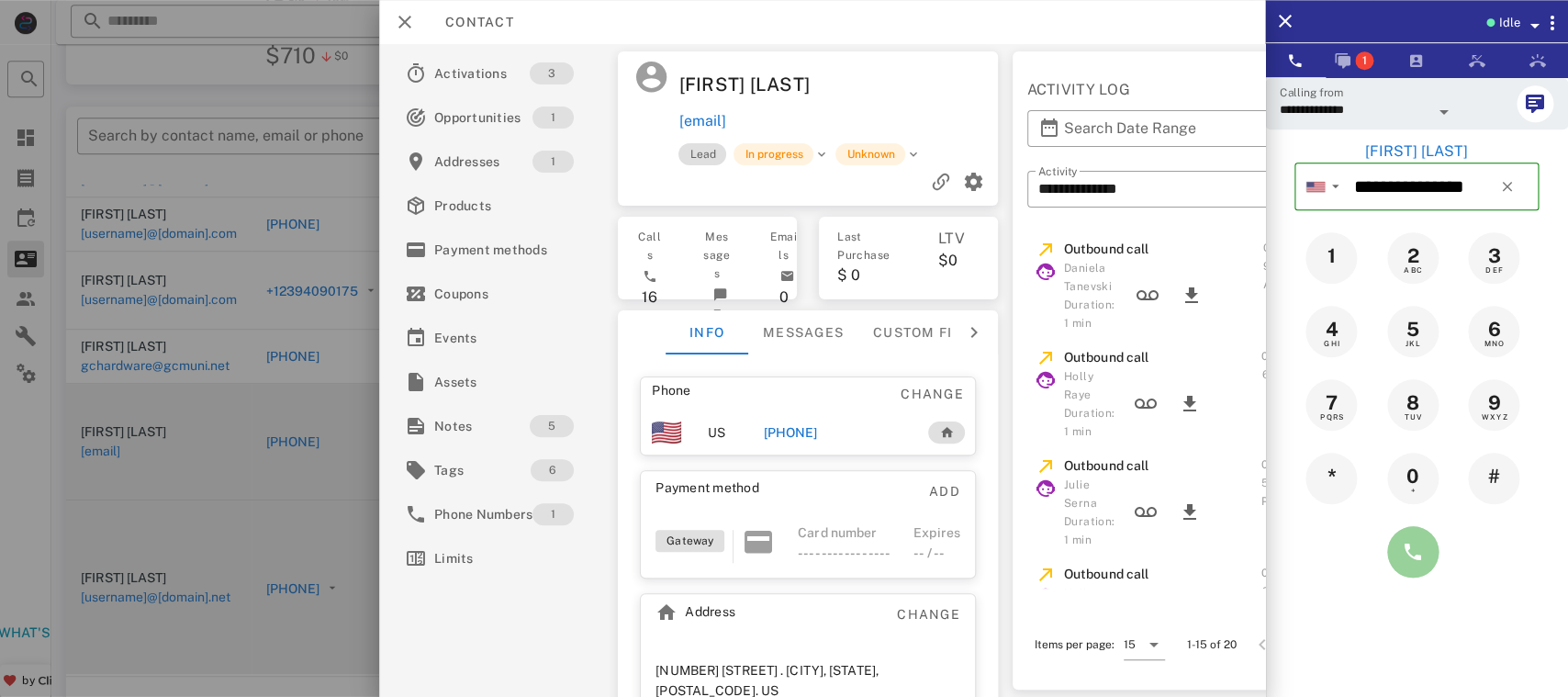 click at bounding box center [1413, 552] 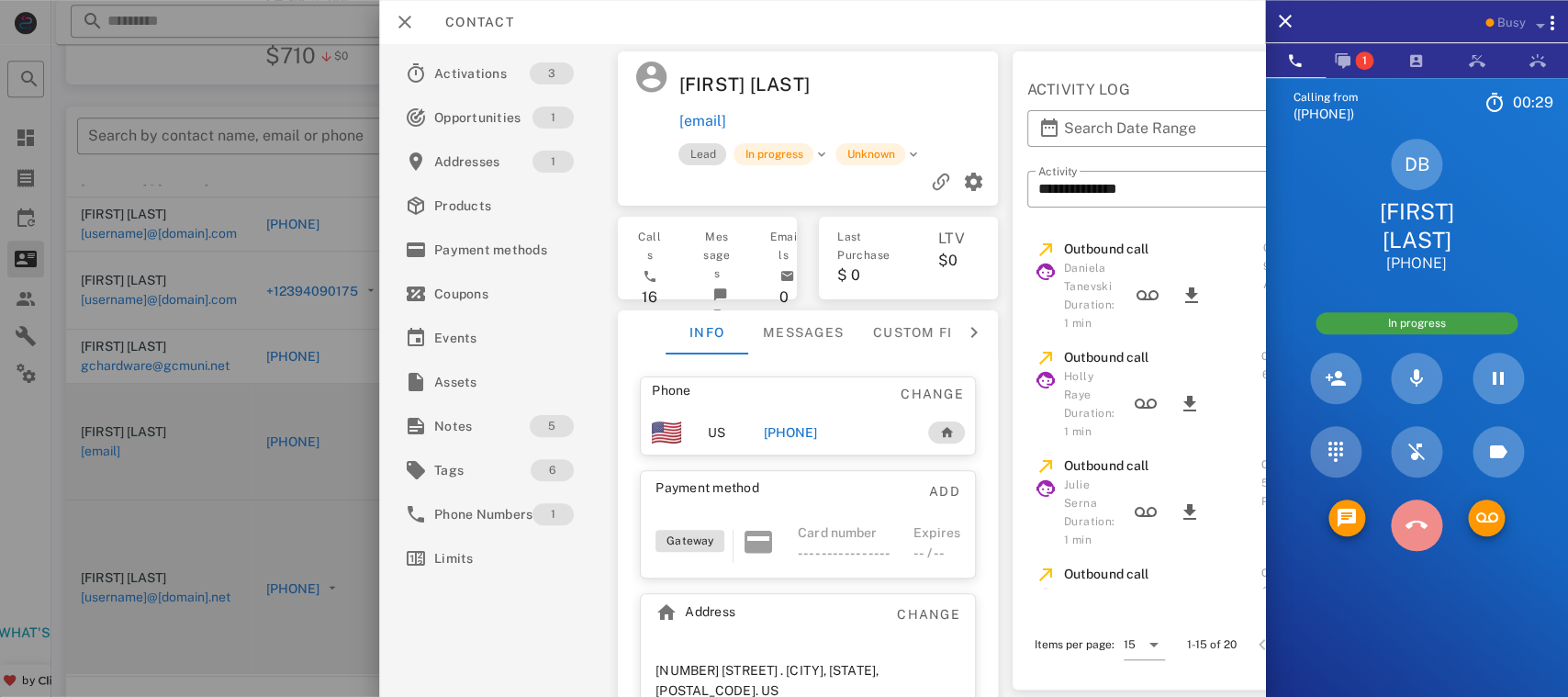 click at bounding box center [1417, 525] 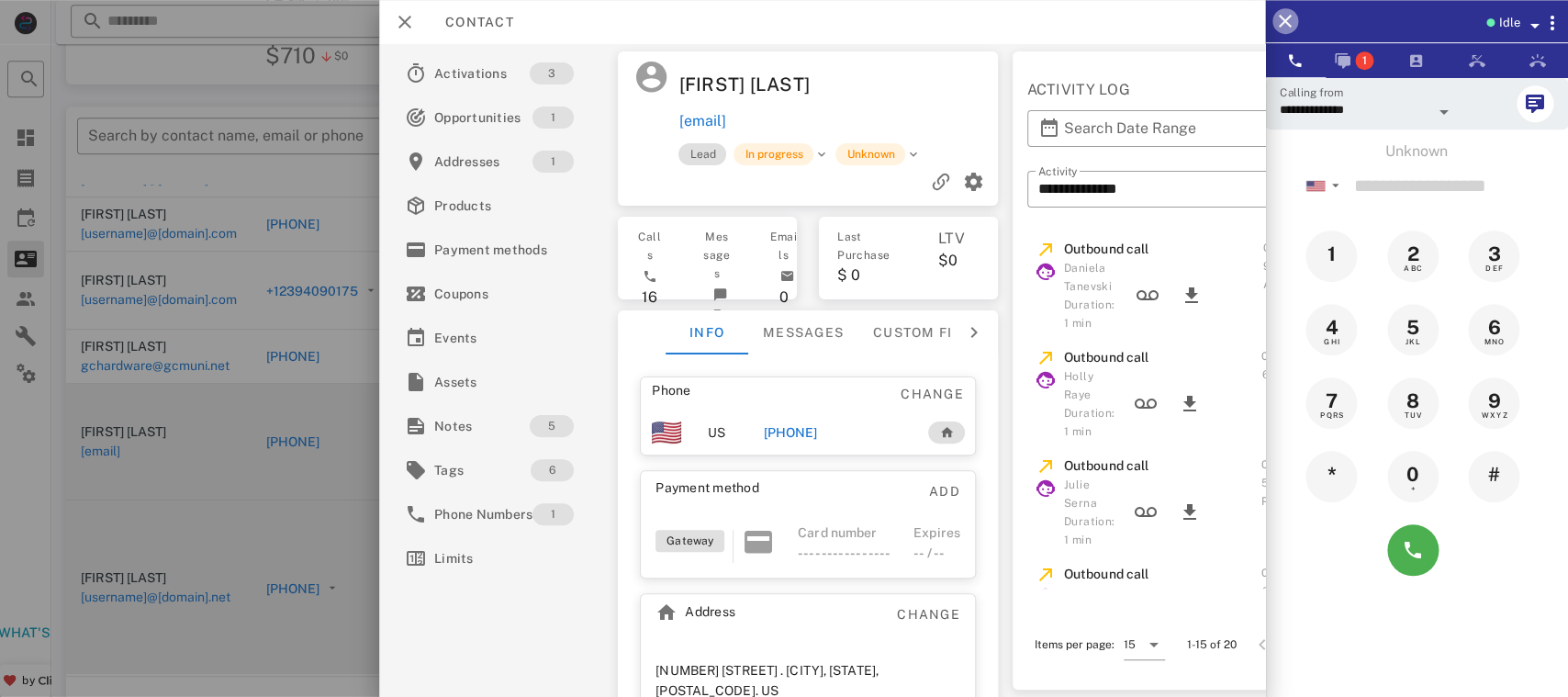 click at bounding box center [1285, 21] 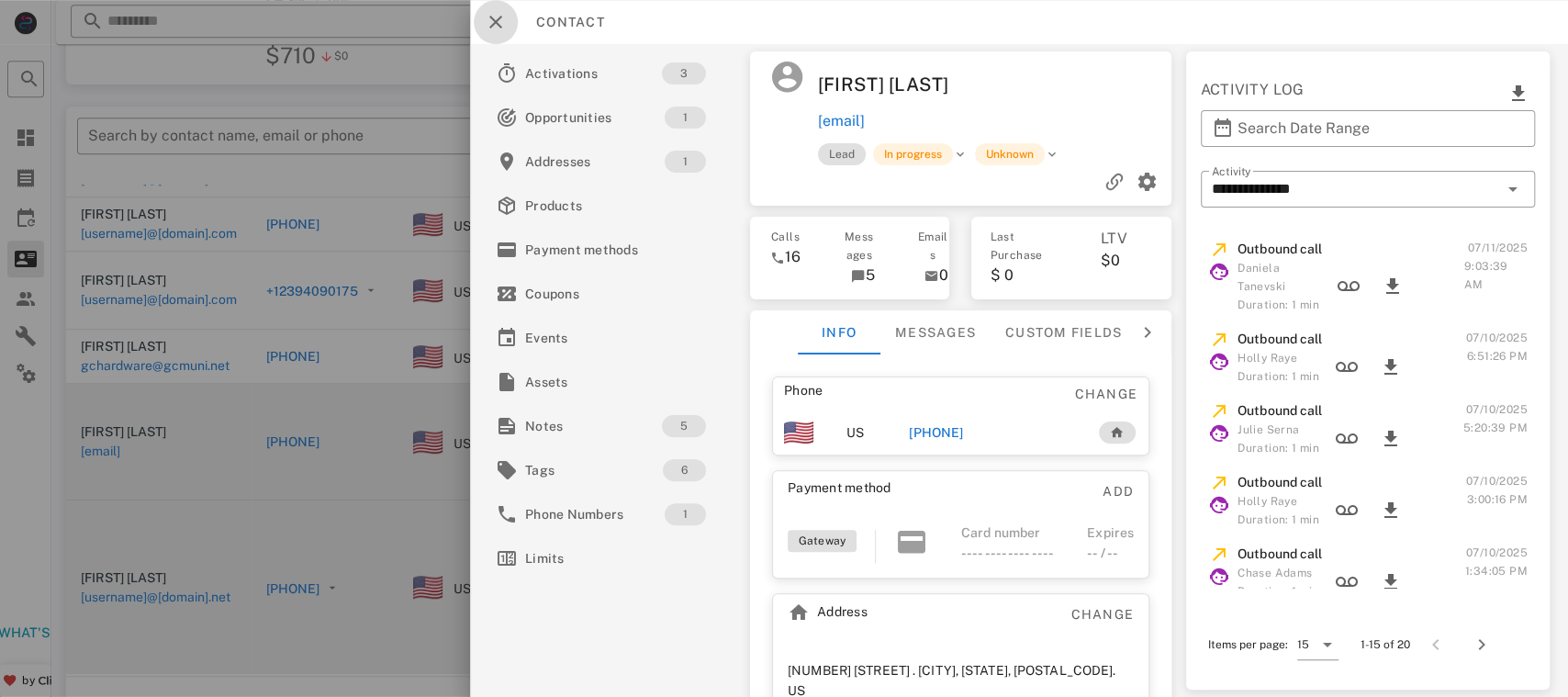 click at bounding box center [496, 22] 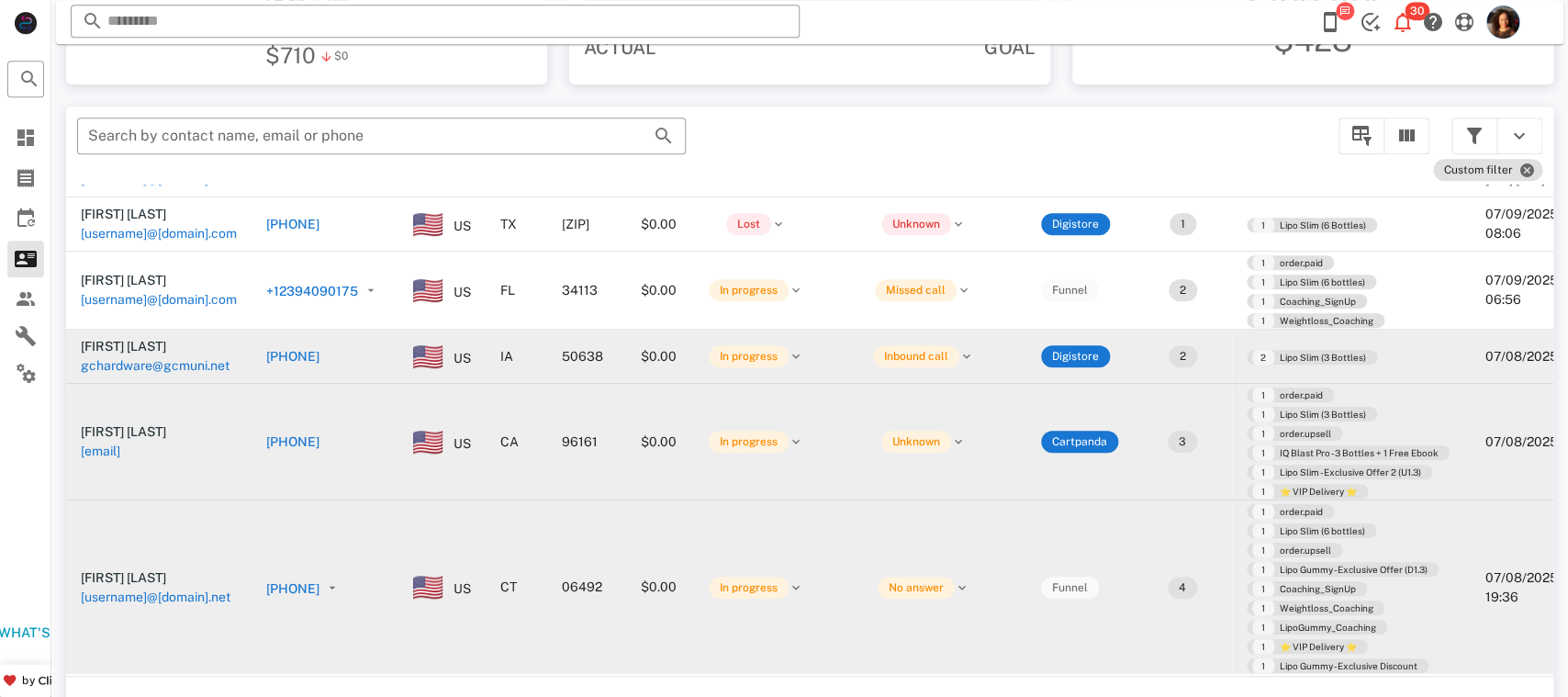 click on "[PHONE]" at bounding box center (293, 356) 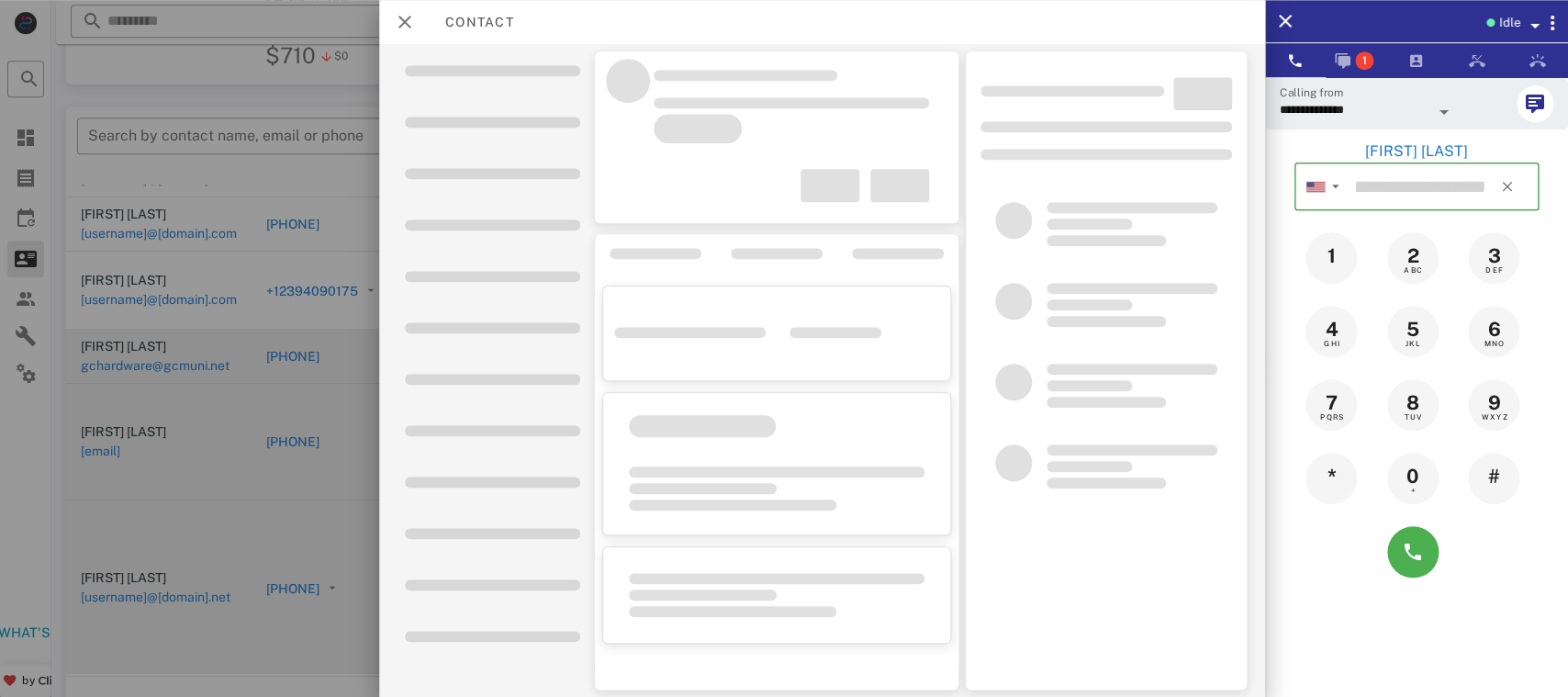 type on "**********" 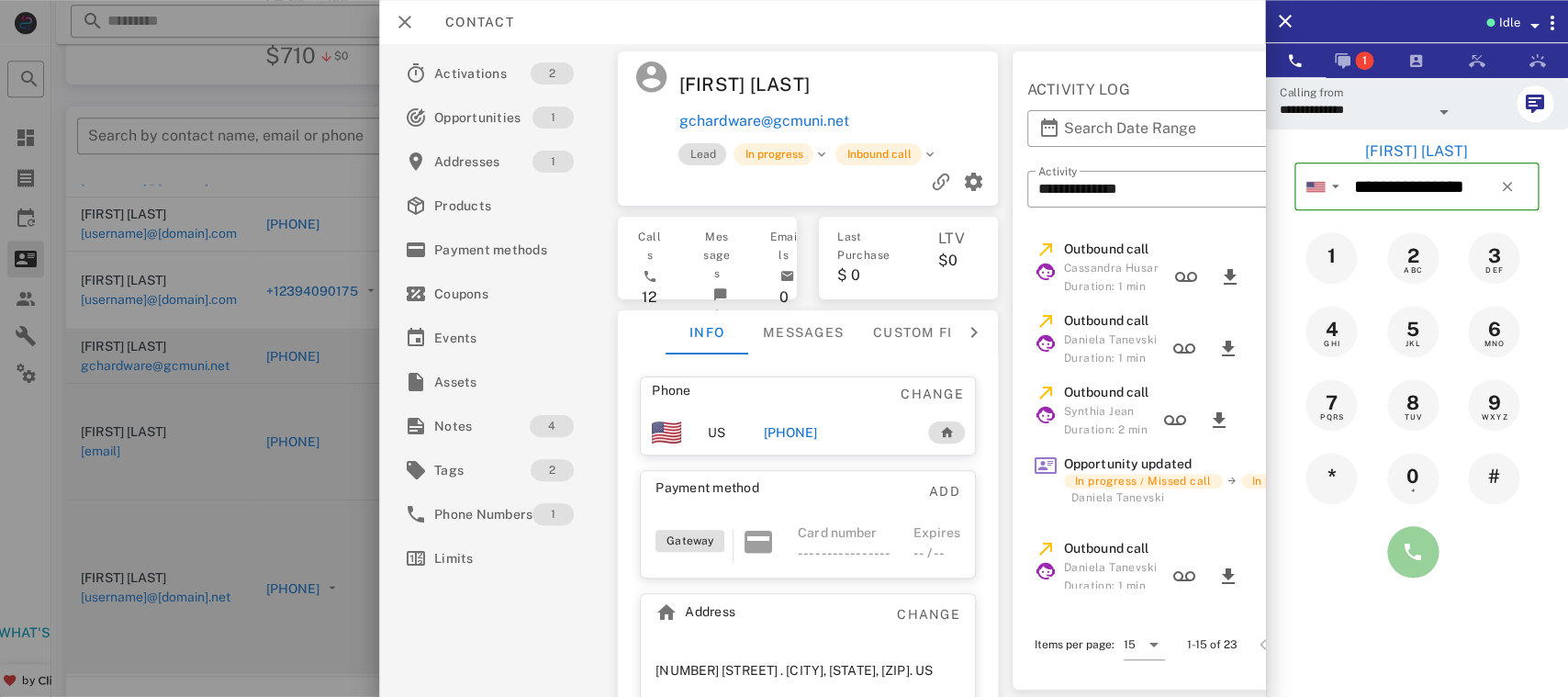 click at bounding box center (1413, 552) 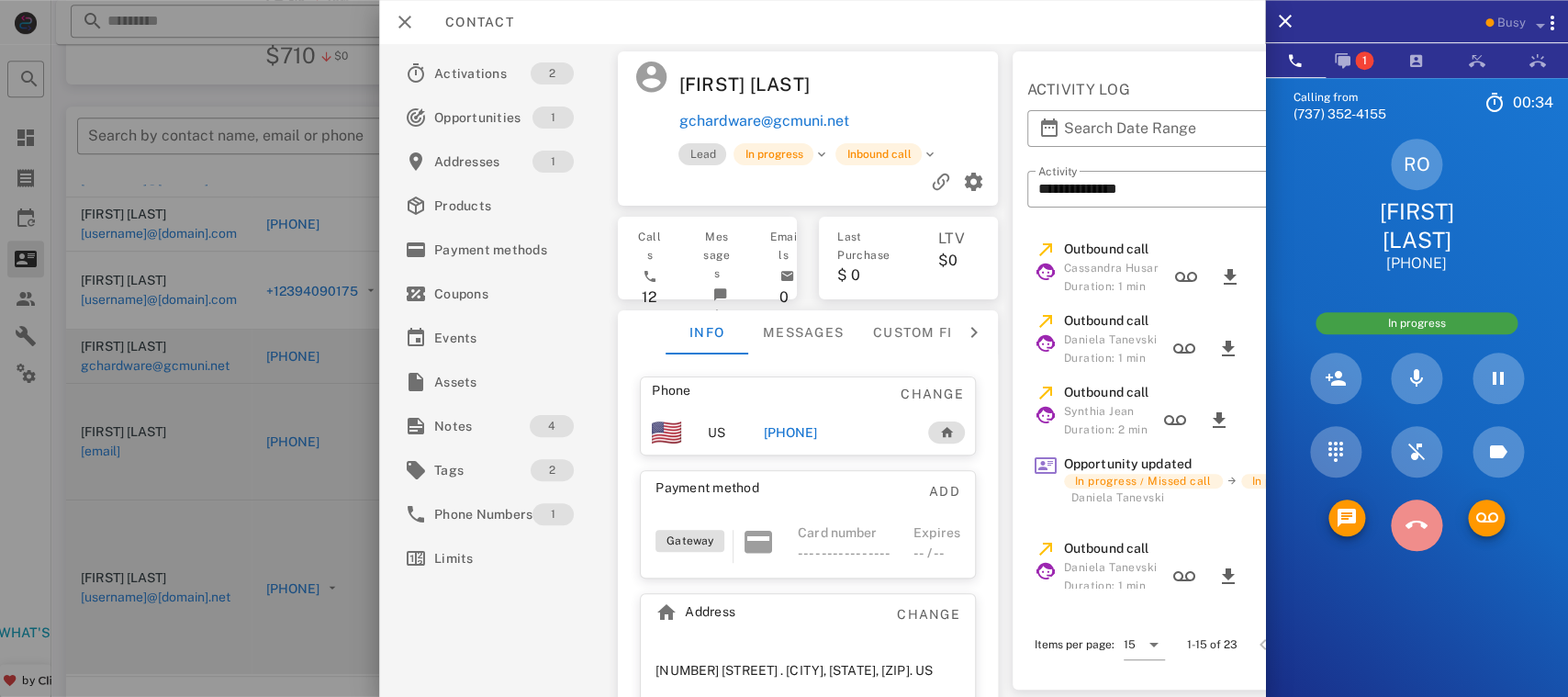 click at bounding box center [1417, 525] 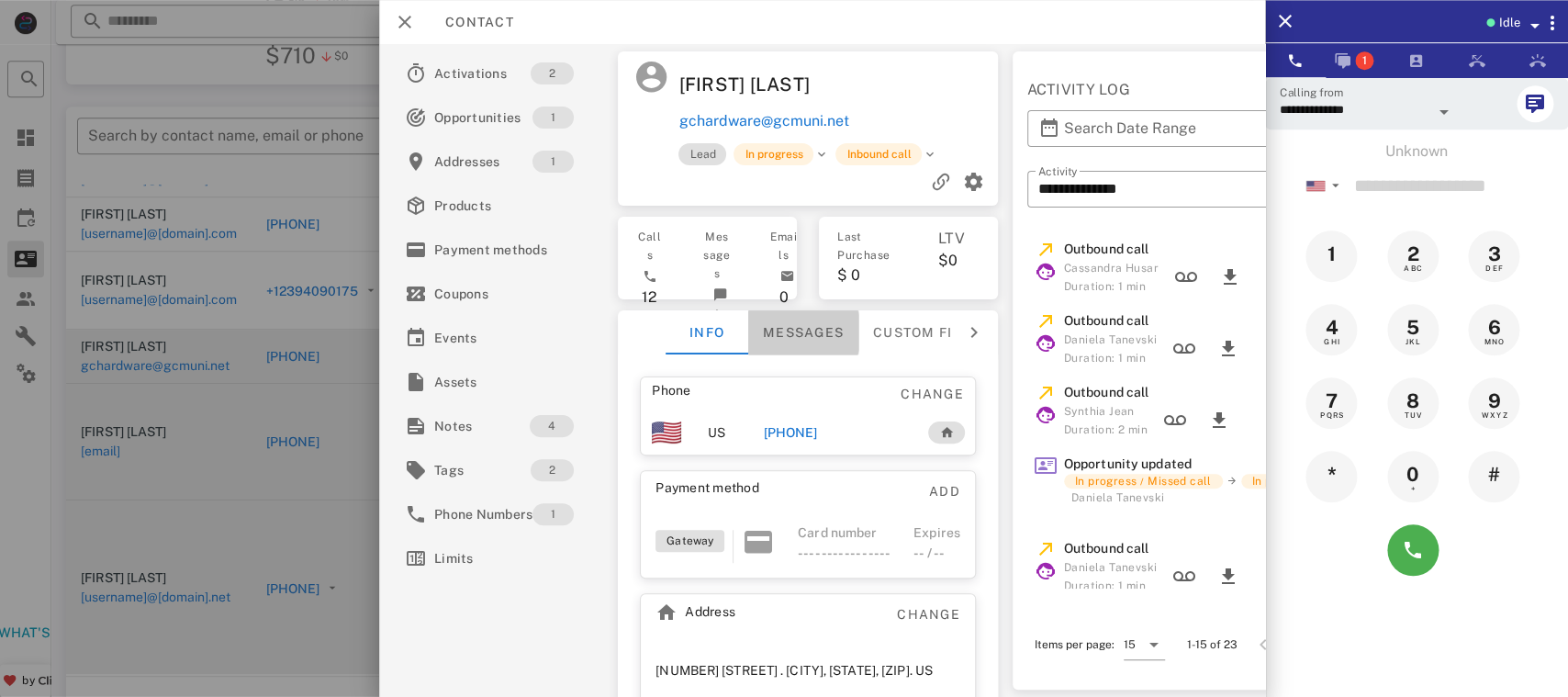click on "Messages" at bounding box center [804, 332] 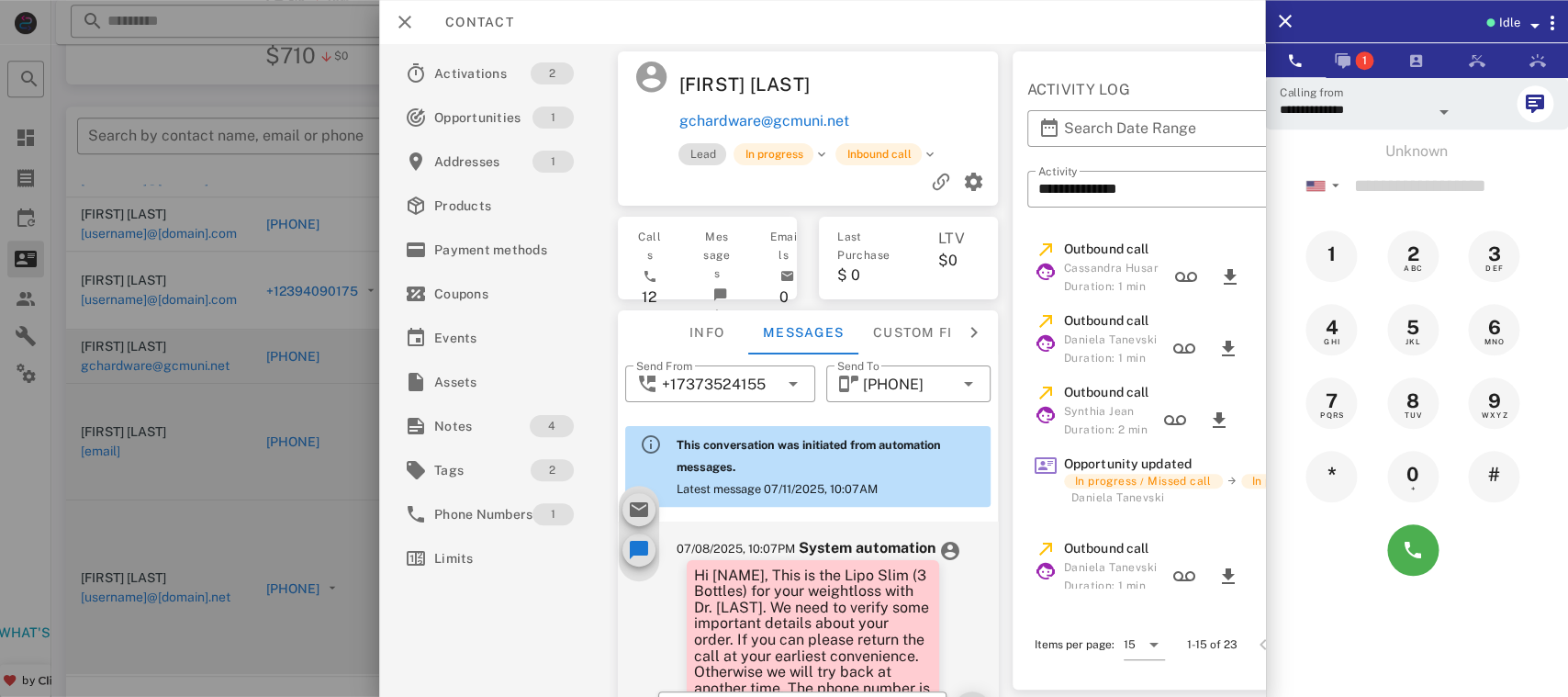 scroll, scrollTop: 1051, scrollLeft: 0, axis: vertical 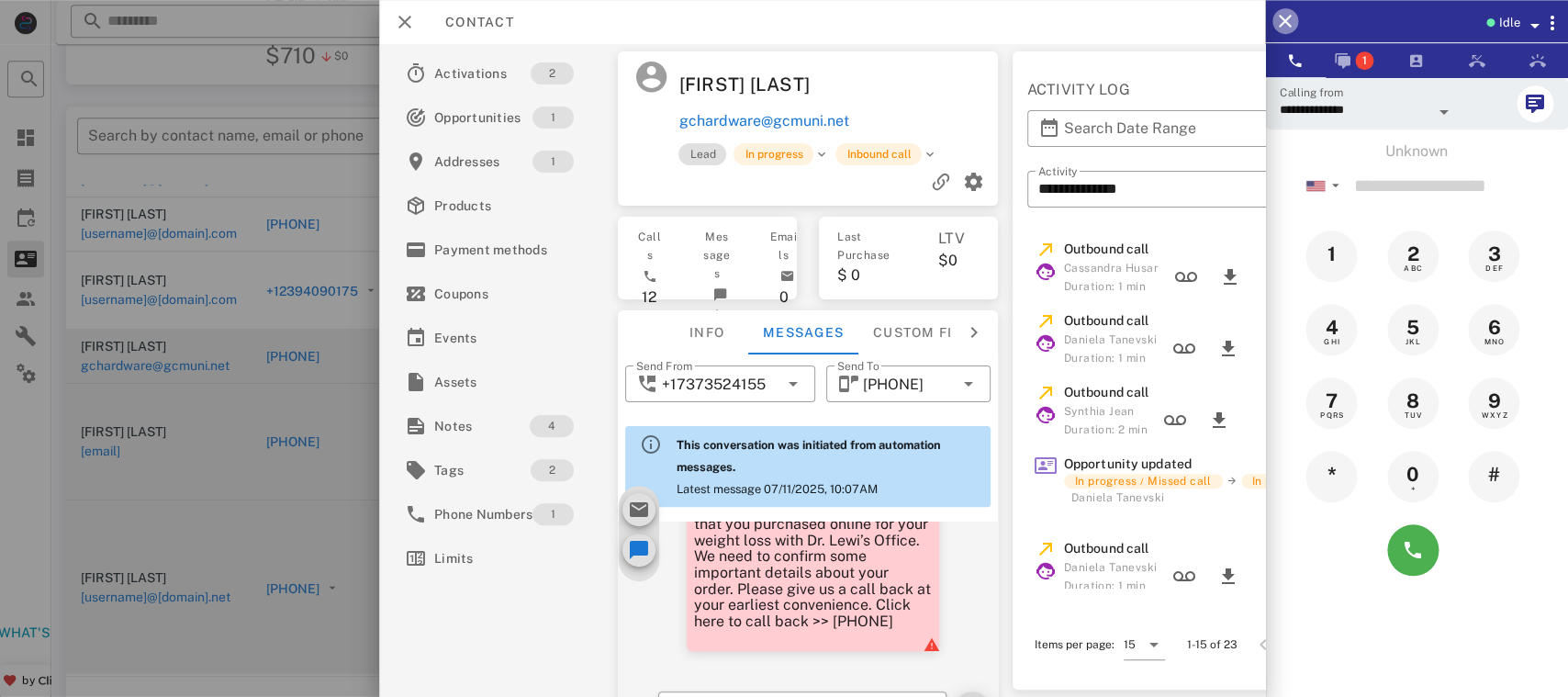 click at bounding box center (1285, 21) 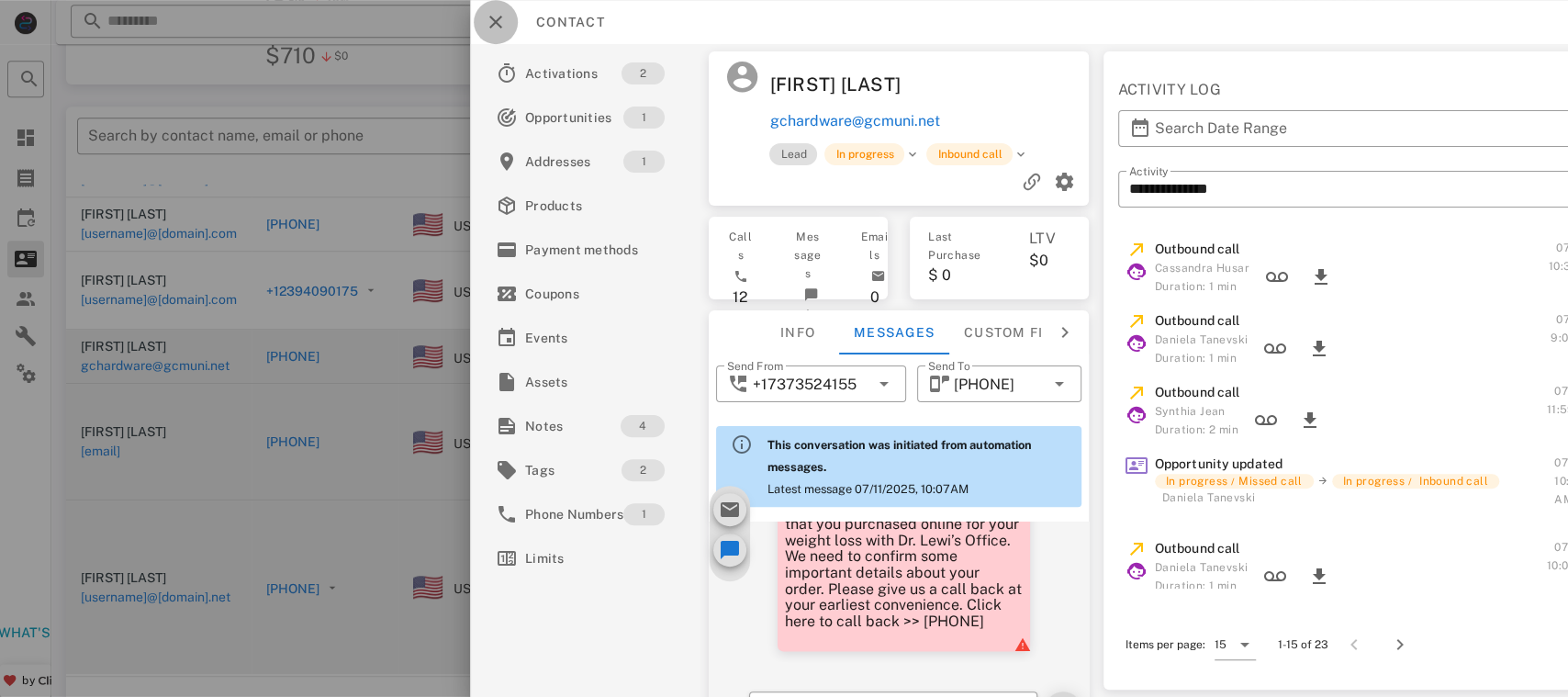 click at bounding box center [496, 22] 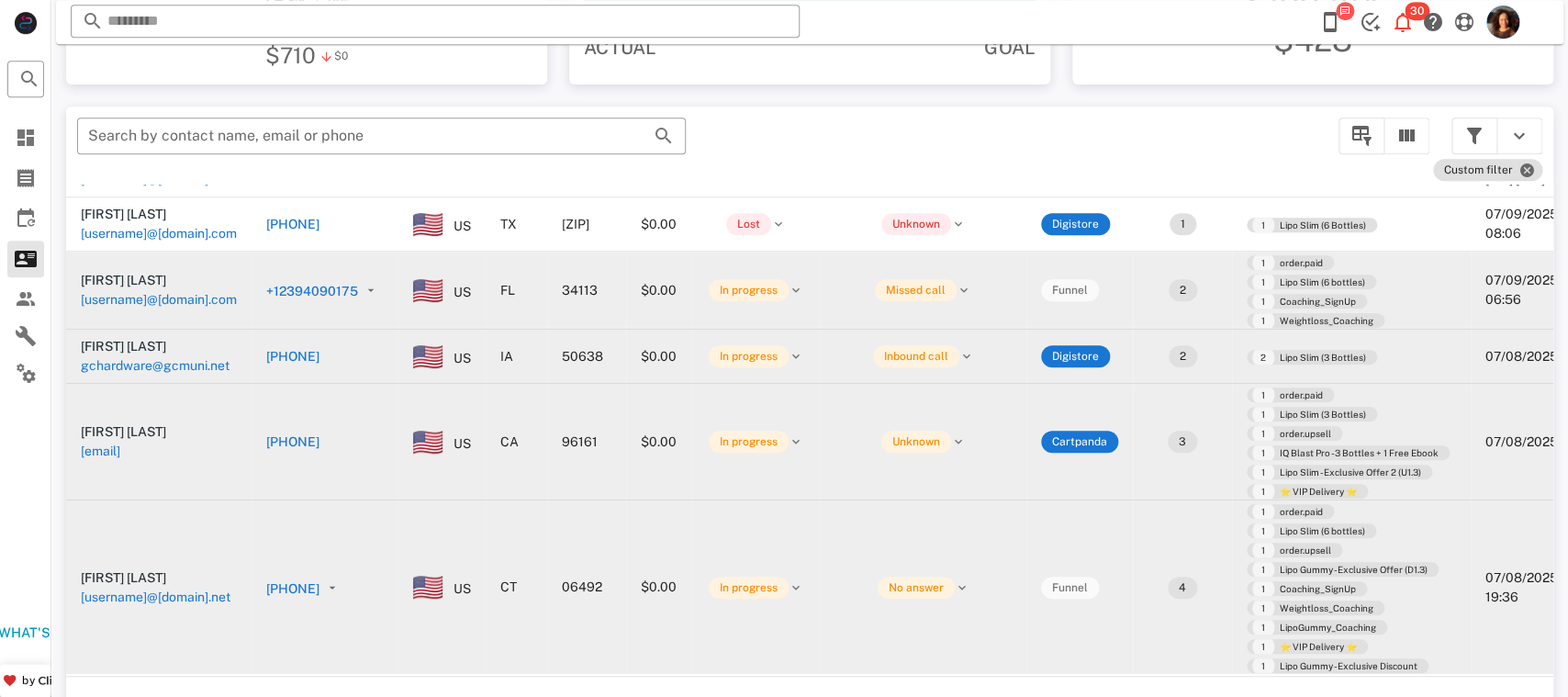 click on "+12394090175" at bounding box center (312, 291) 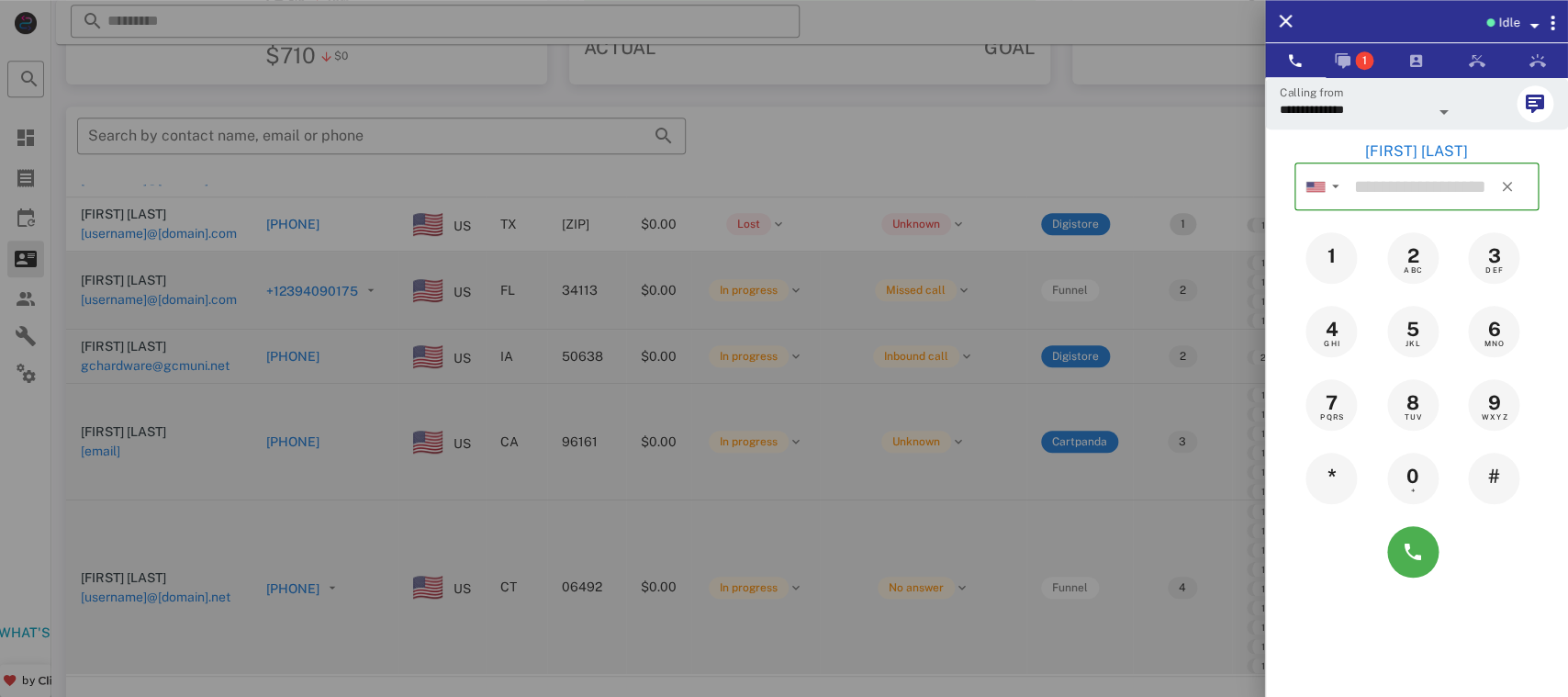 type on "**********" 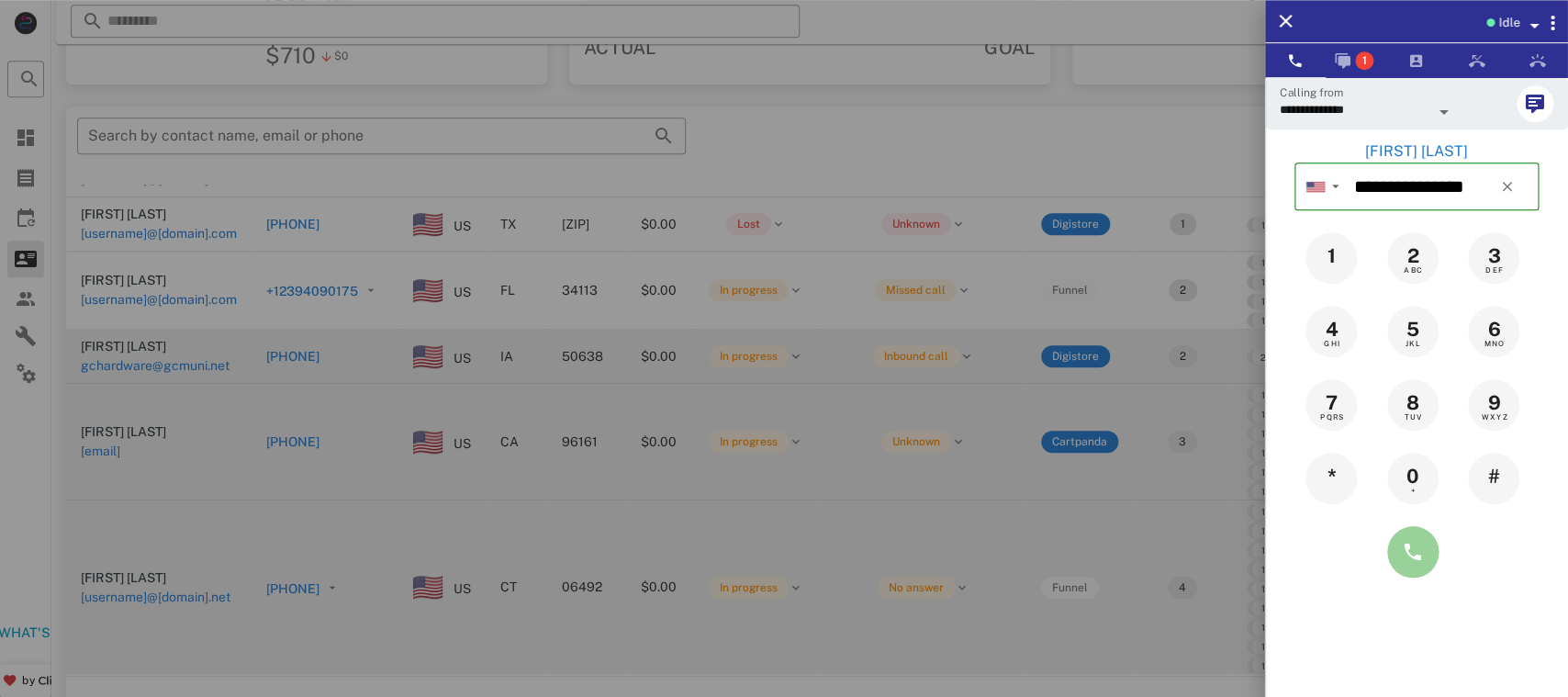click at bounding box center (1413, 552) 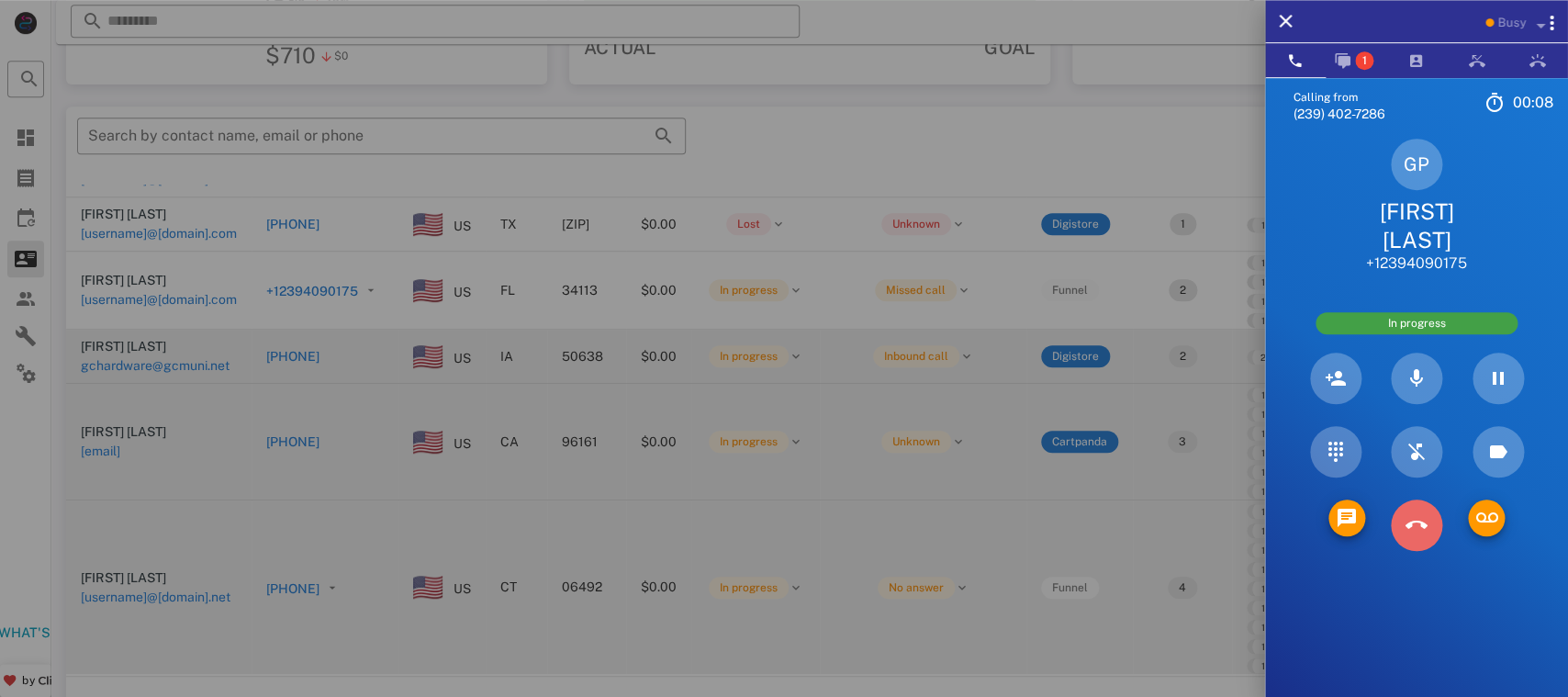 click at bounding box center [1417, 525] 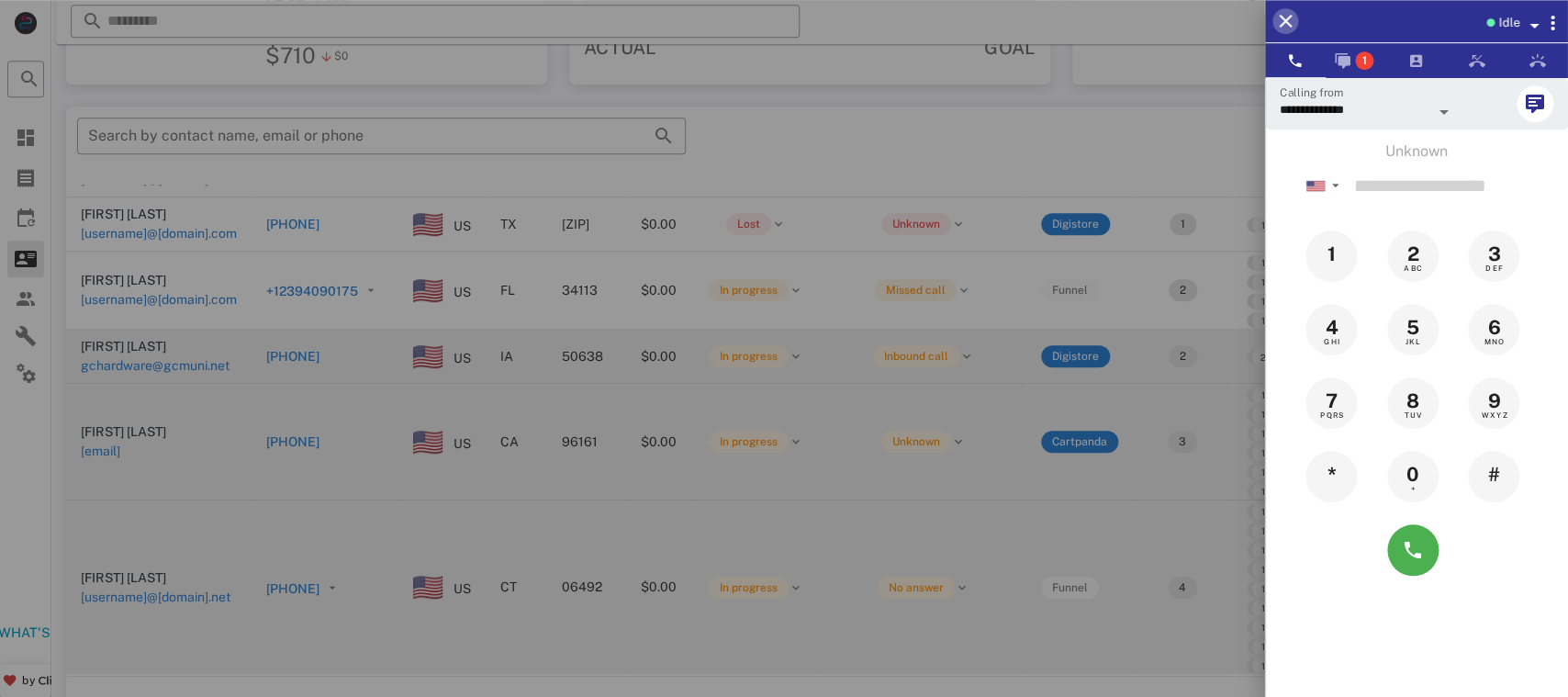 click at bounding box center (1285, 21) 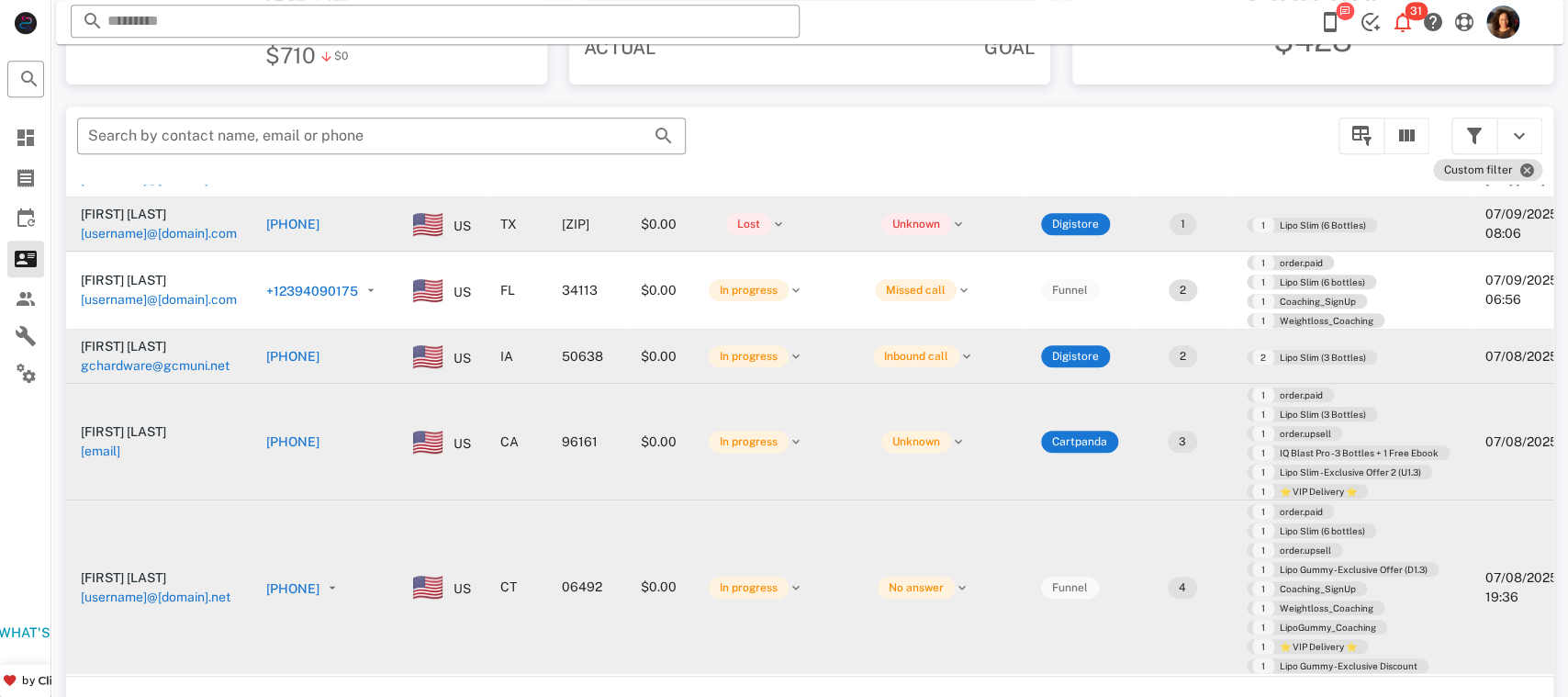click on "[PHONE]" at bounding box center [293, 224] 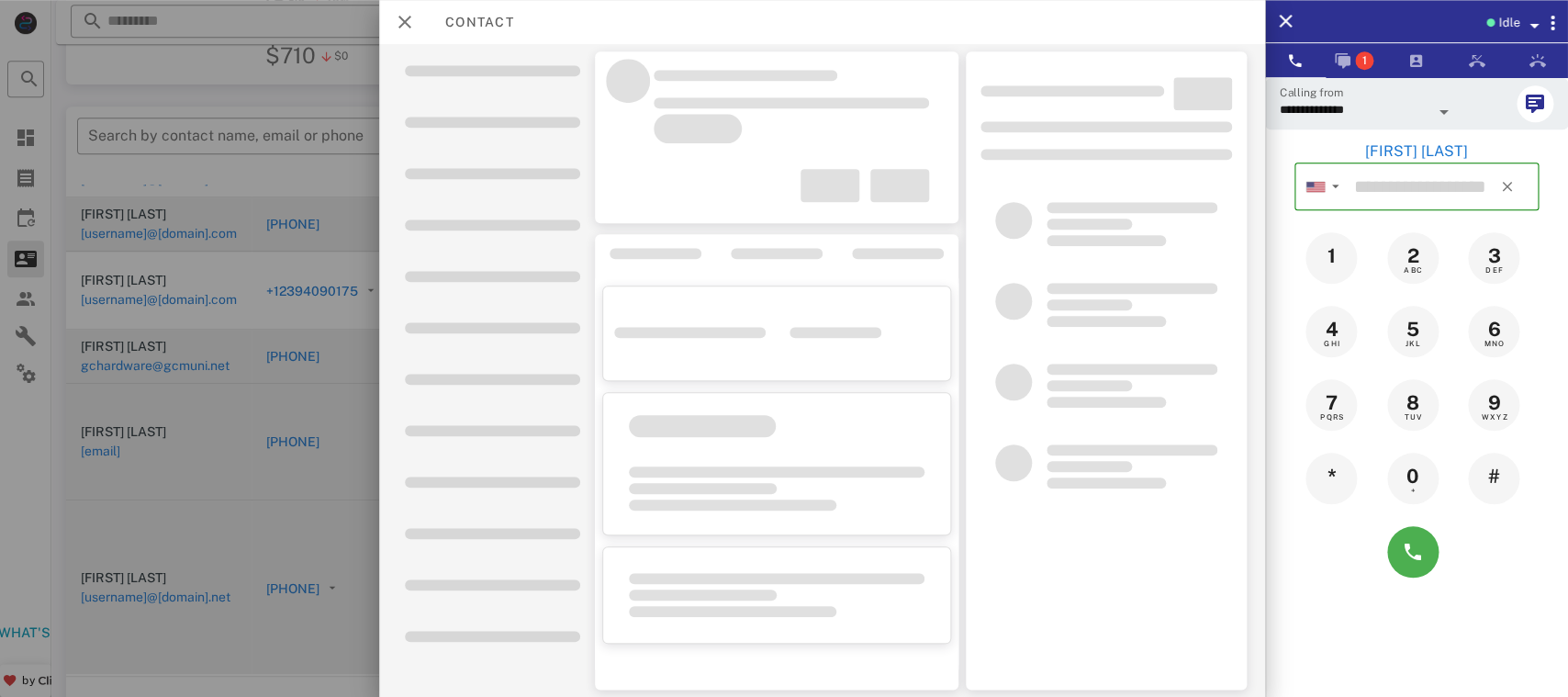 type on "**********" 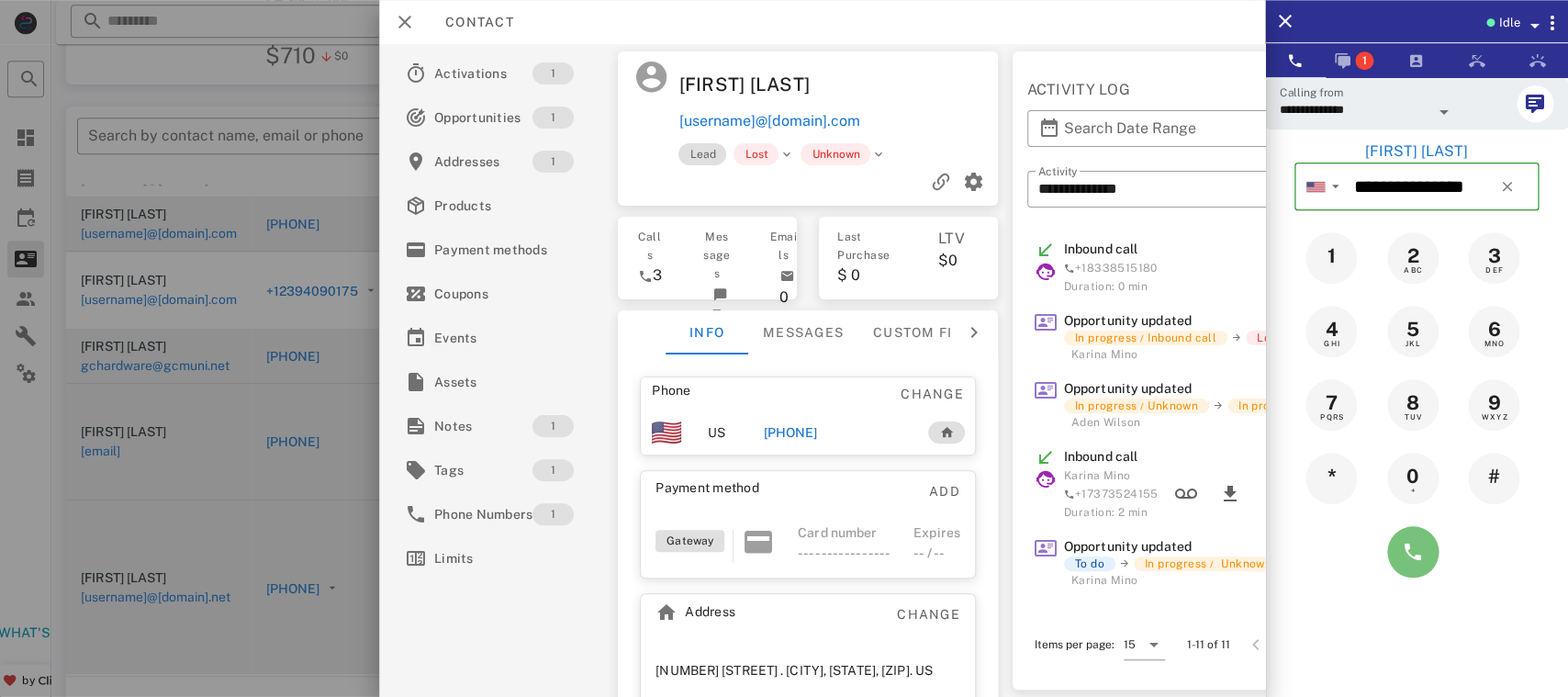 click at bounding box center [1413, 552] 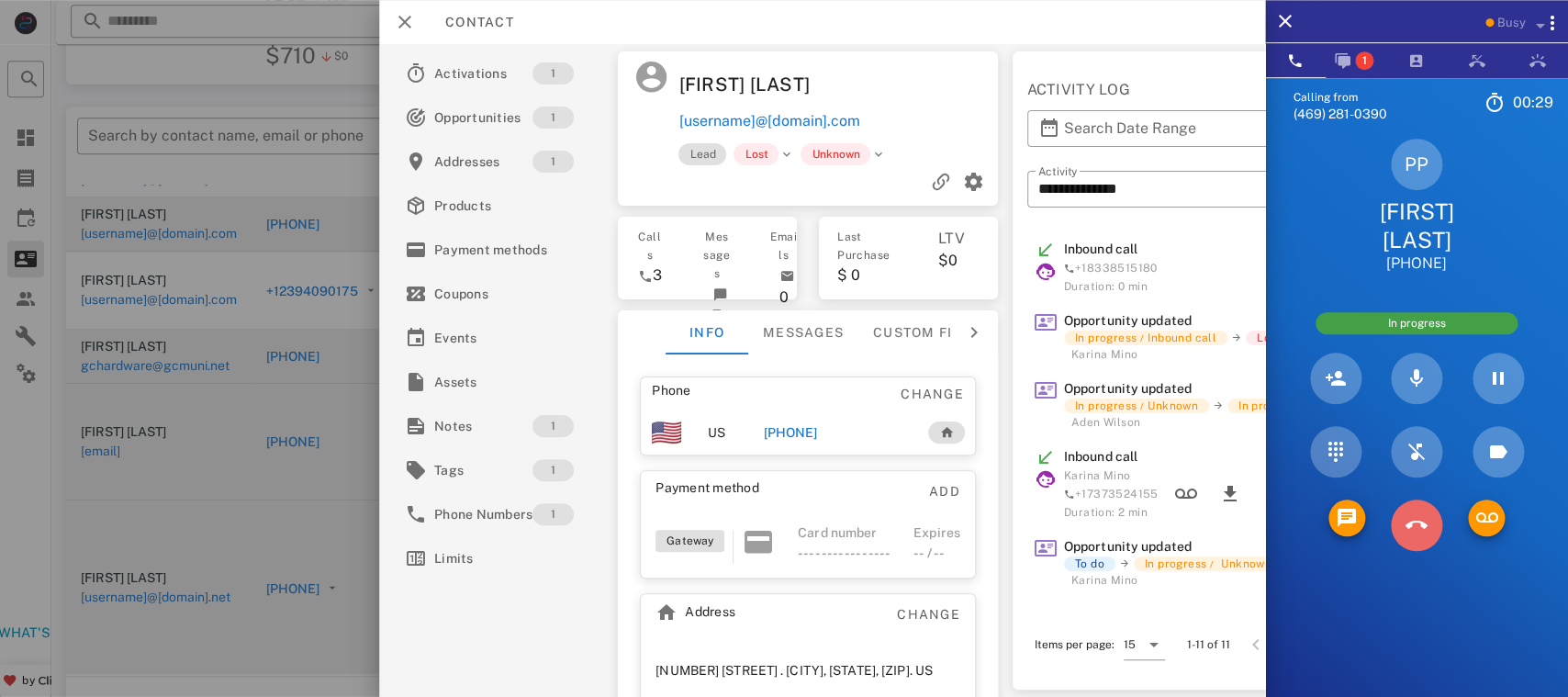click at bounding box center (1417, 525) 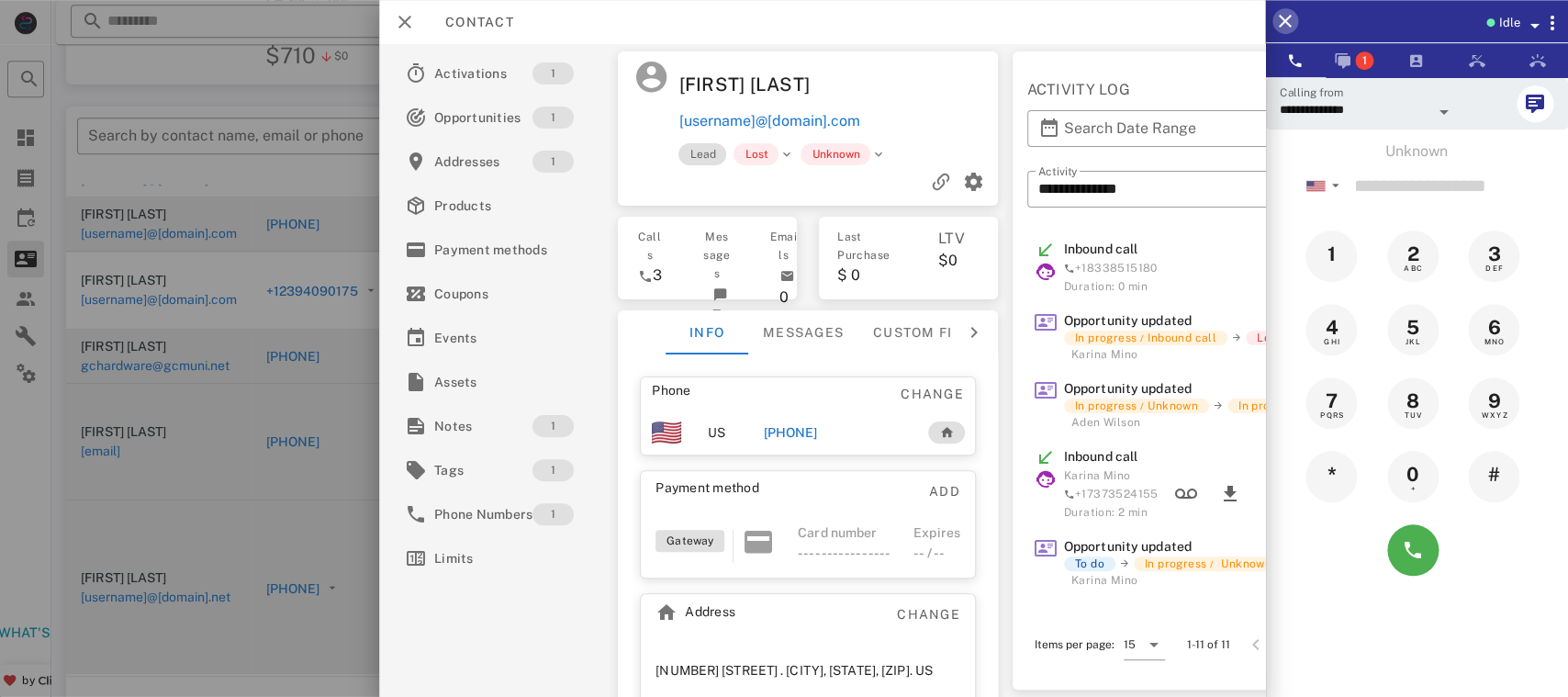 click at bounding box center [1285, 21] 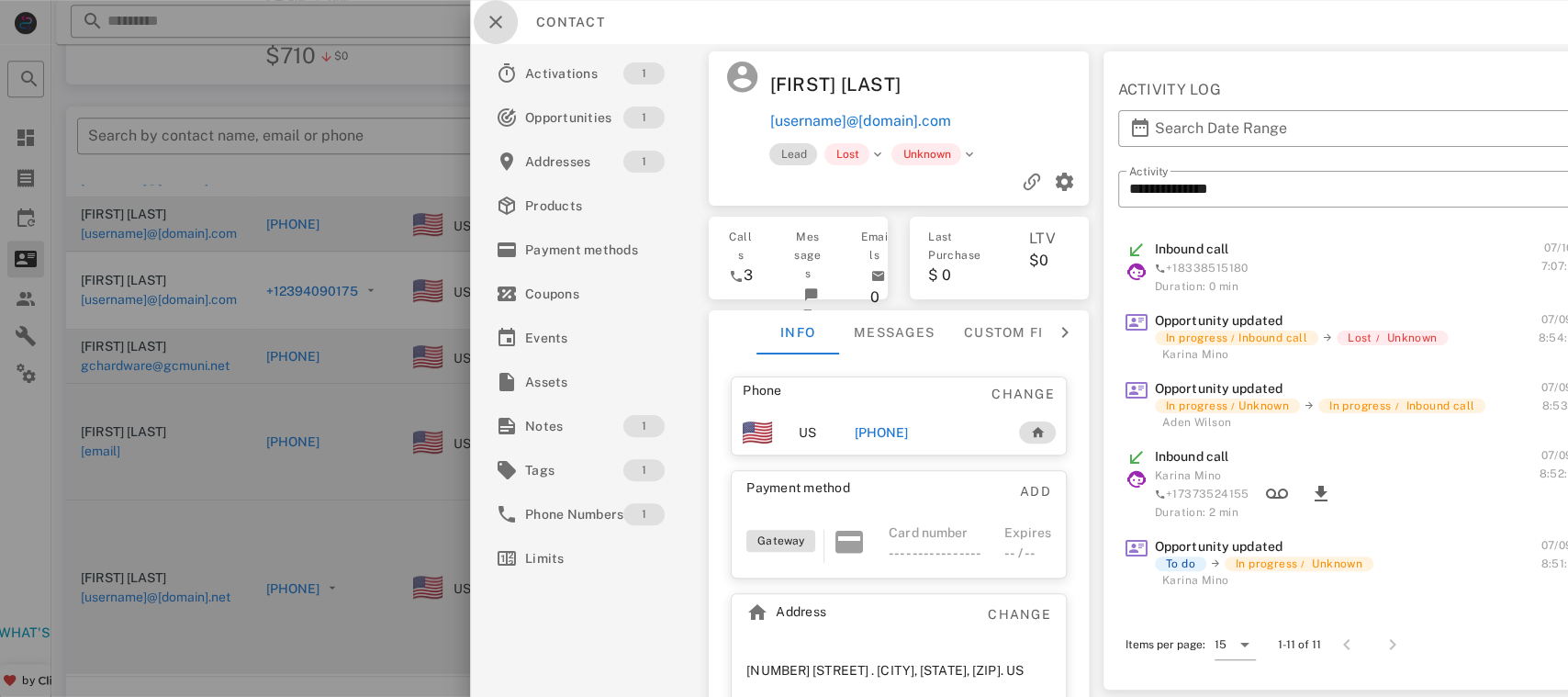 click at bounding box center [496, 22] 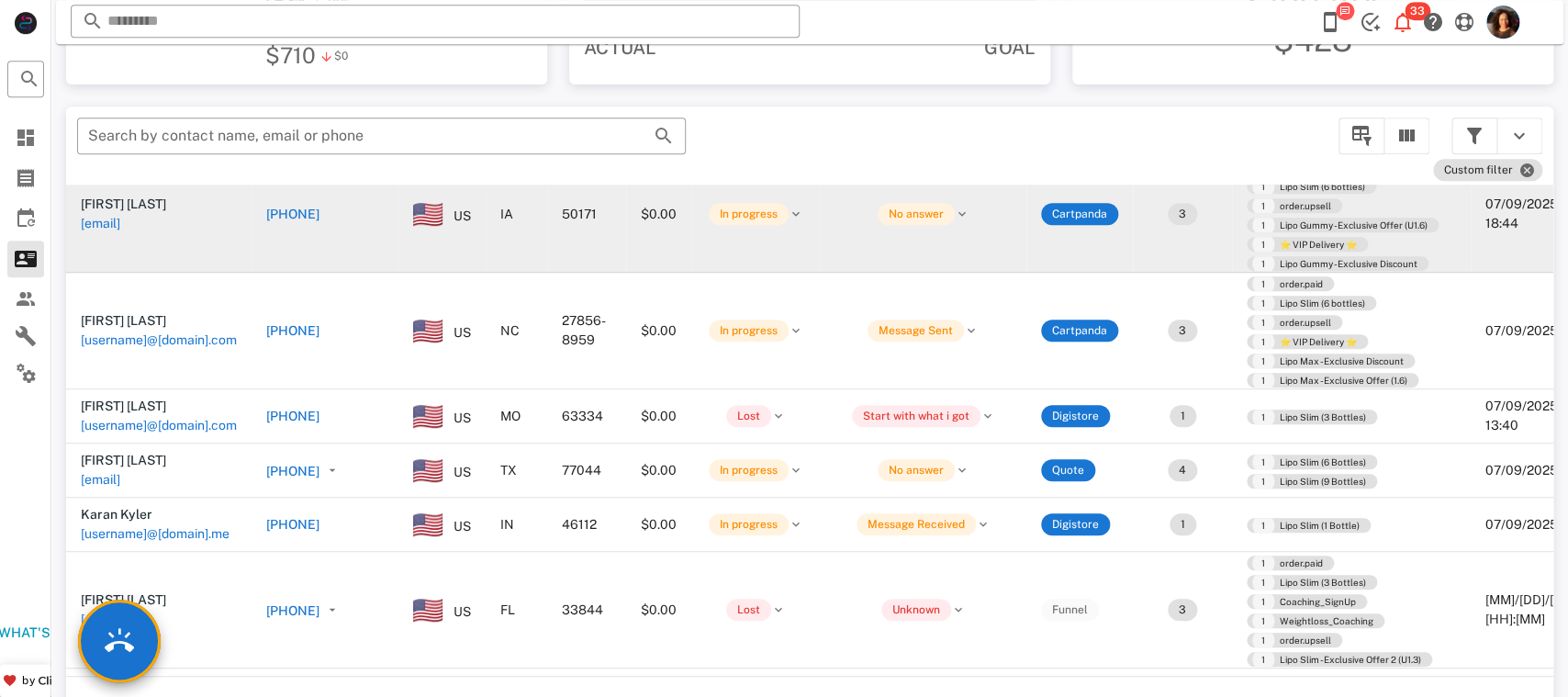 scroll, scrollTop: 745, scrollLeft: 0, axis: vertical 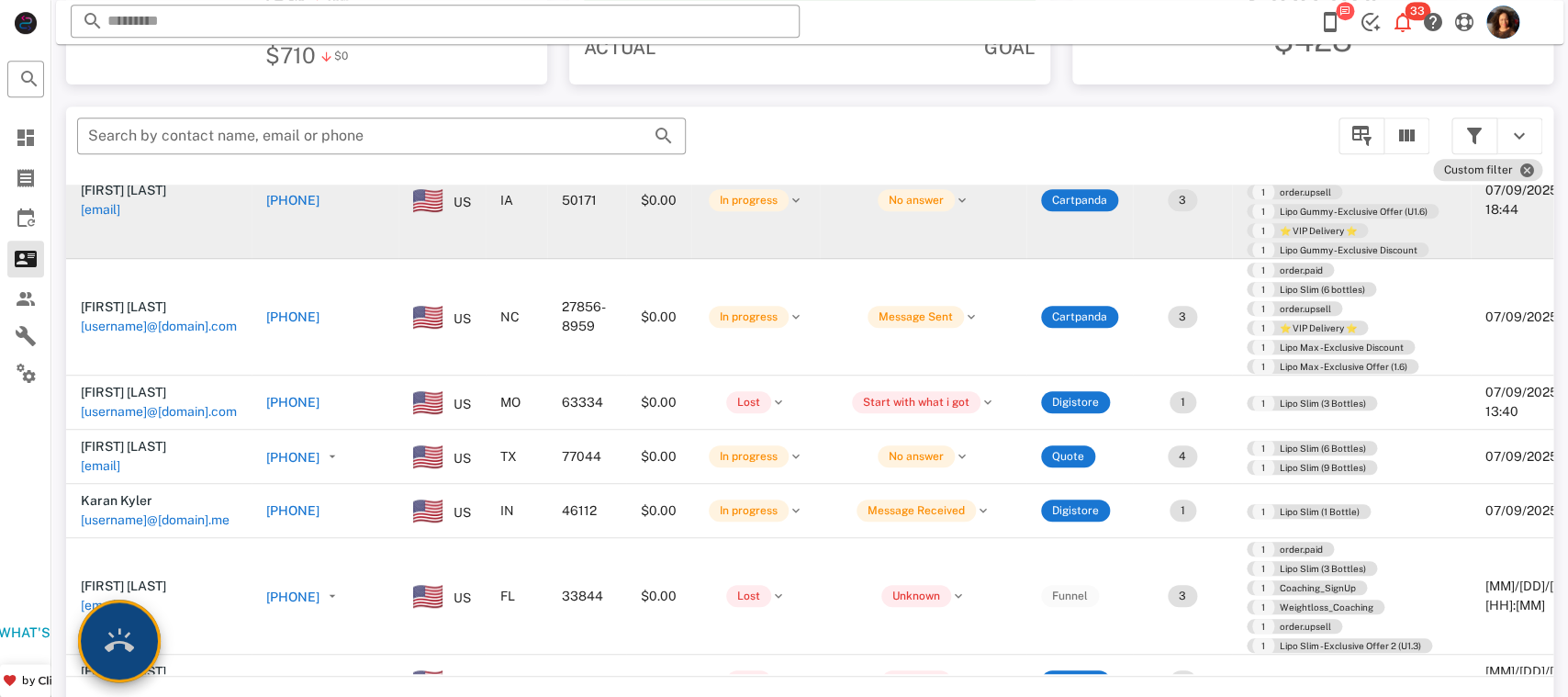 click at bounding box center [119, 641] 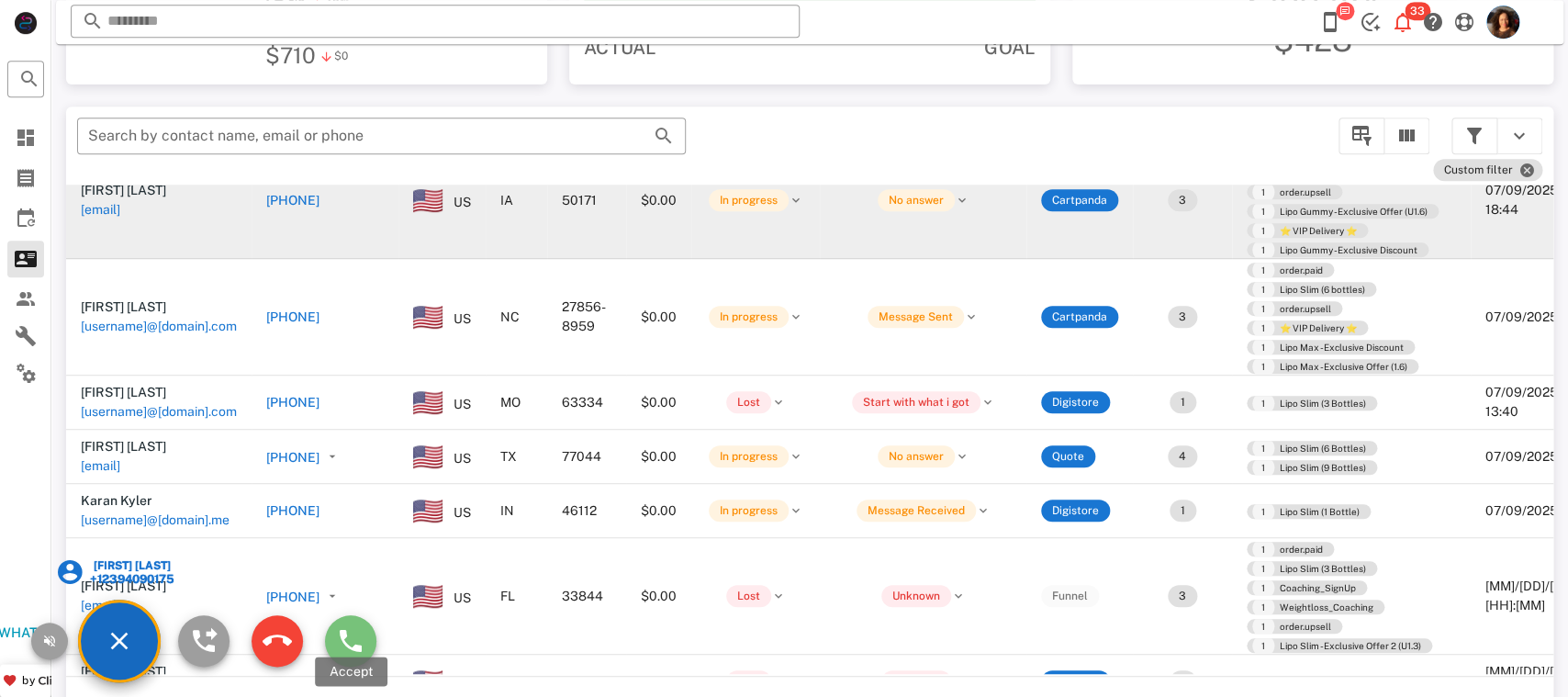 click at bounding box center (351, 641) 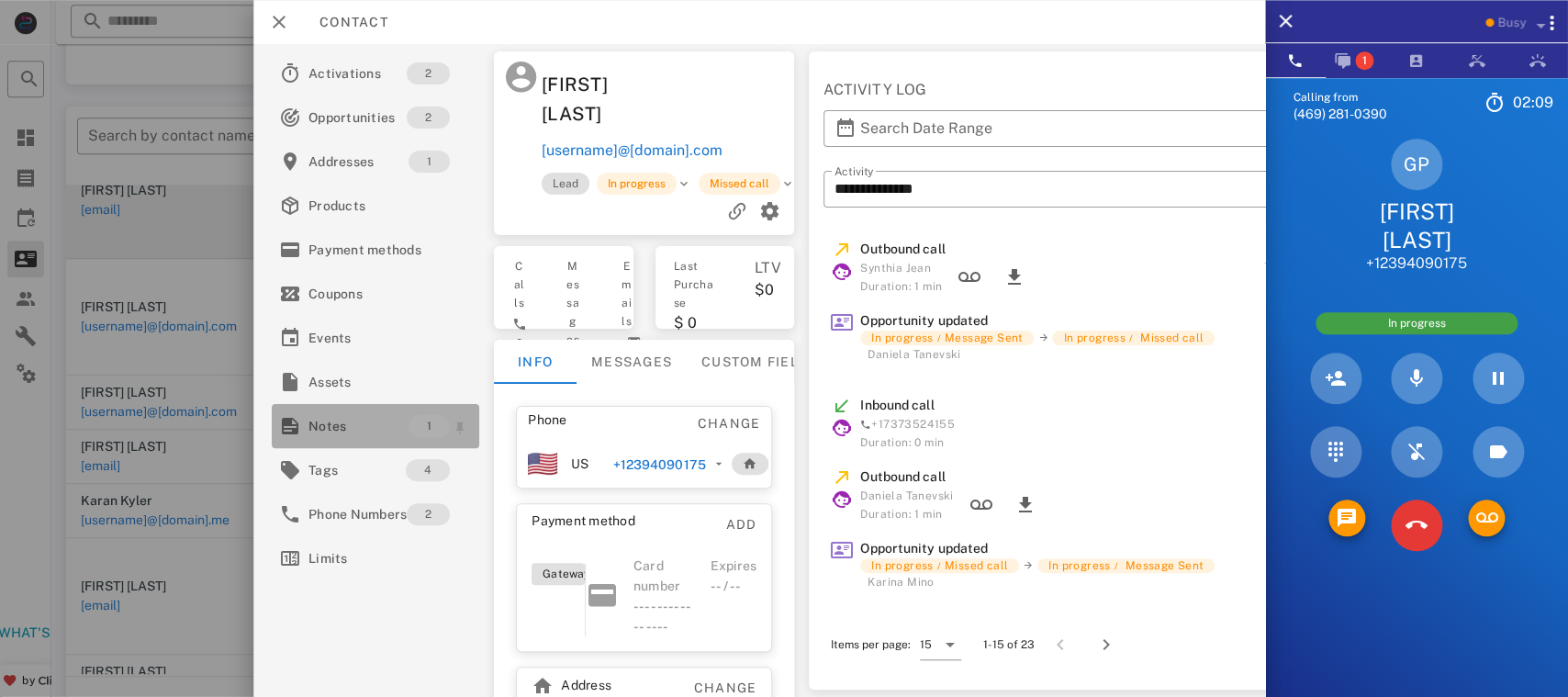 click on "Notes" at bounding box center (358, 426) 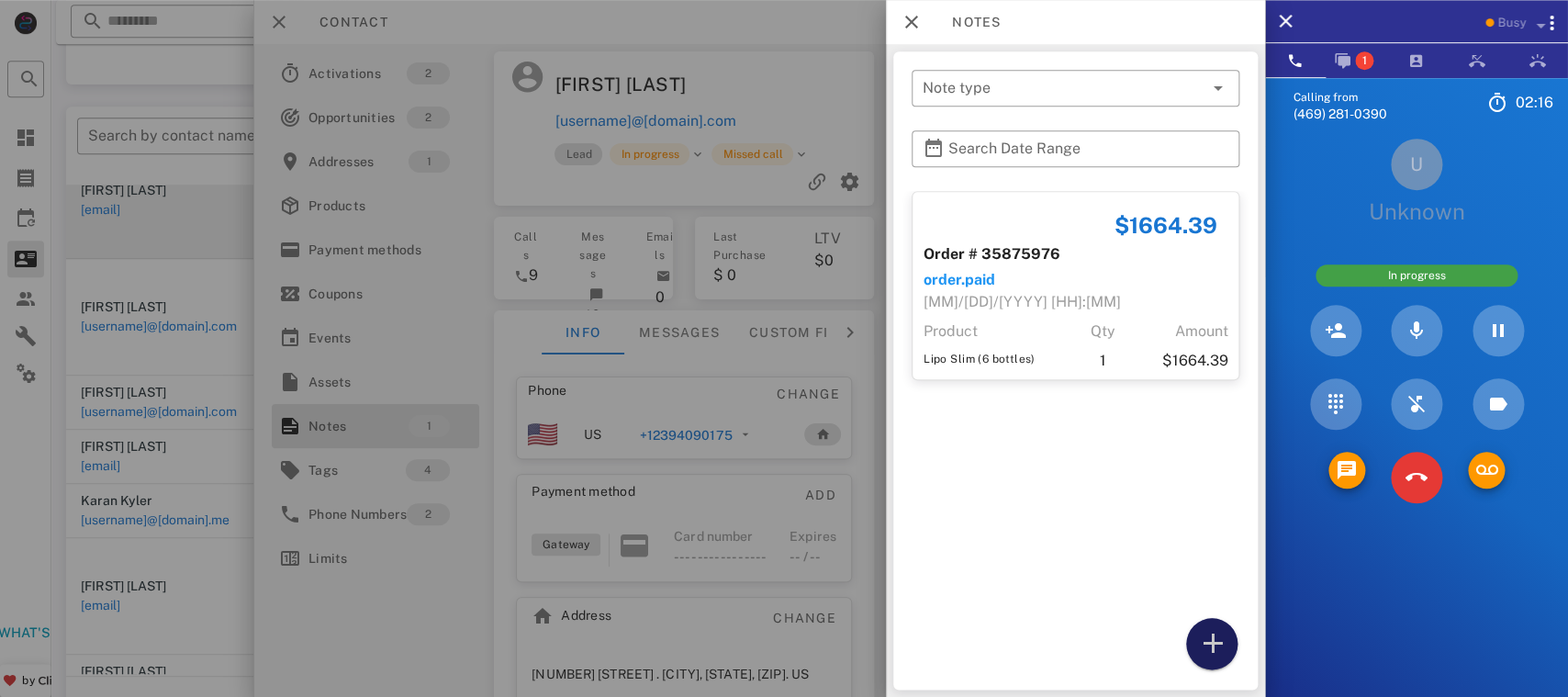 click at bounding box center [1212, 644] 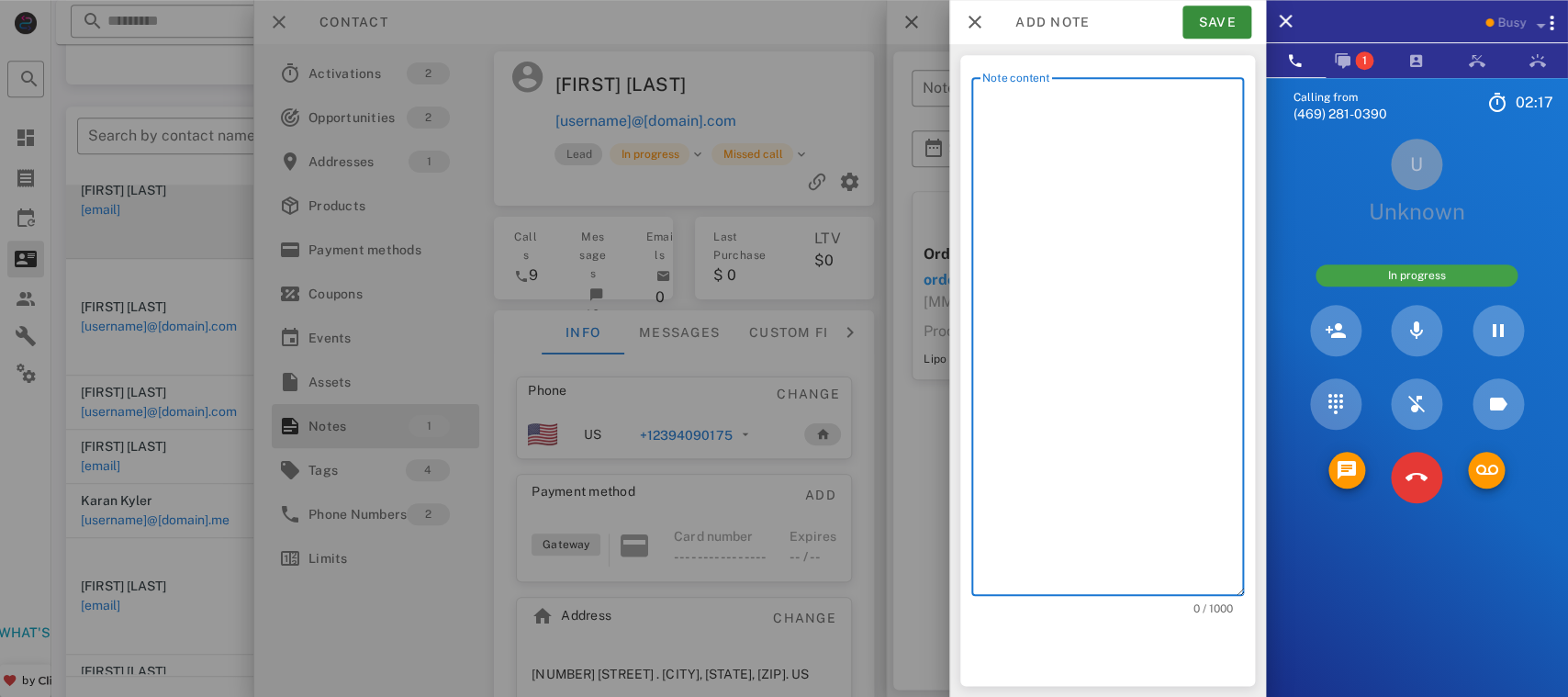click on "Note content" at bounding box center [1113, 341] 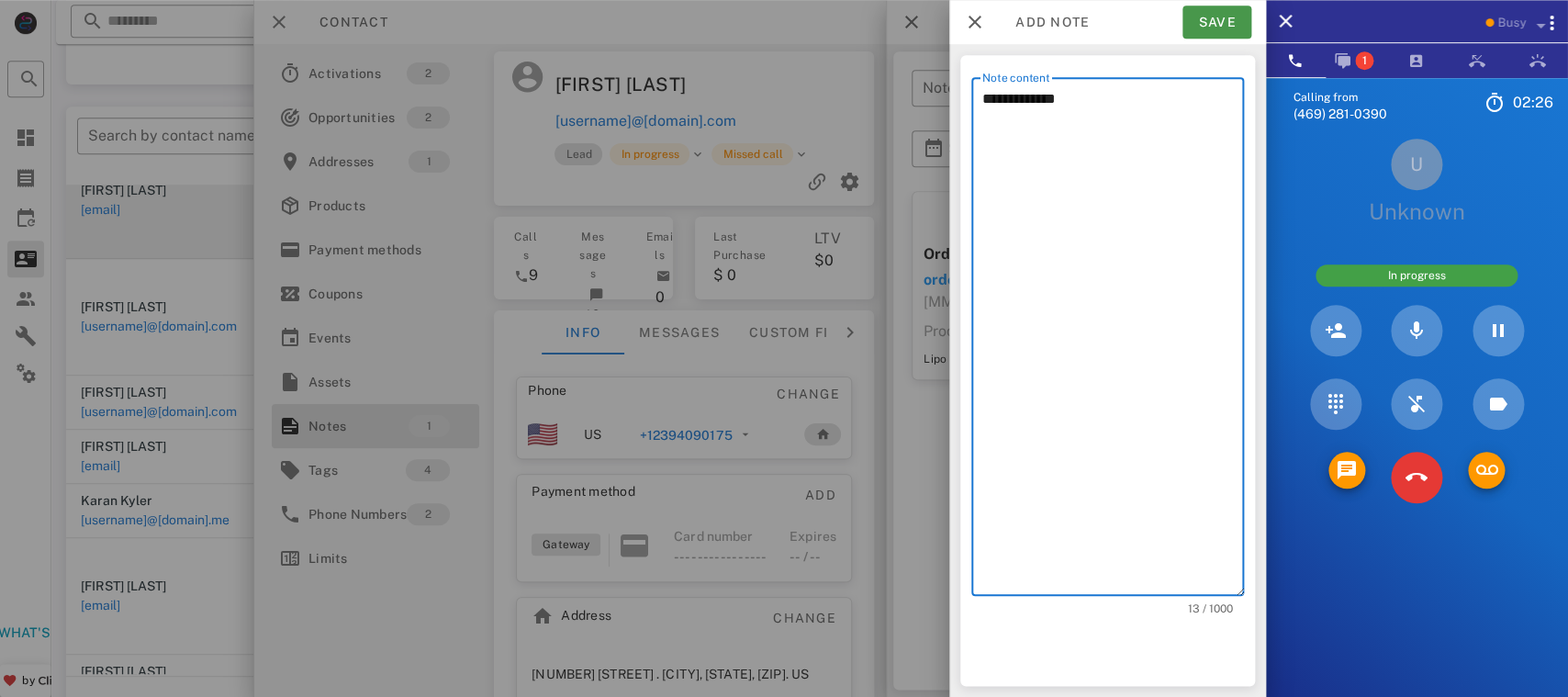 type on "**********" 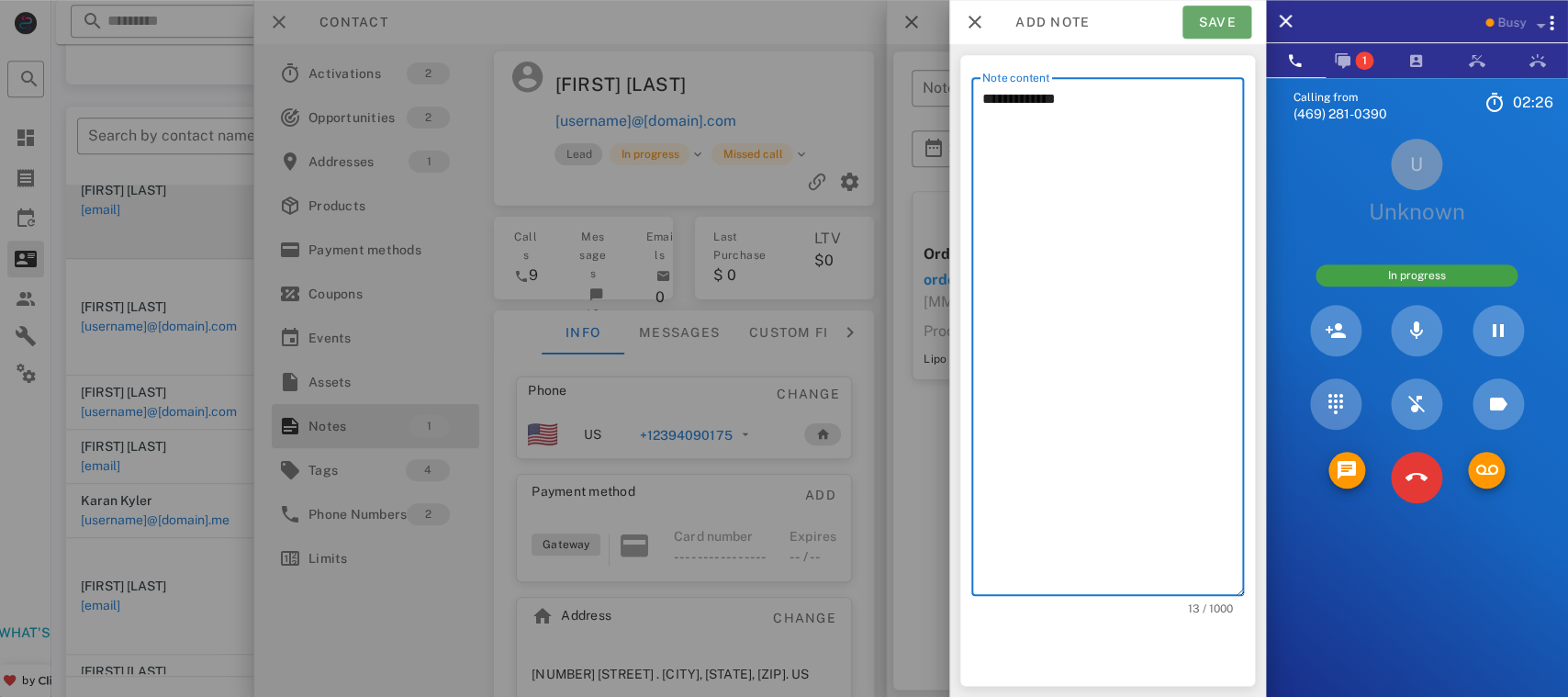 click on "Save" at bounding box center [1216, 22] 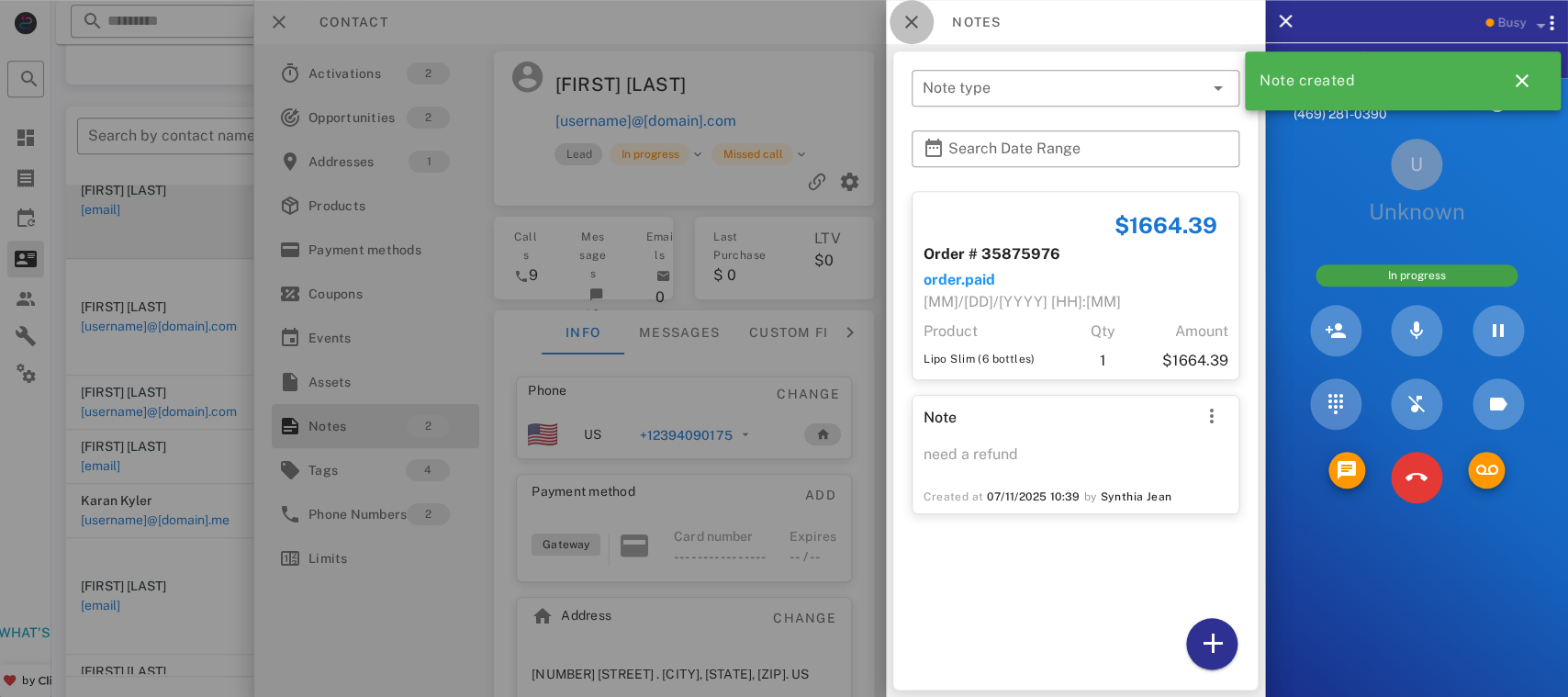 click at bounding box center (912, 22) 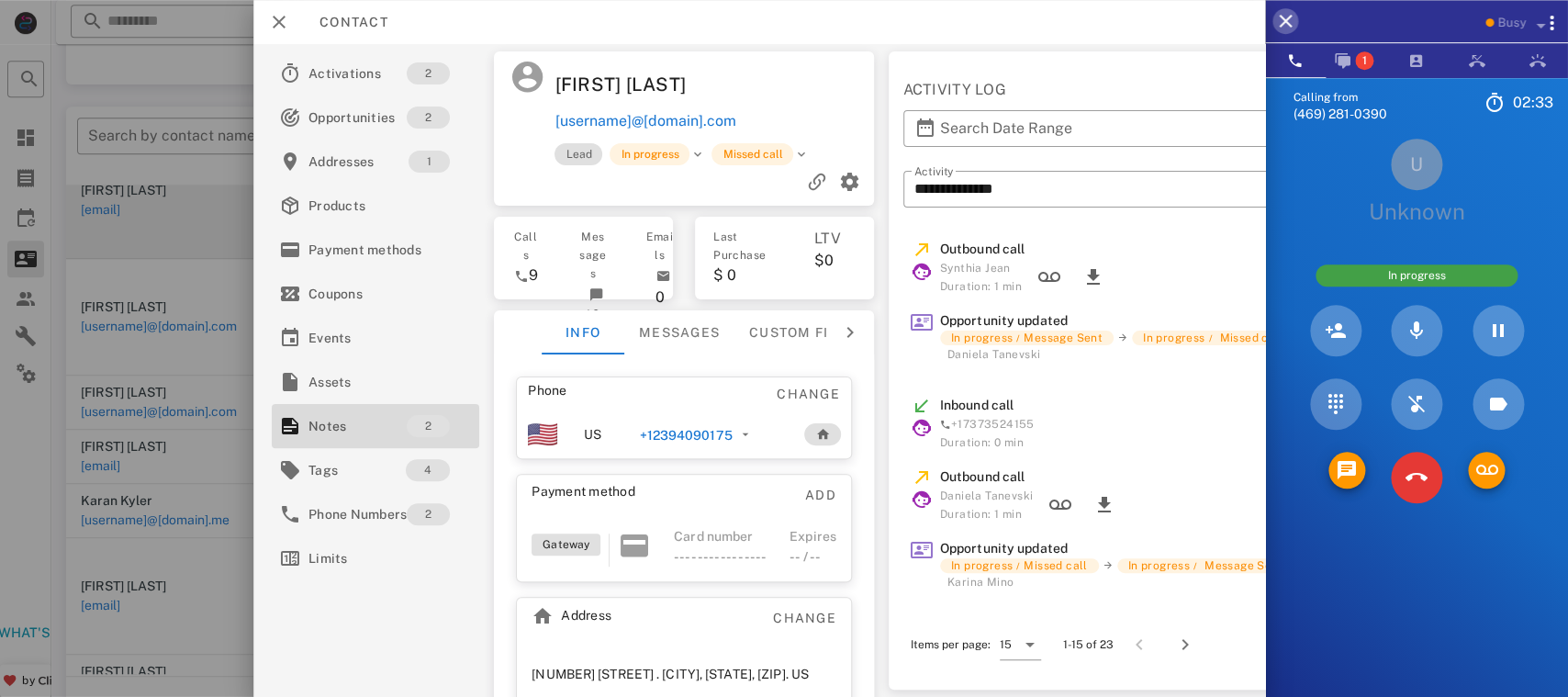 click at bounding box center [1285, 21] 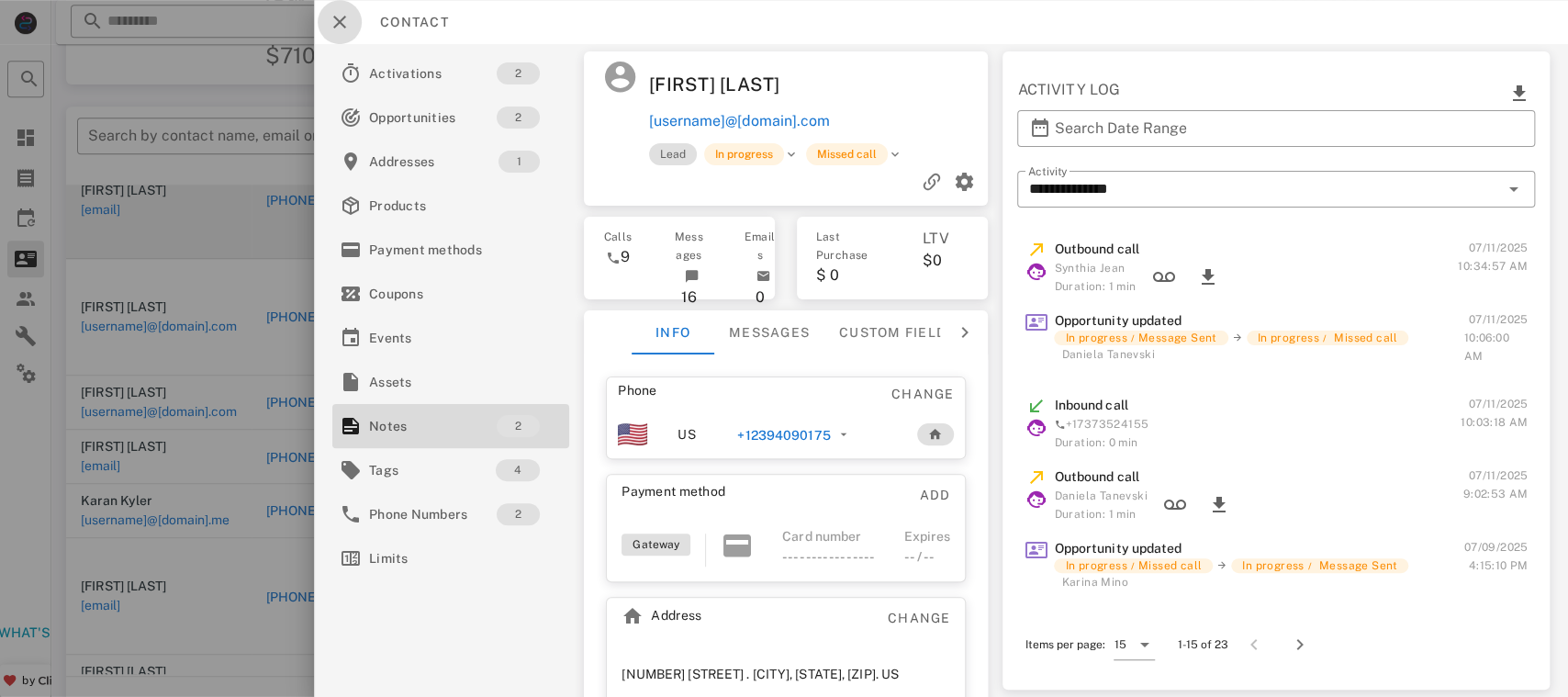 click at bounding box center (340, 22) 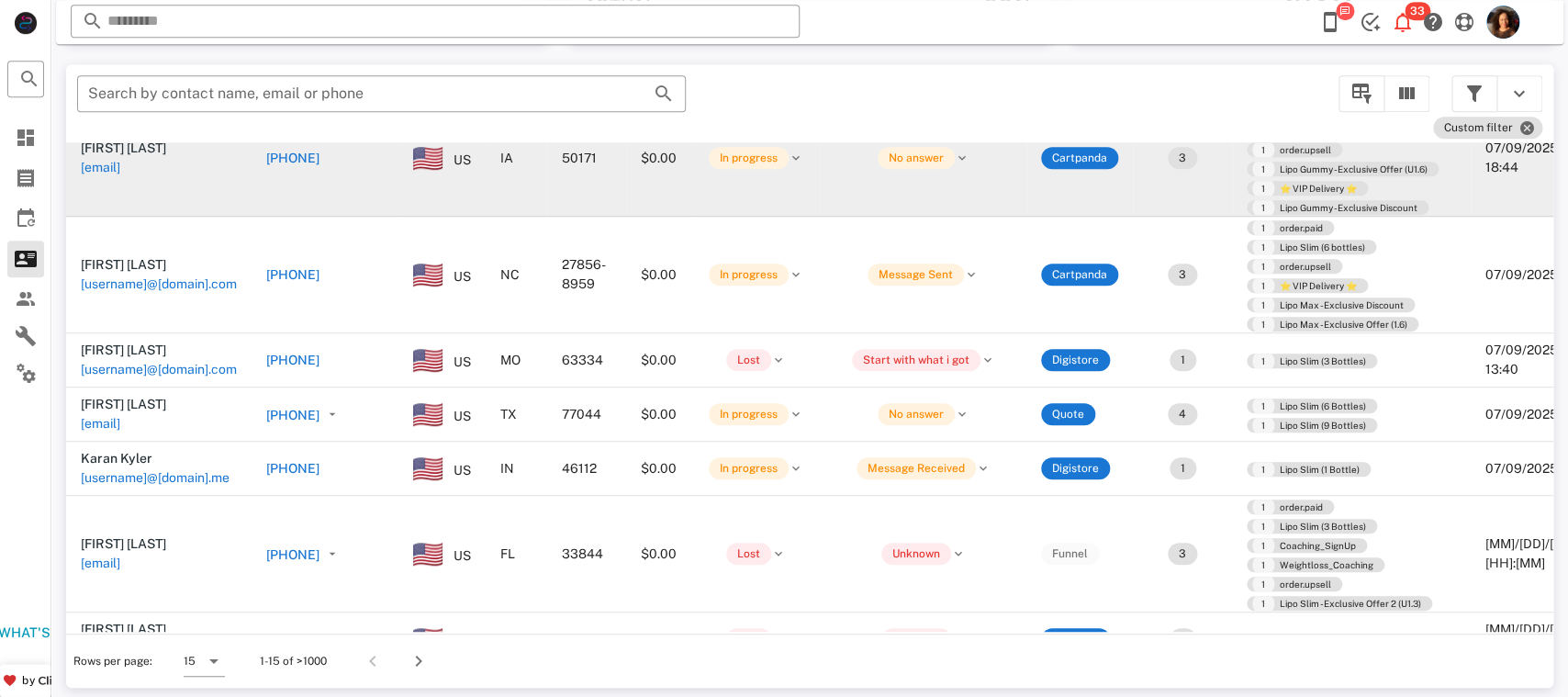 scroll, scrollTop: 349, scrollLeft: 0, axis: vertical 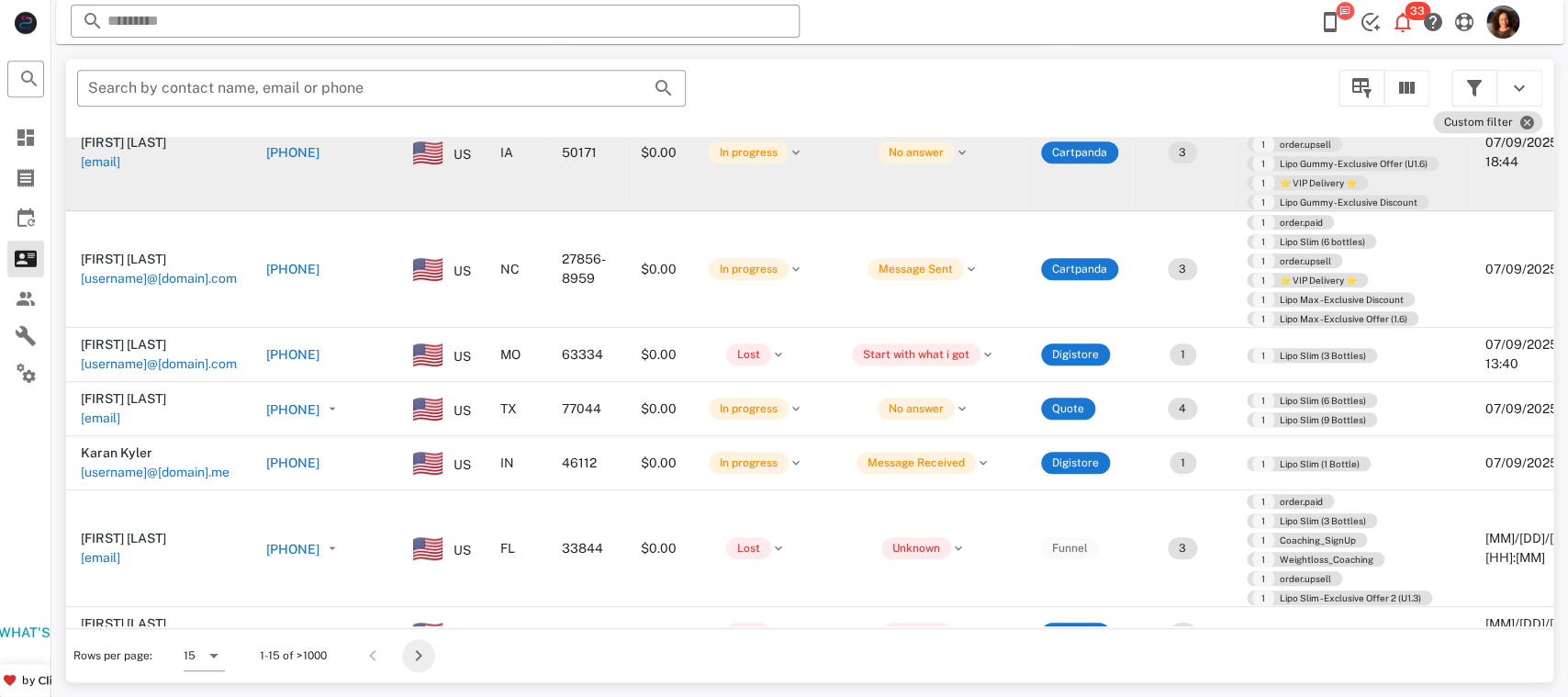 click at bounding box center (419, 656) 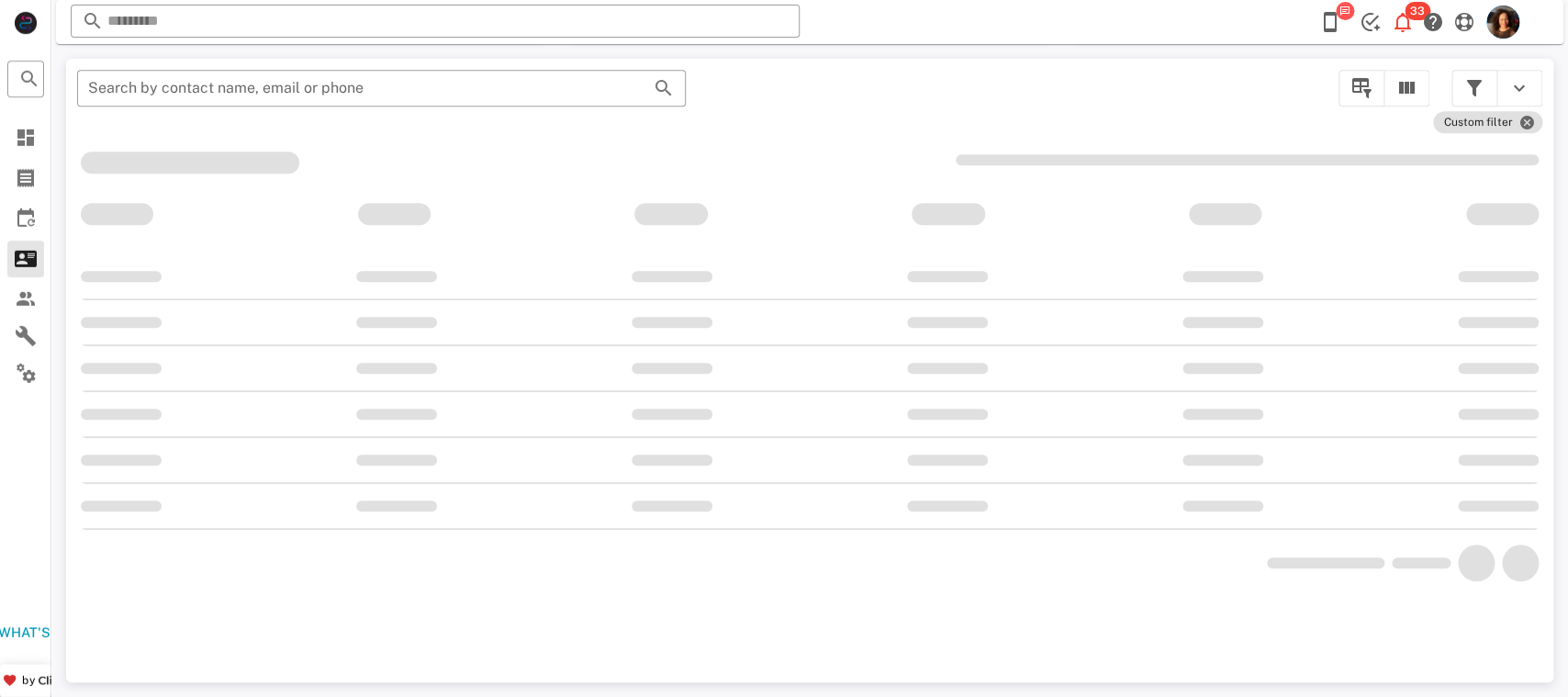 scroll, scrollTop: 327, scrollLeft: 0, axis: vertical 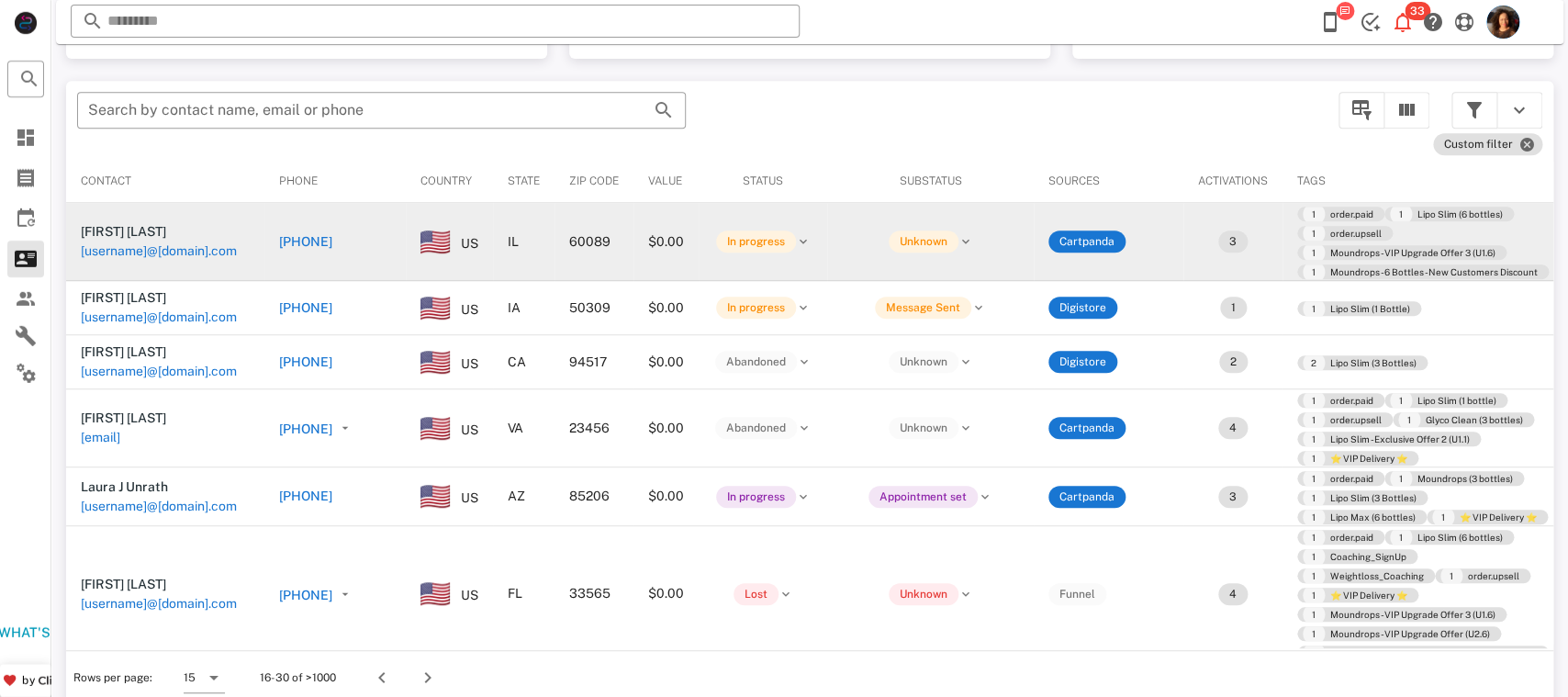 click on "[PHONE]" at bounding box center (306, 242) 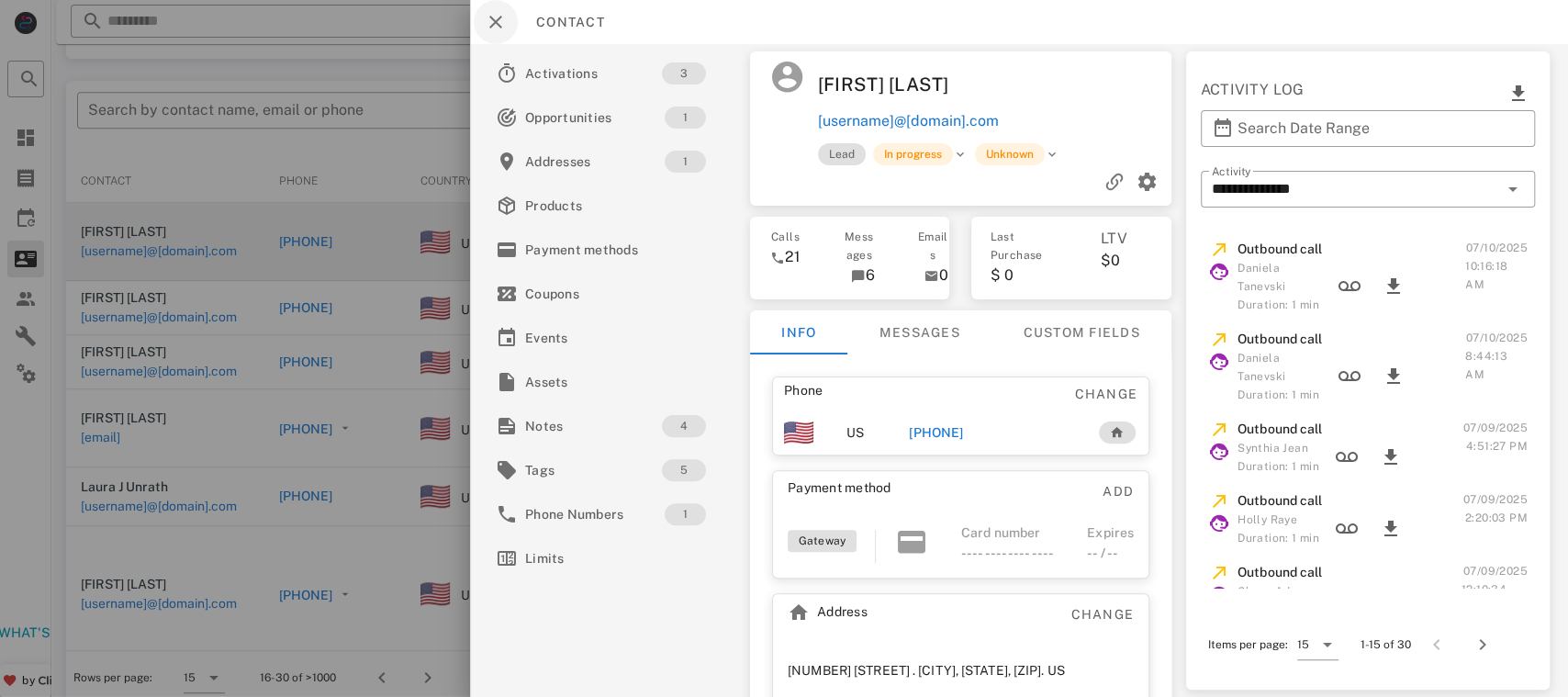 drag, startPoint x: 331, startPoint y: 240, endPoint x: 495, endPoint y: 26, distance: 269.61454 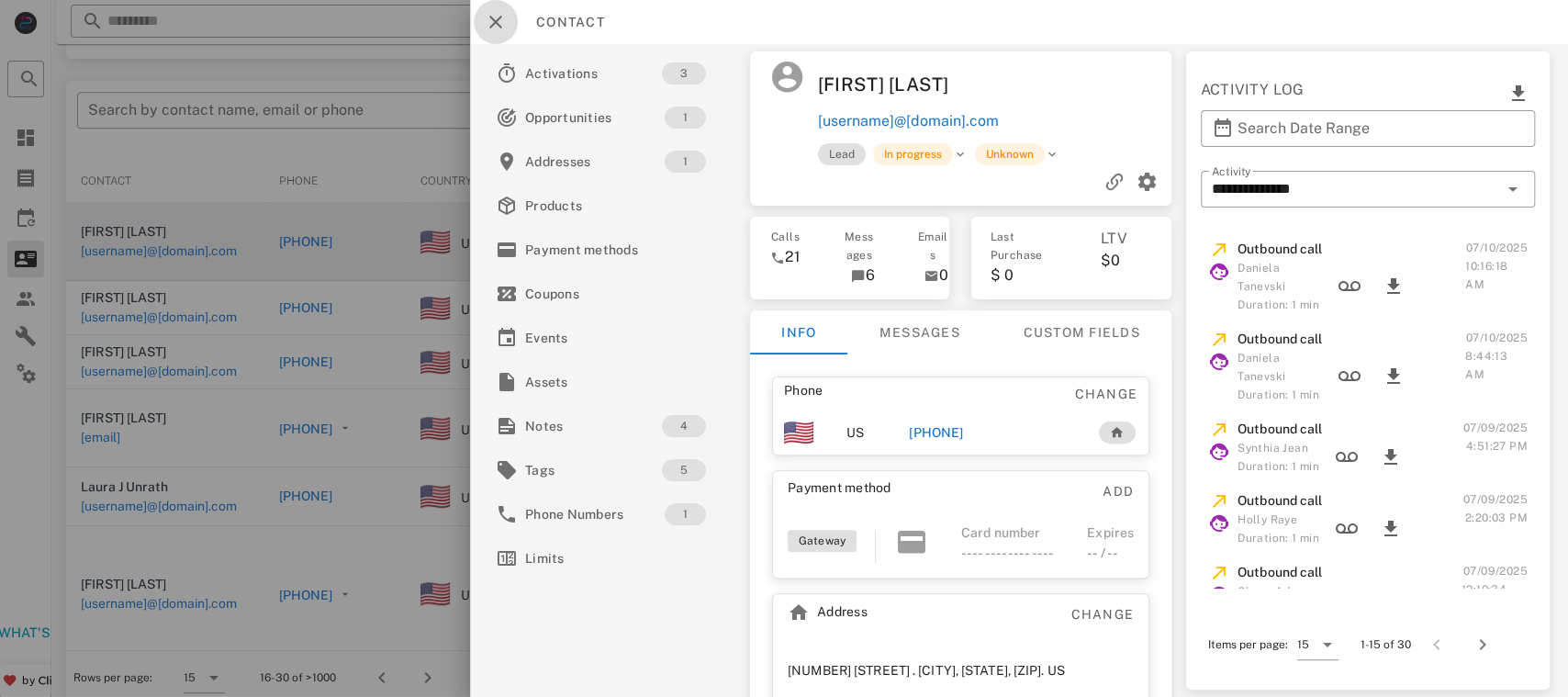 click at bounding box center [496, 22] 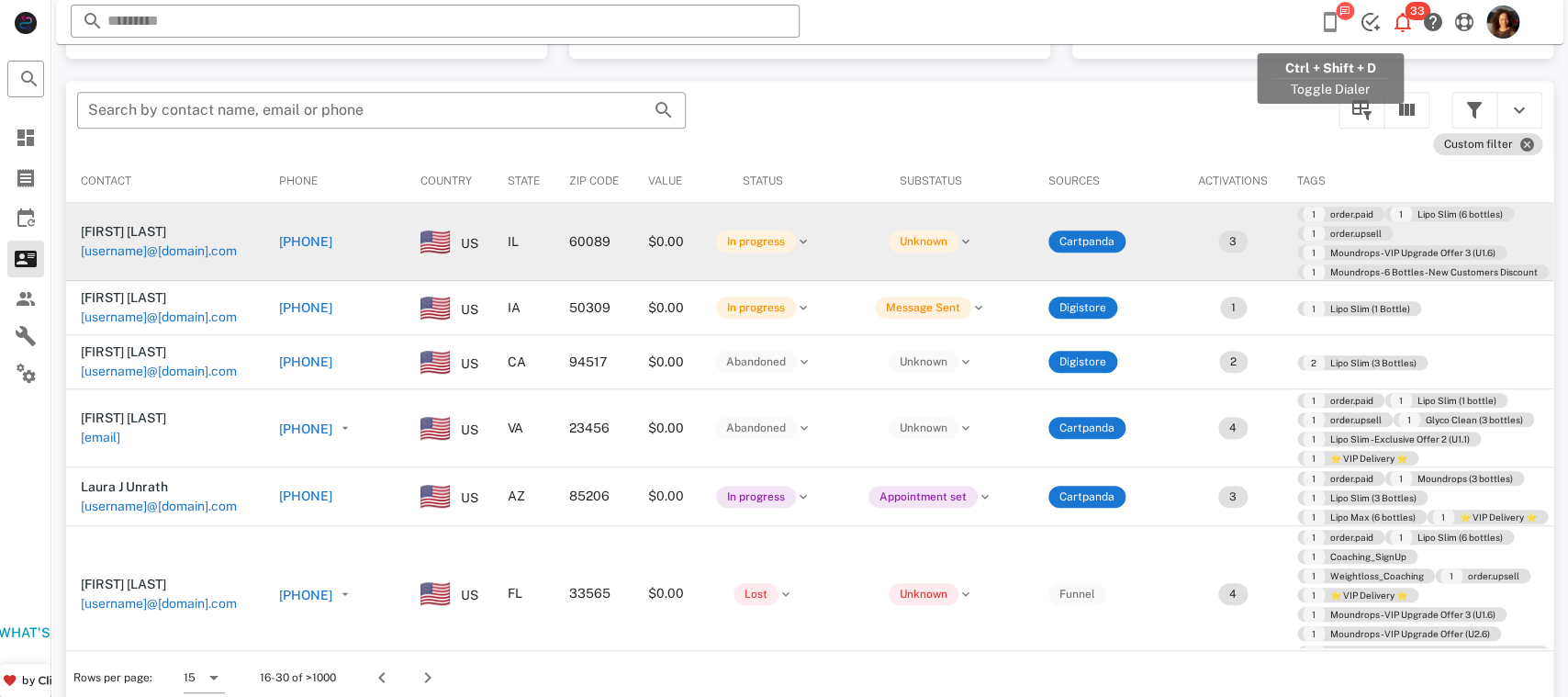 click at bounding box center (1330, 22) 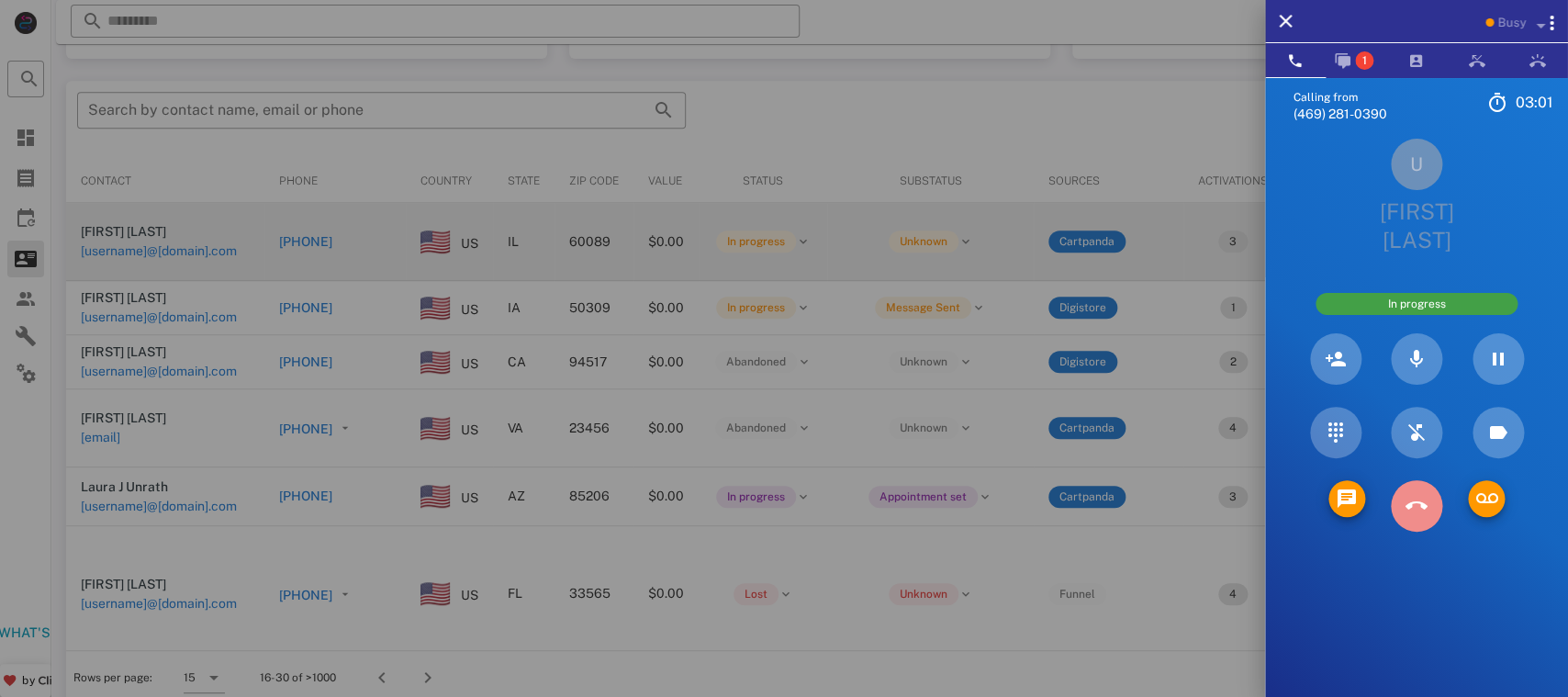 click at bounding box center [1417, 506] 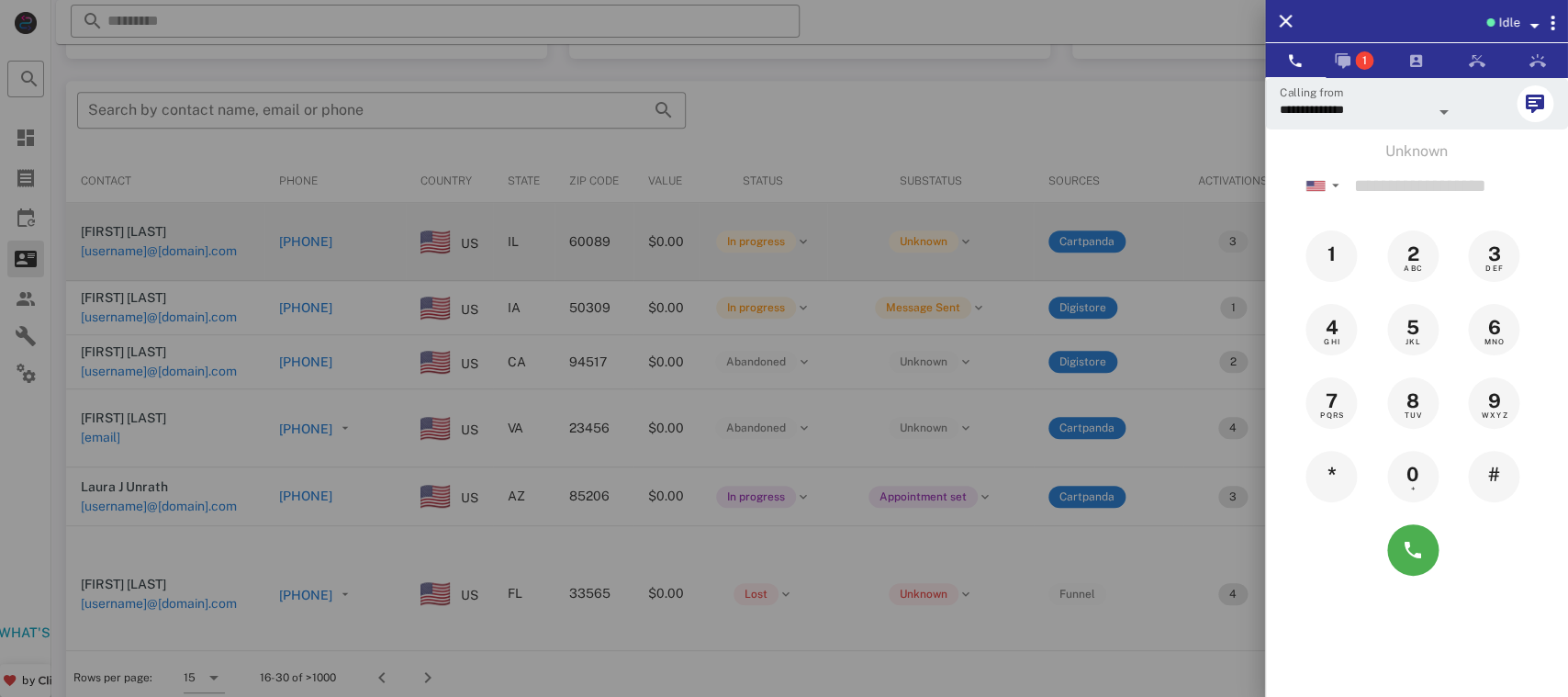 click on "Idle" at bounding box center (1417, 21) 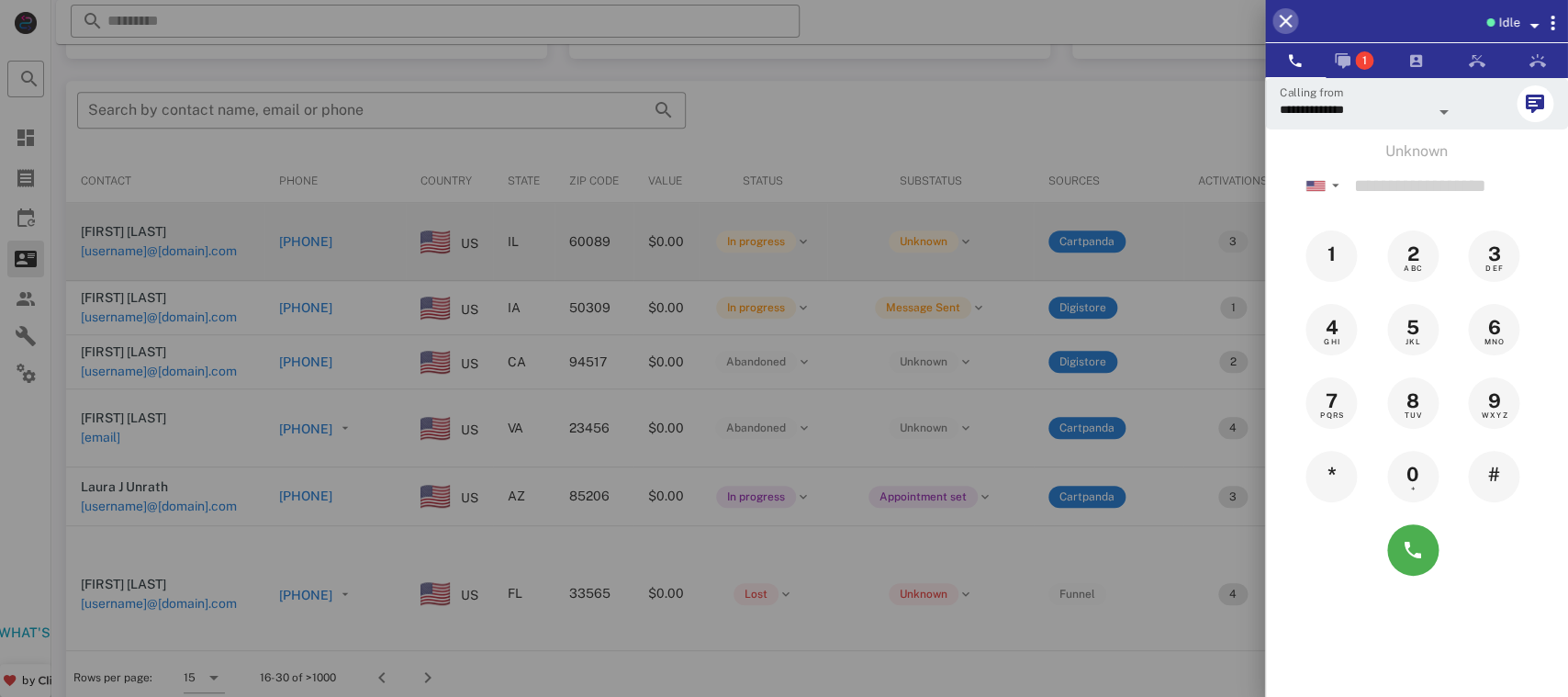 click at bounding box center [1285, 21] 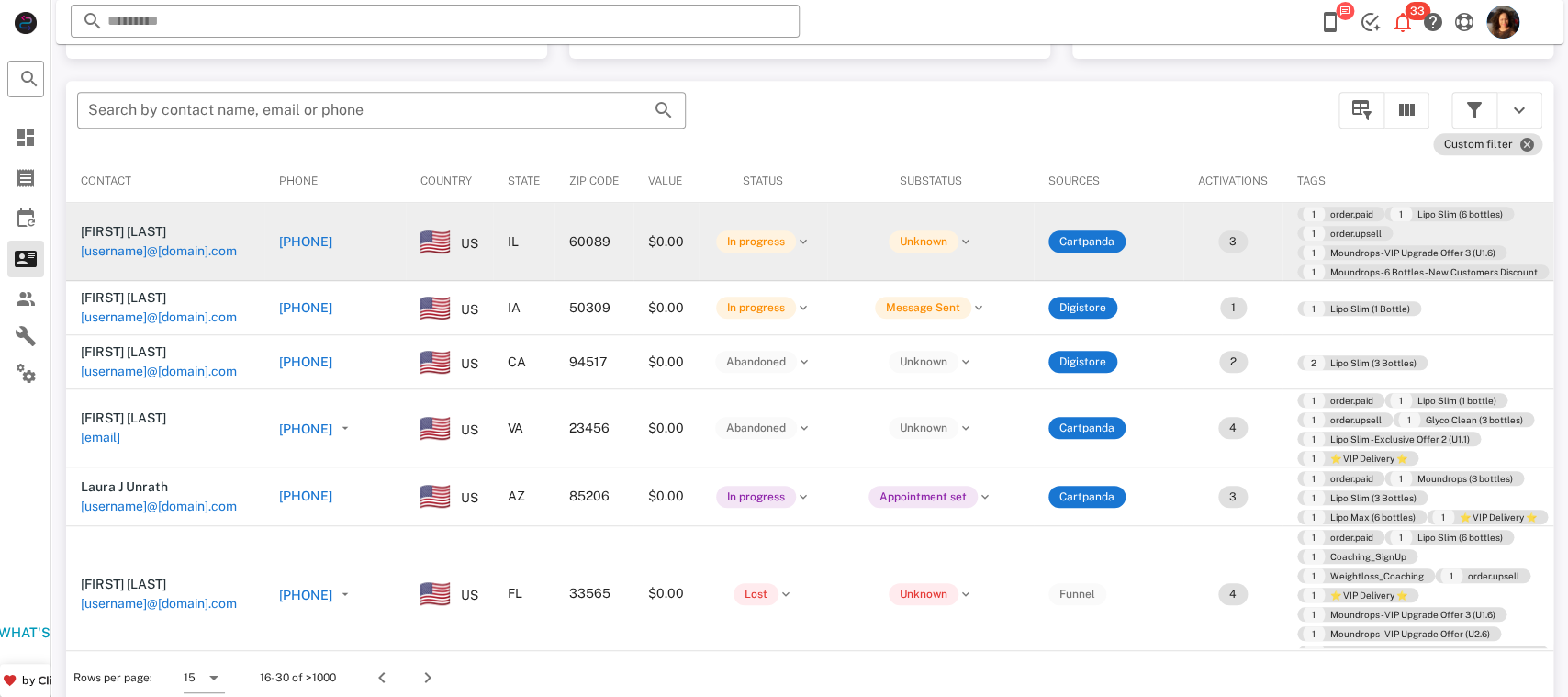 click on "[PHONE]" at bounding box center [306, 242] 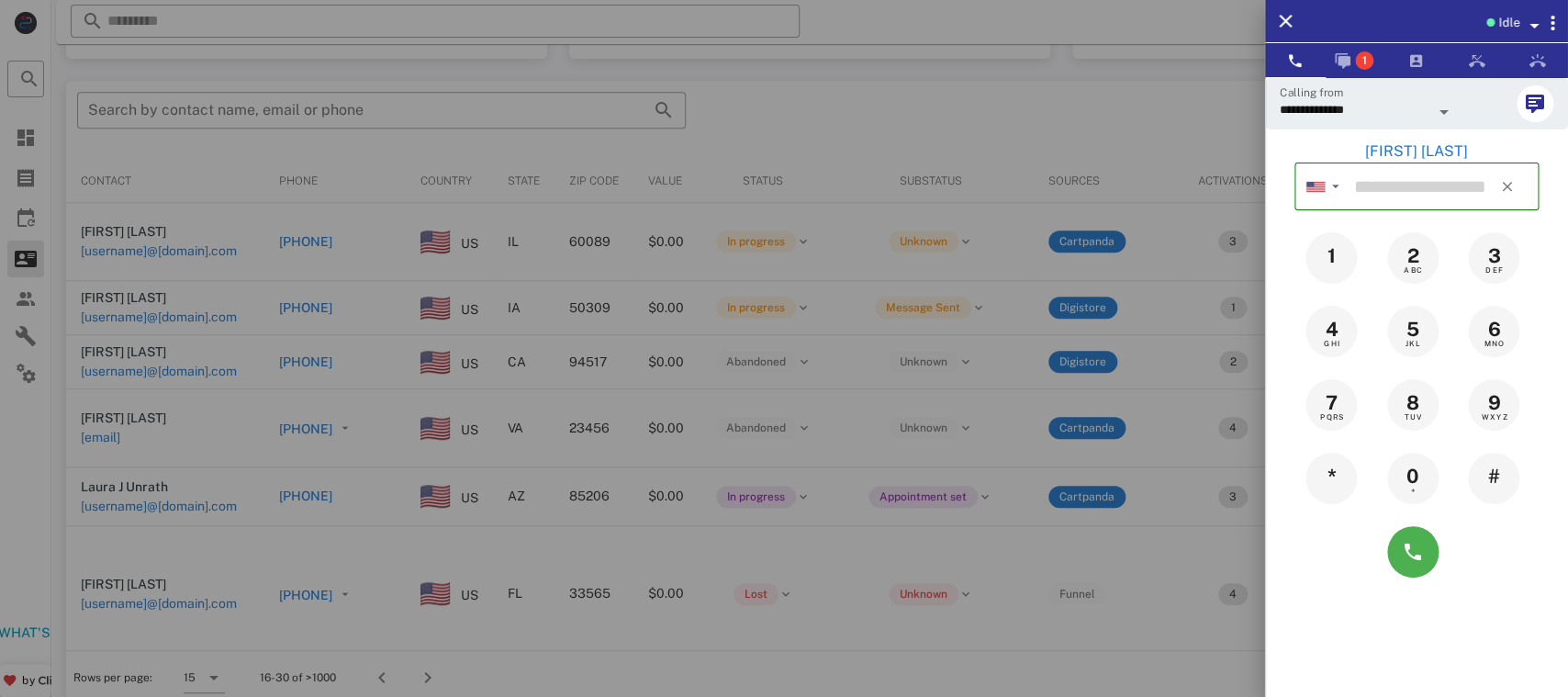 type on "**********" 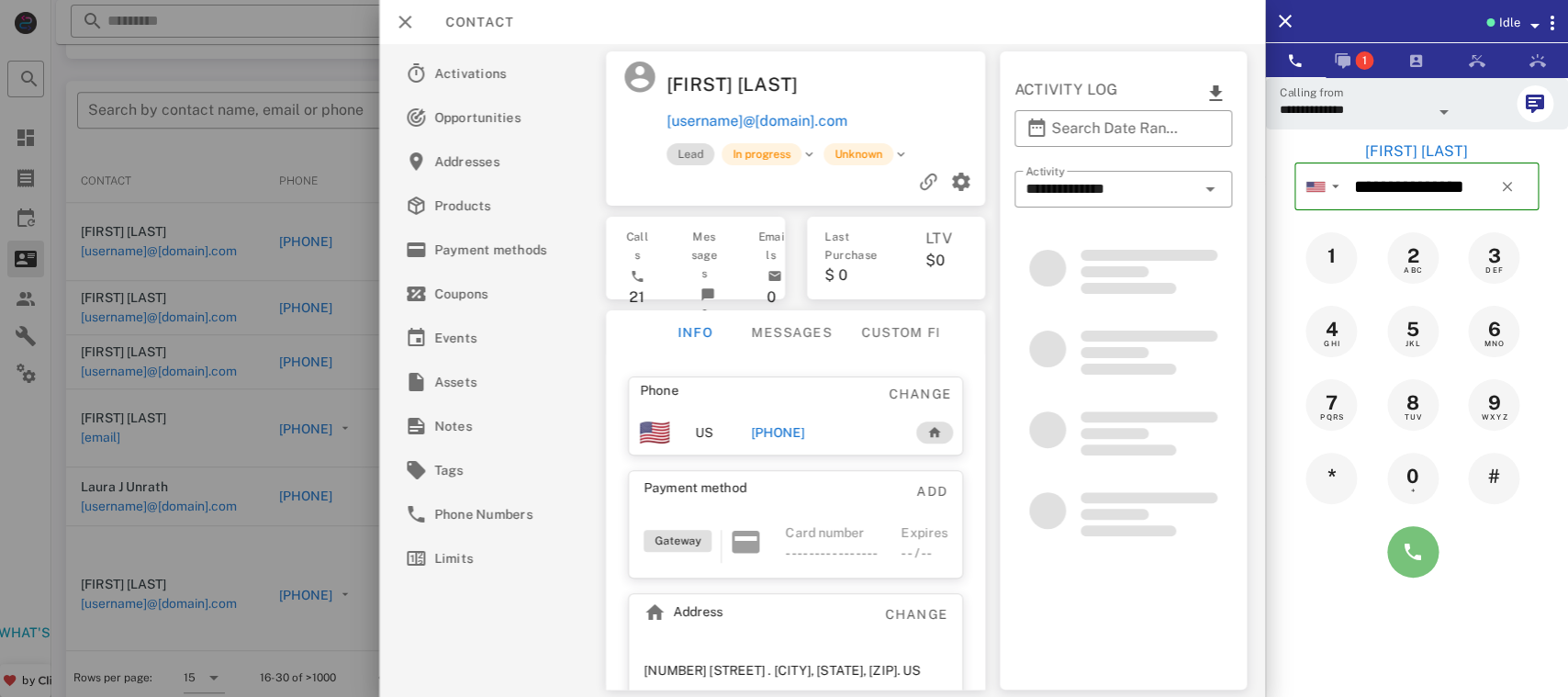 click at bounding box center [1413, 552] 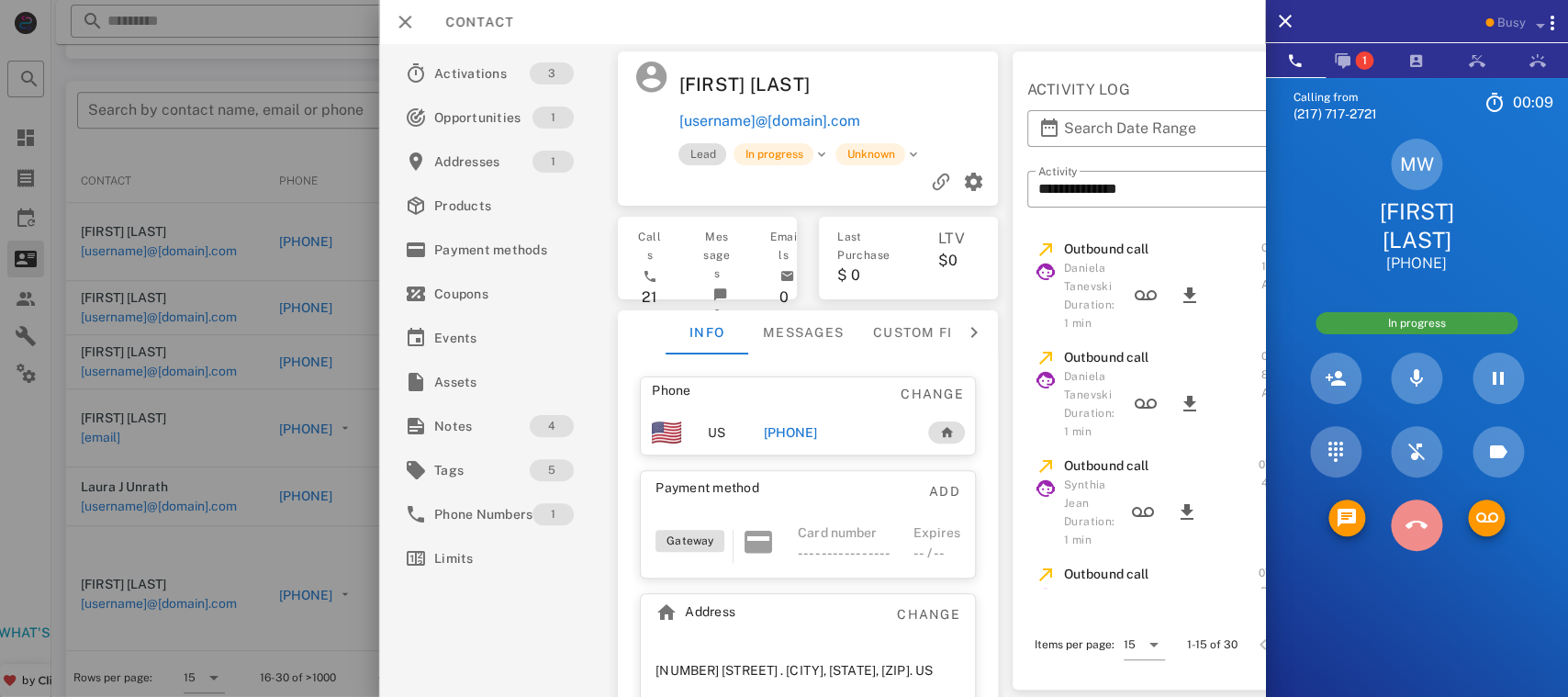 click at bounding box center (1417, 525) 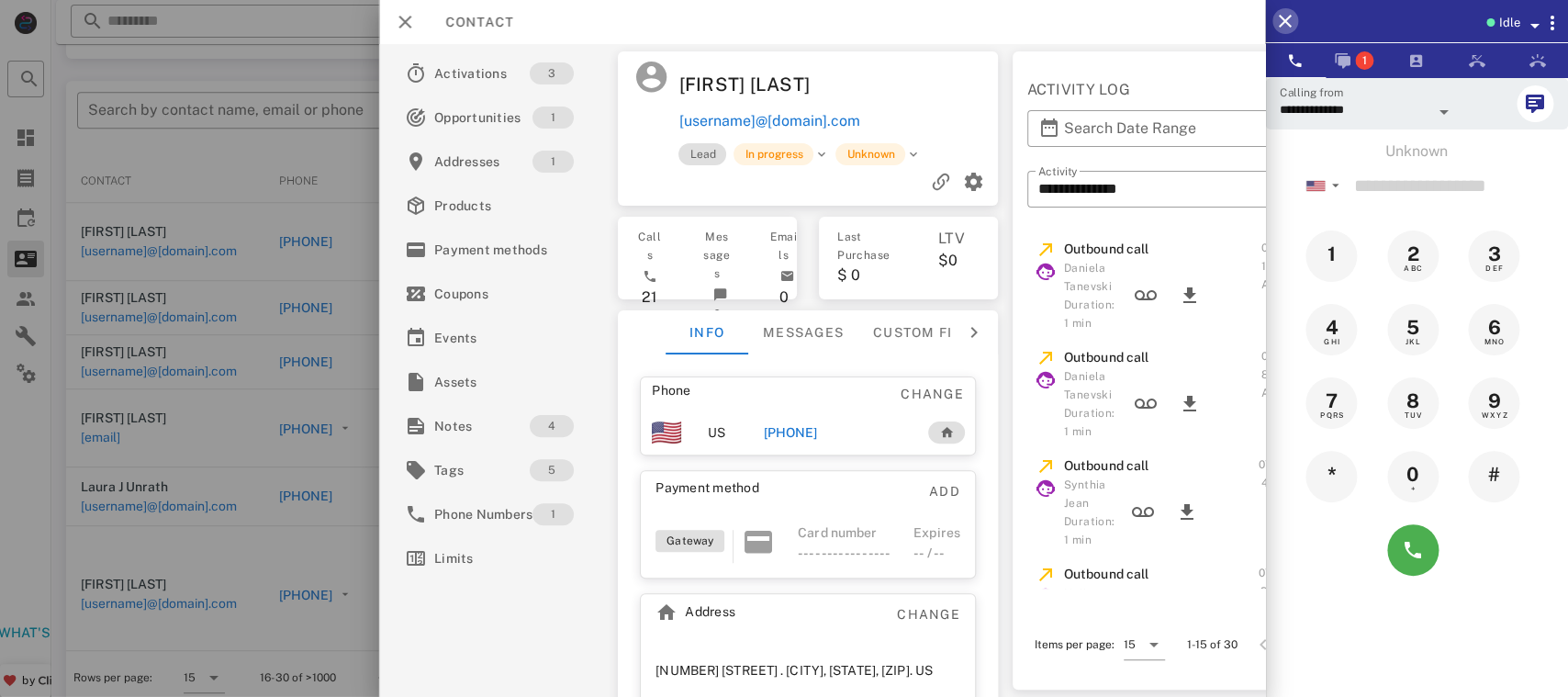 click at bounding box center (1285, 21) 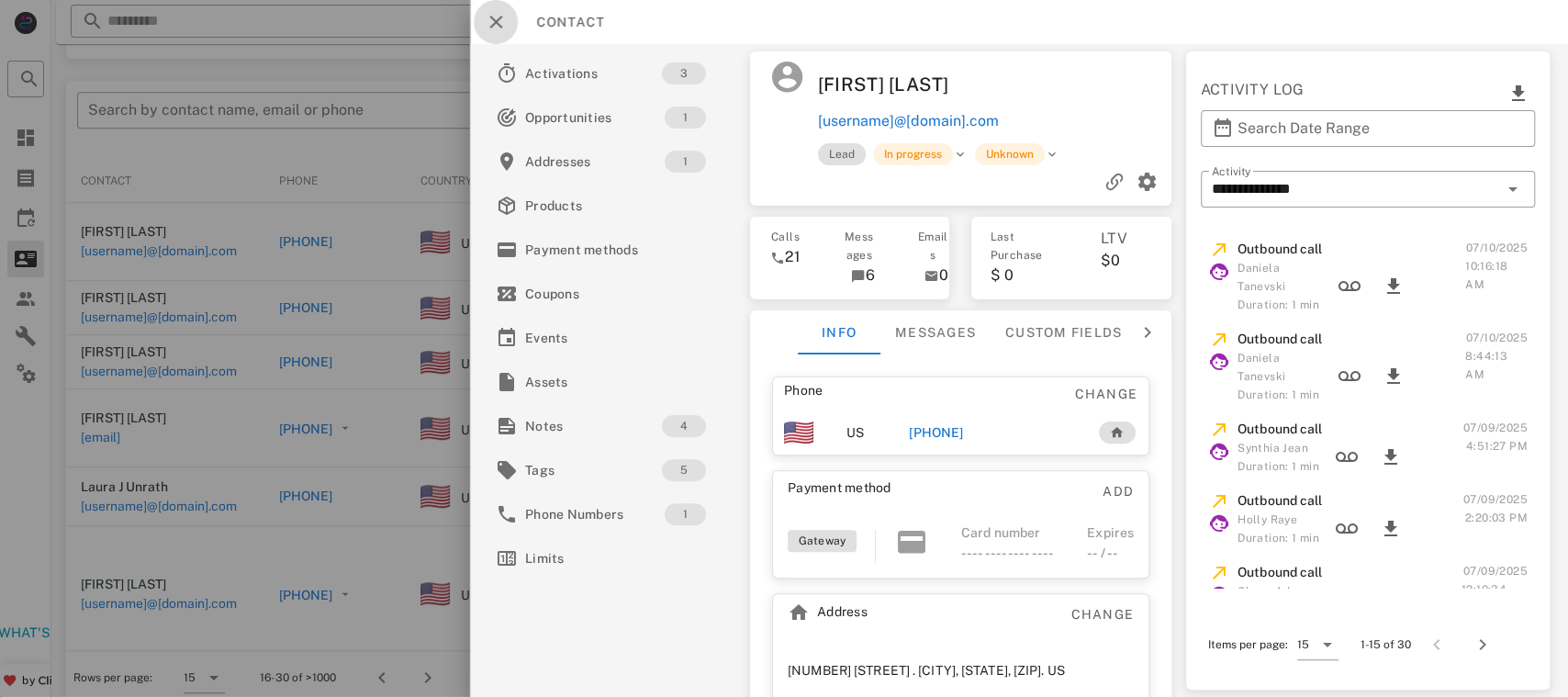 click at bounding box center [496, 22] 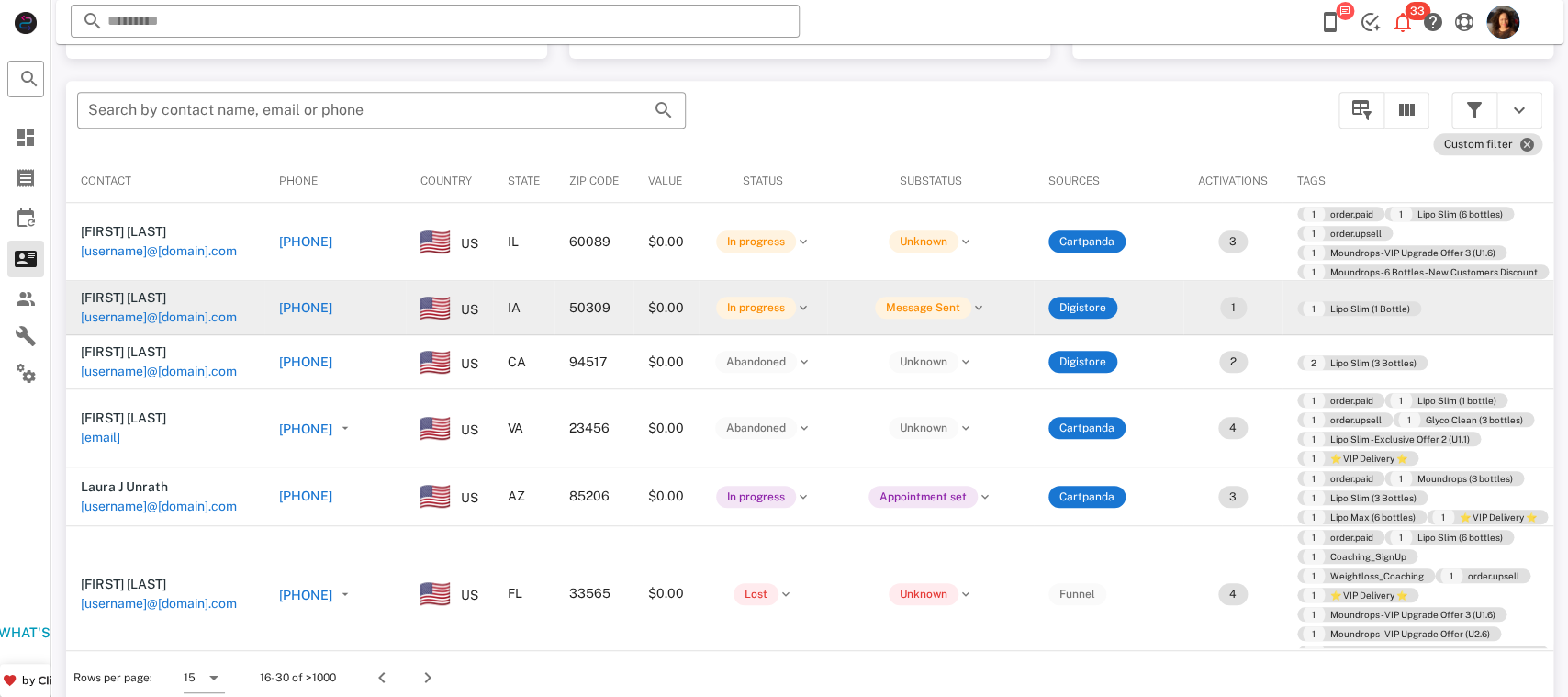click on "[PHONE]" at bounding box center (306, 308) 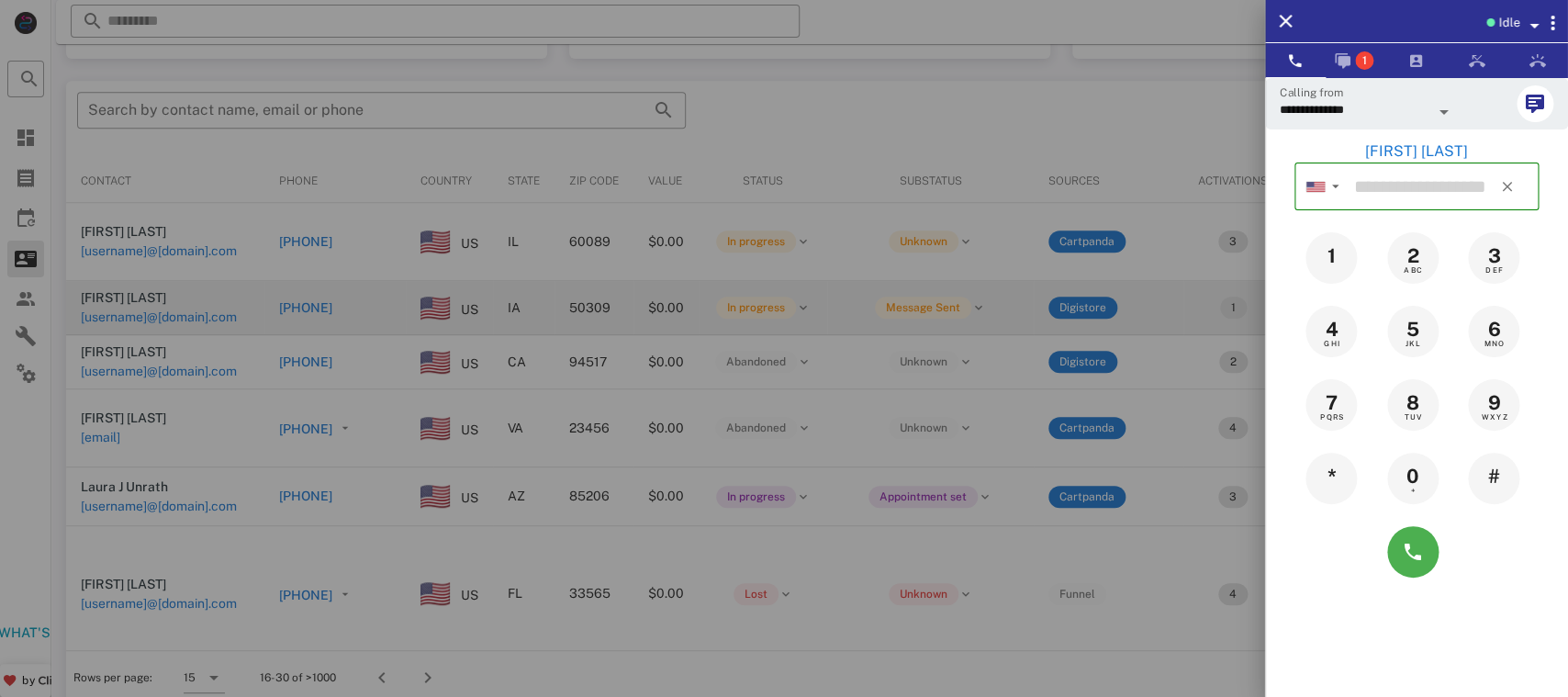 type on "**********" 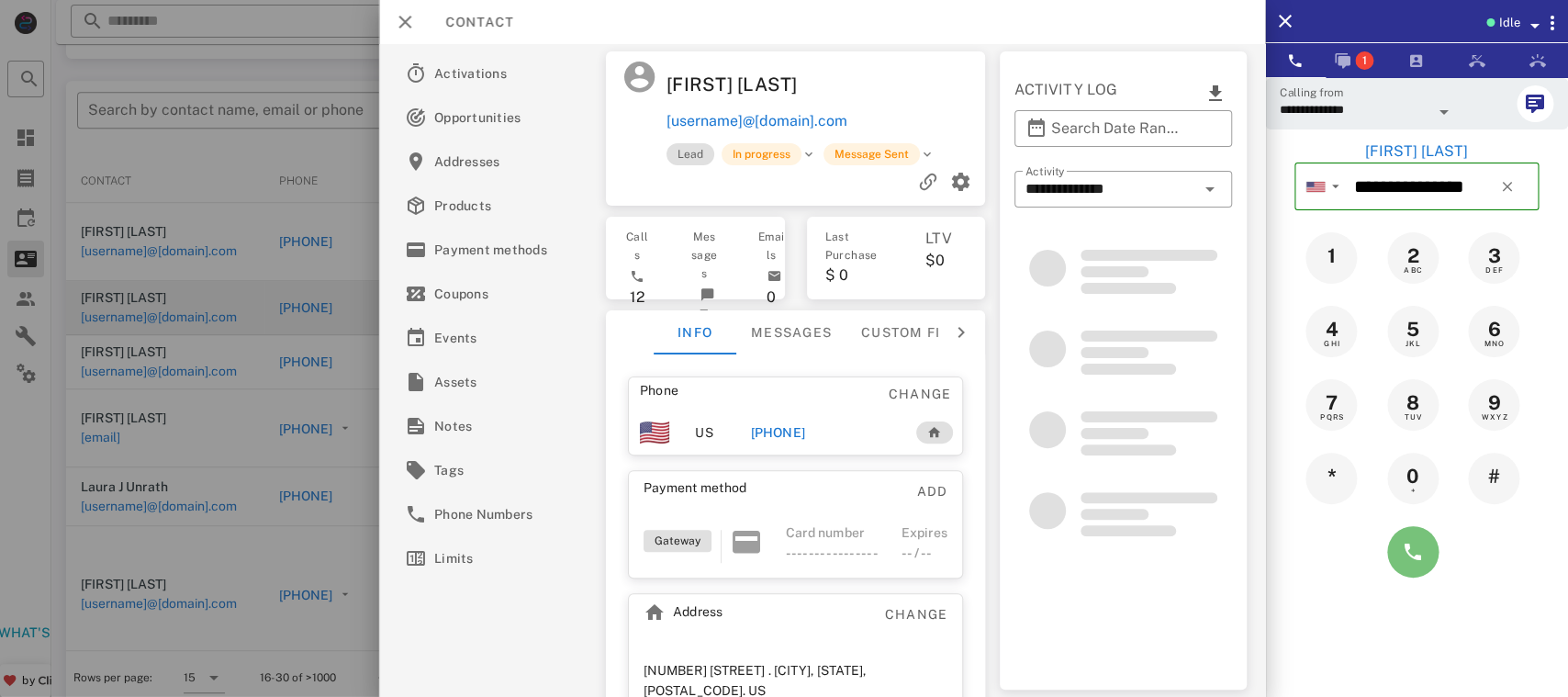 click at bounding box center (1413, 552) 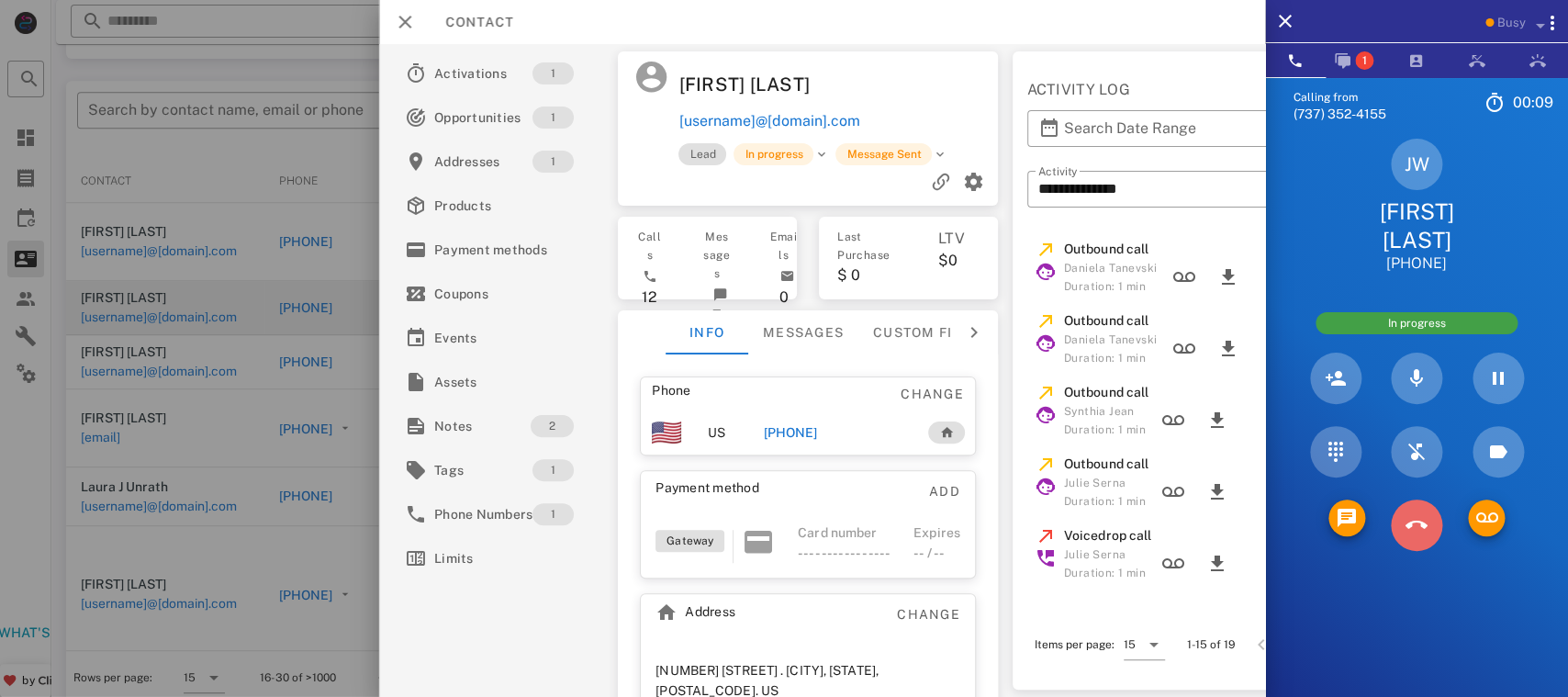 click at bounding box center [1417, 525] 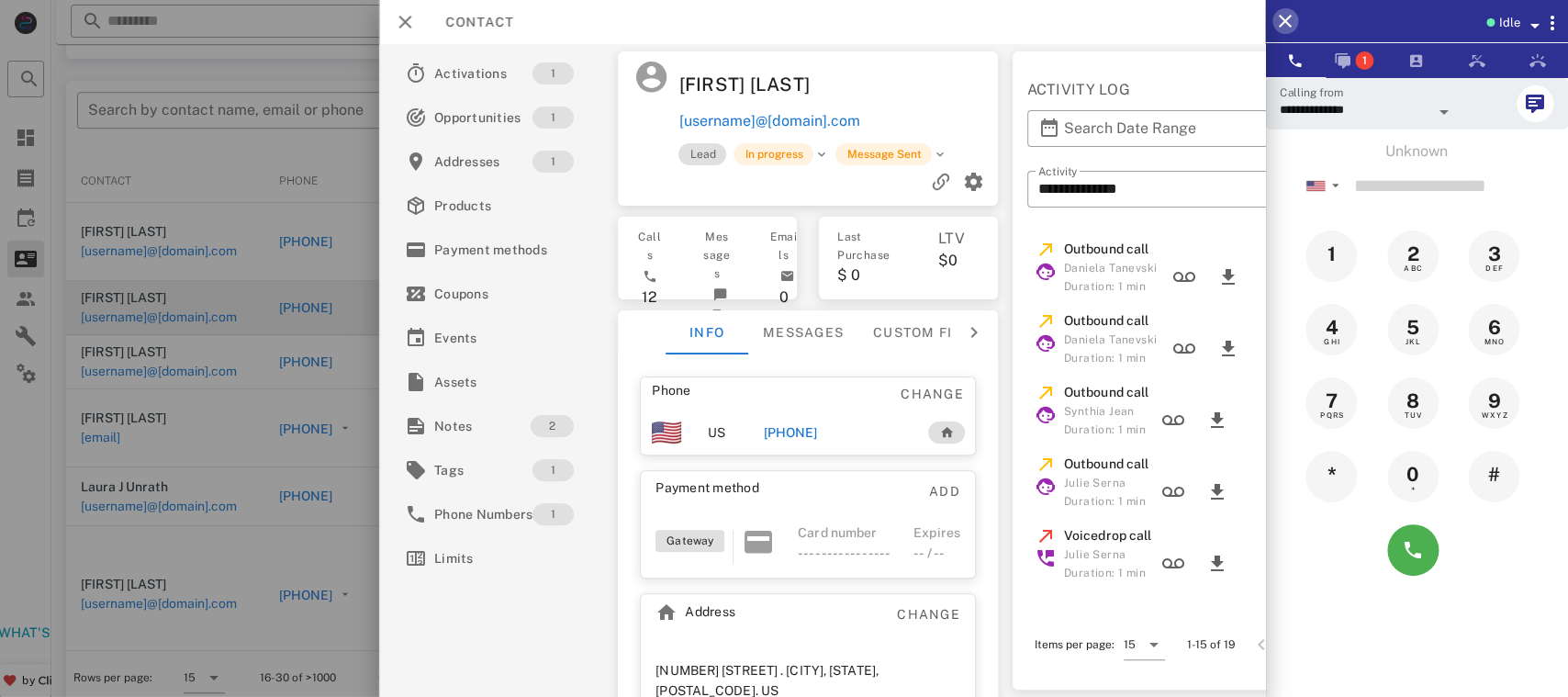 click at bounding box center [1285, 21] 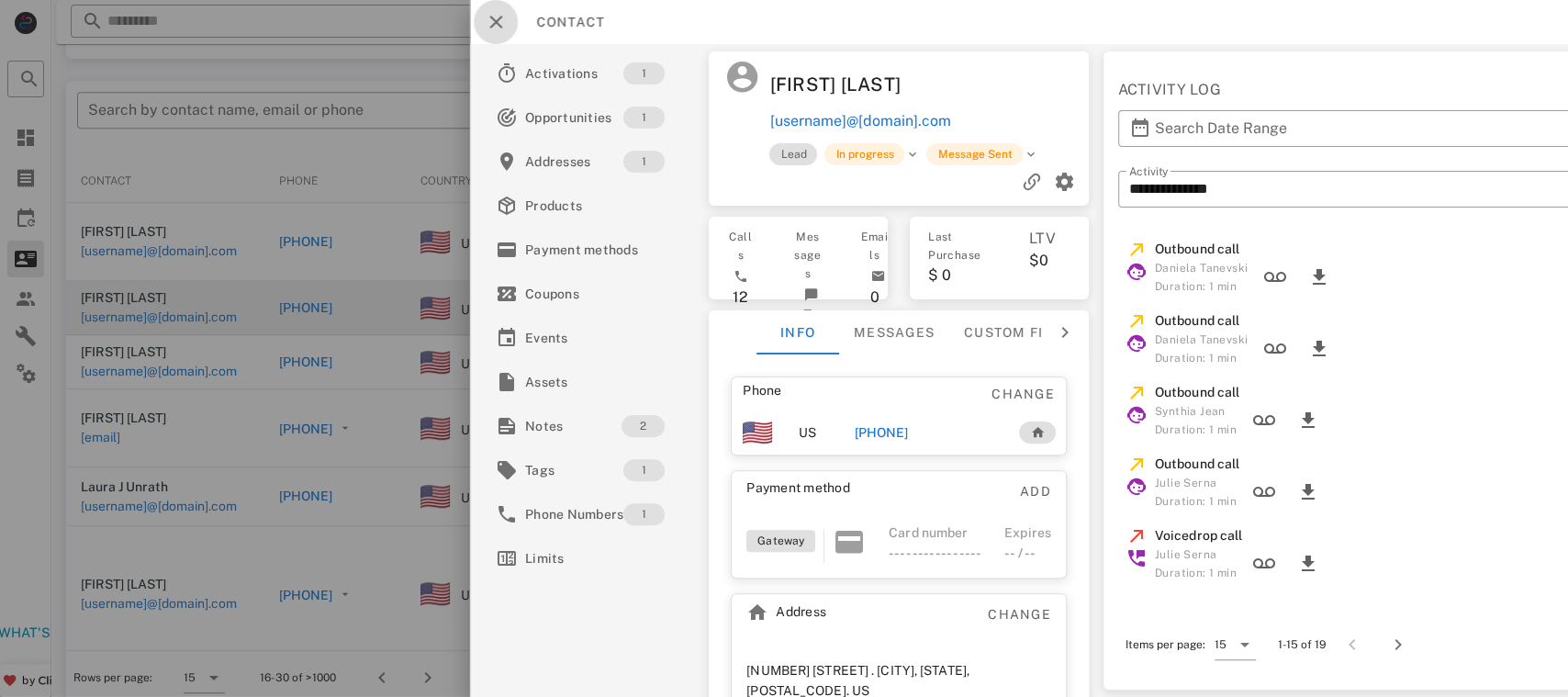click at bounding box center [496, 22] 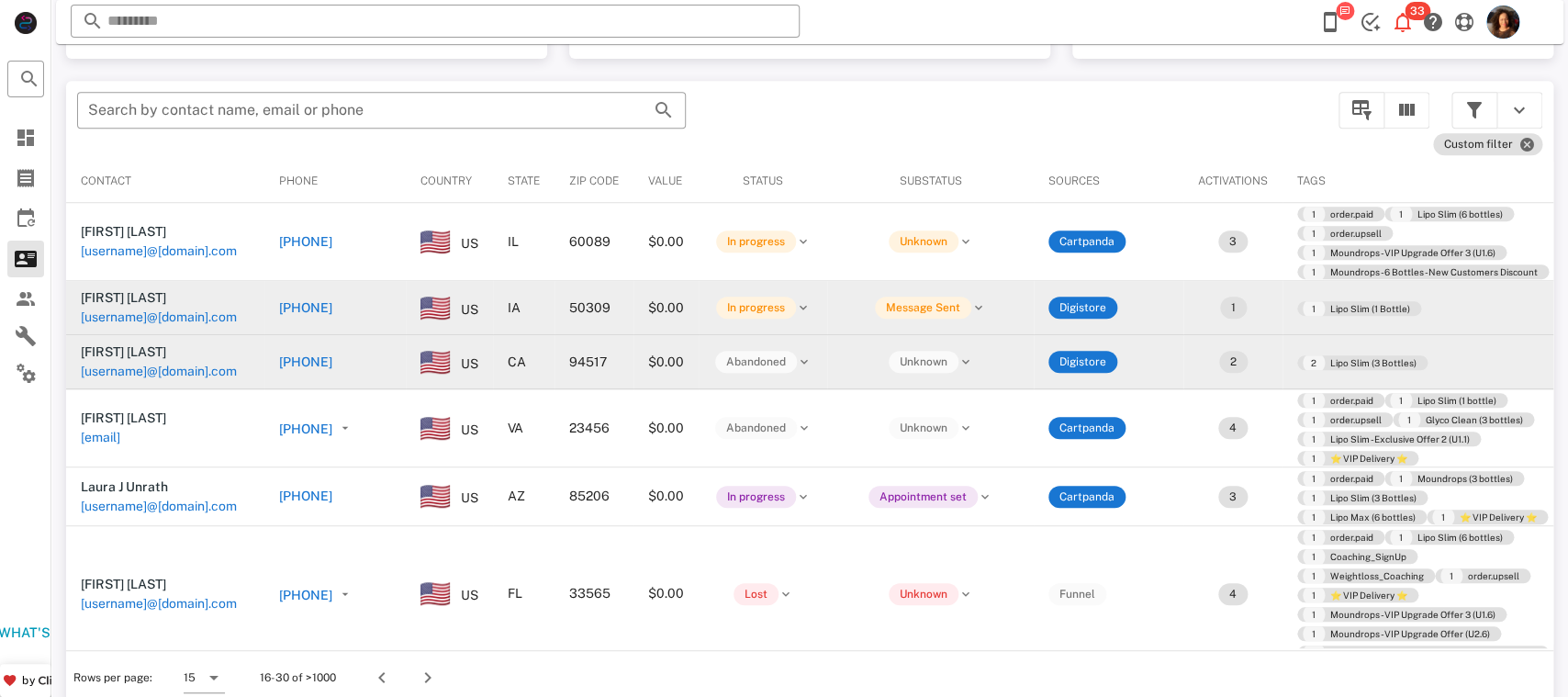 click on "[PHONE]" at bounding box center (306, 362) 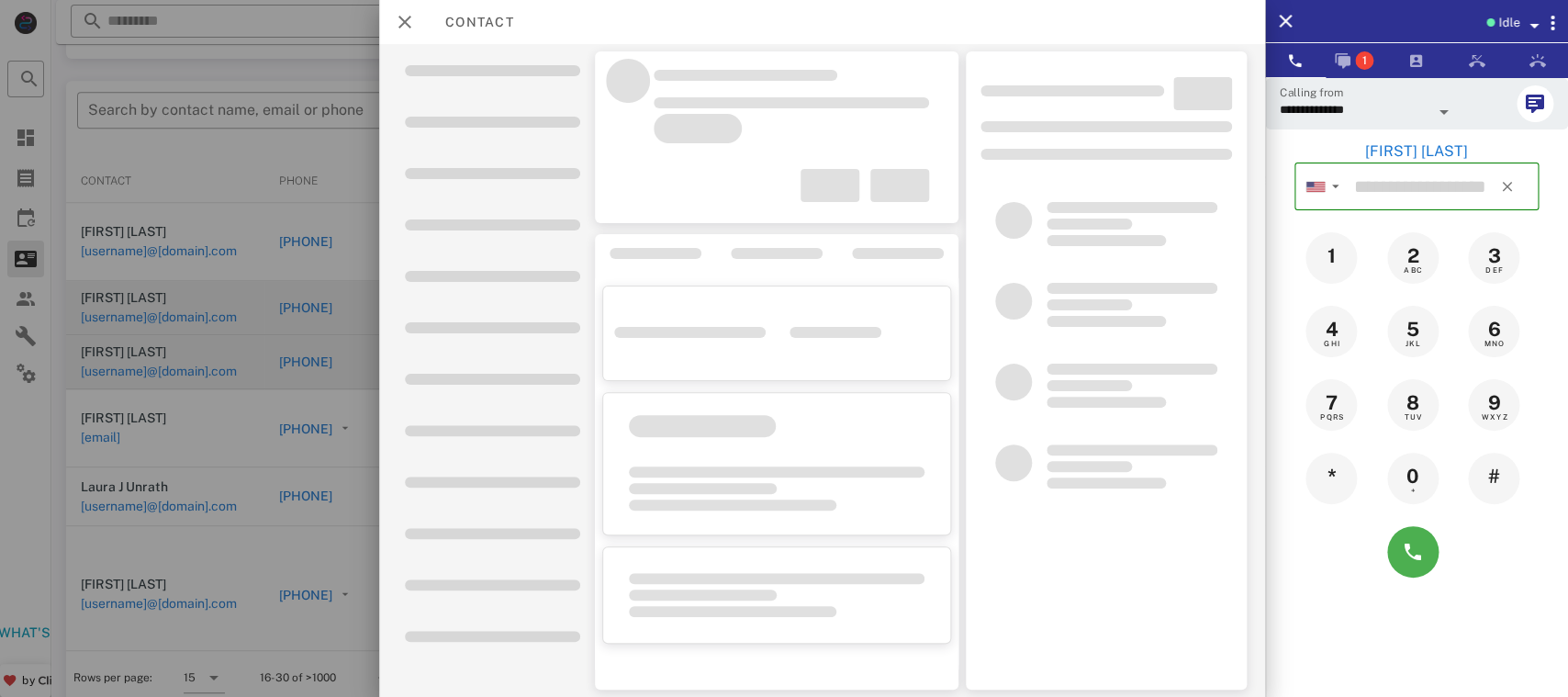 type on "**********" 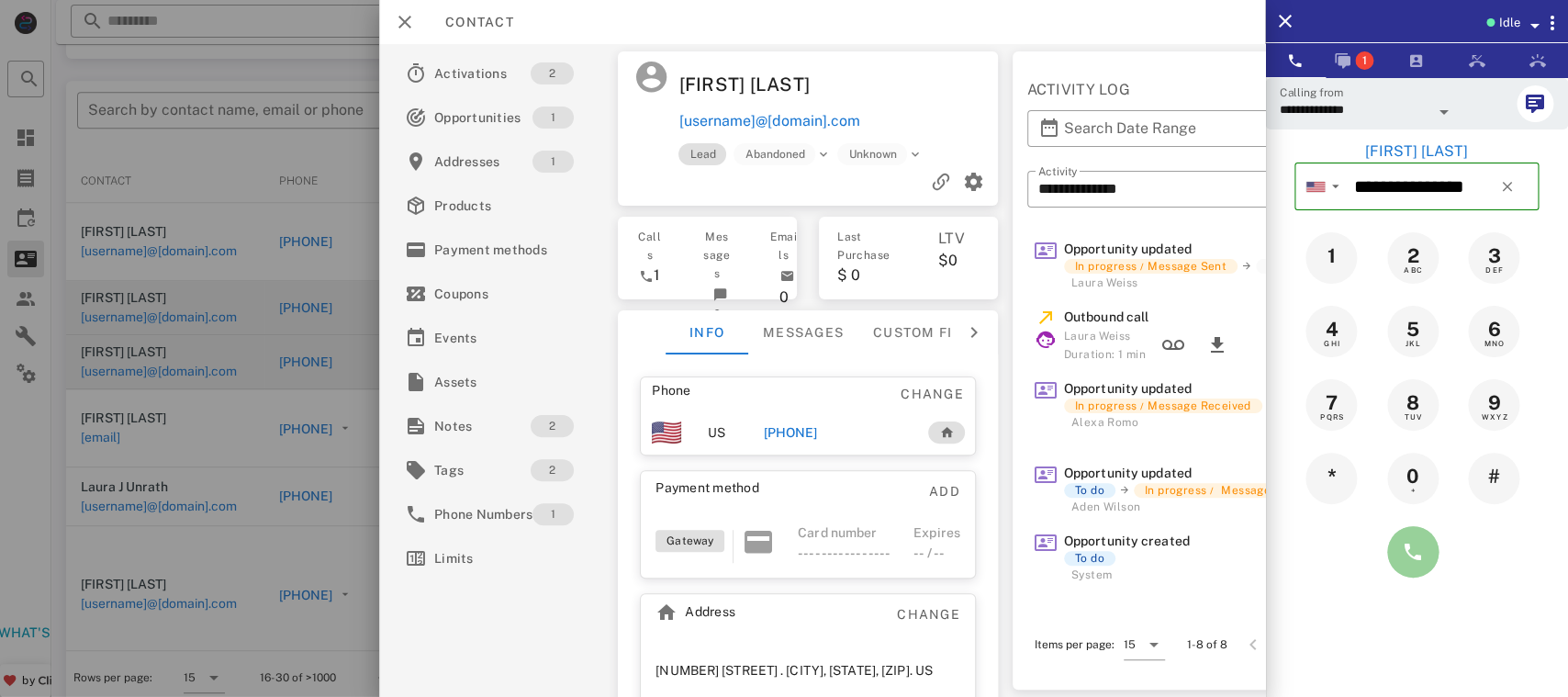 click at bounding box center (1413, 552) 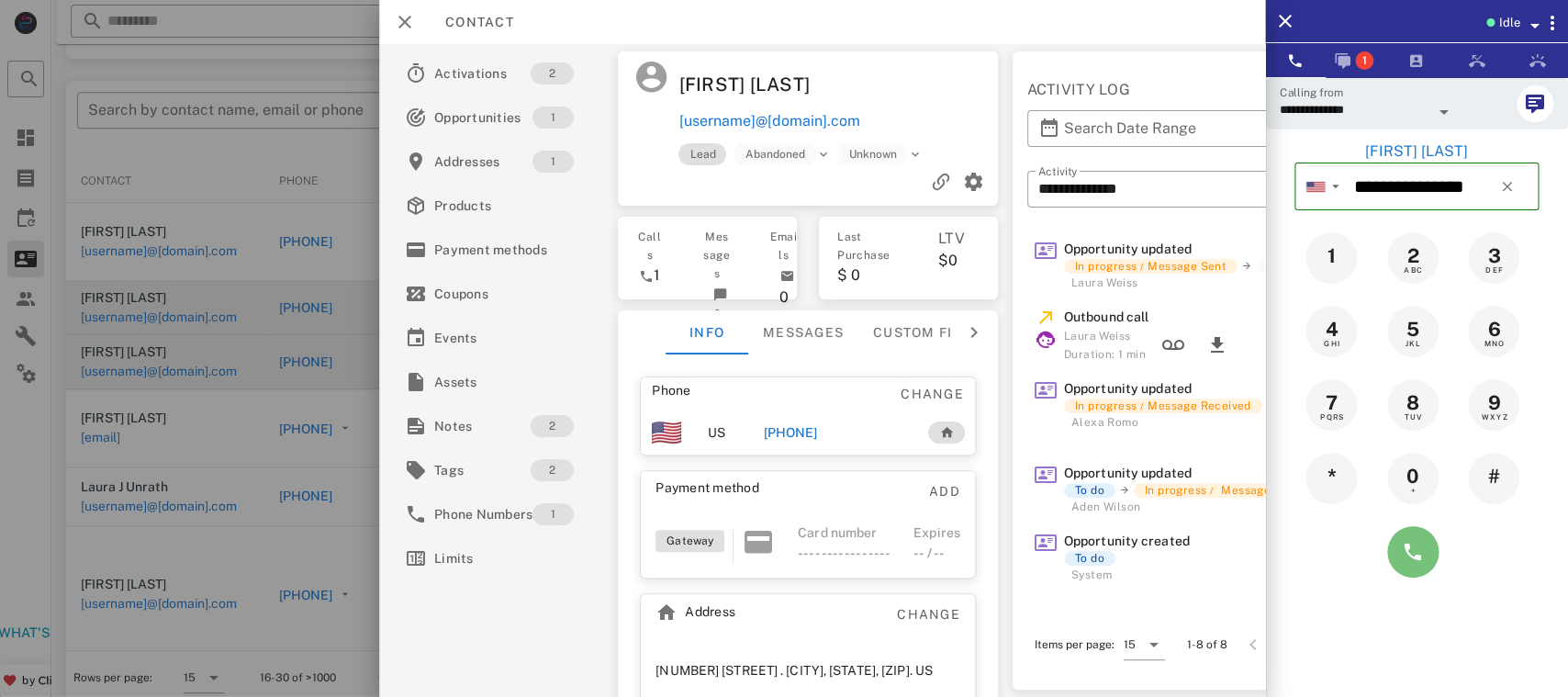 click at bounding box center (1413, 552) 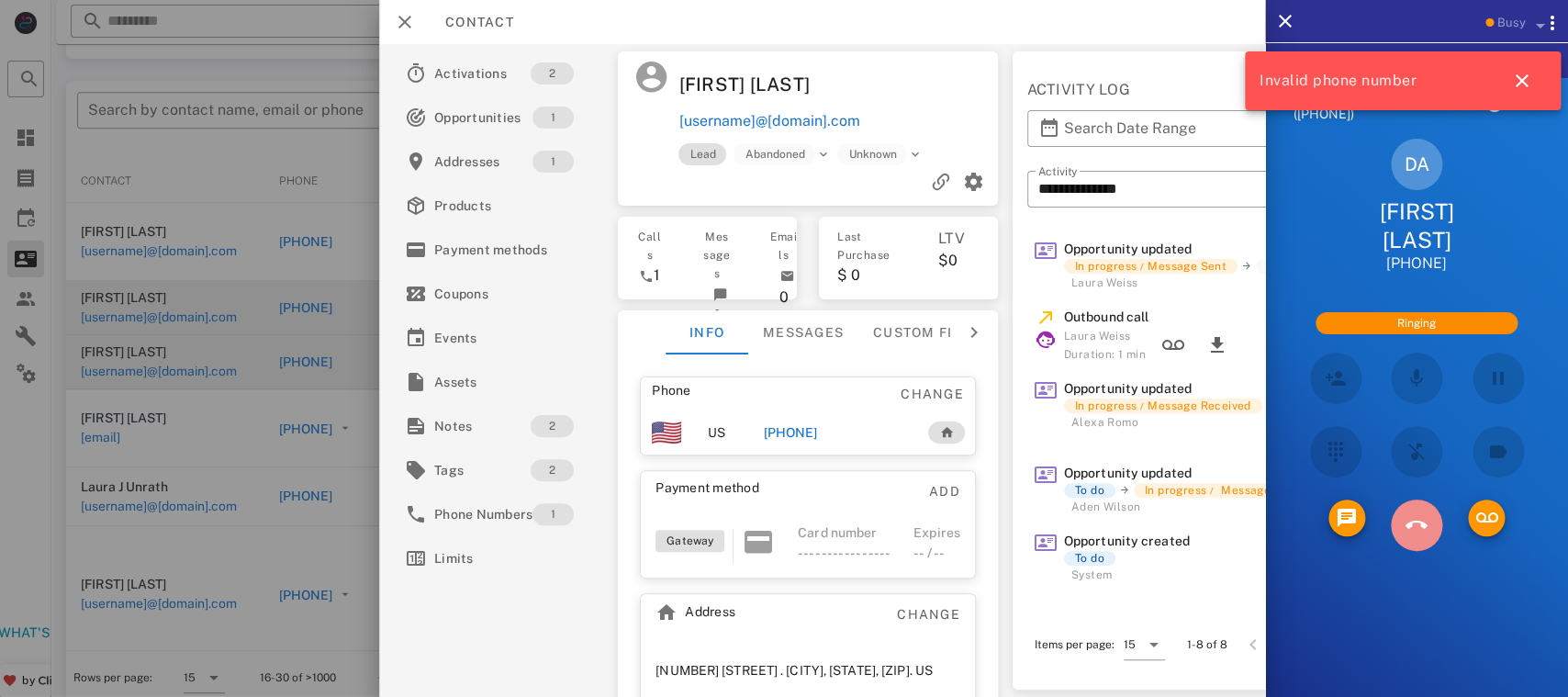 click at bounding box center (1416, 525) 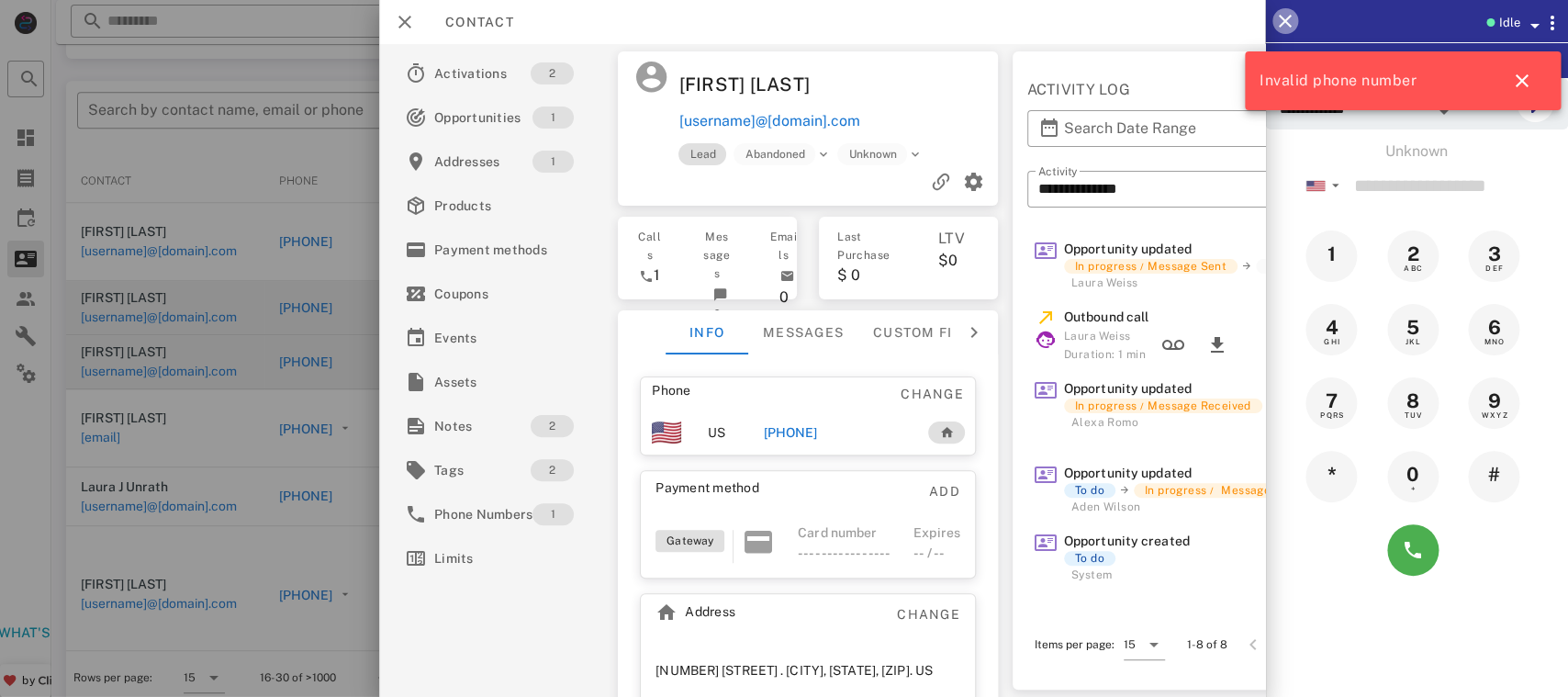 click at bounding box center (1285, 21) 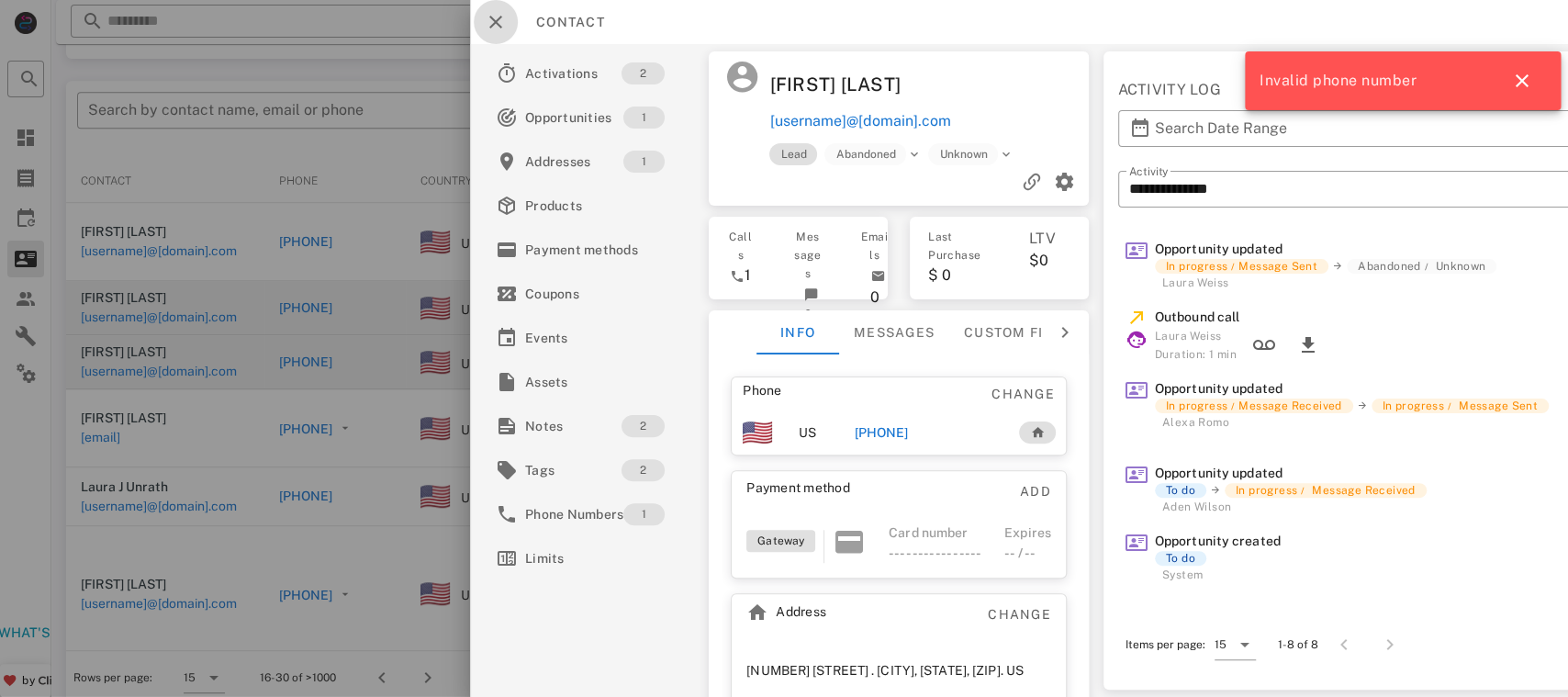 click at bounding box center (496, 22) 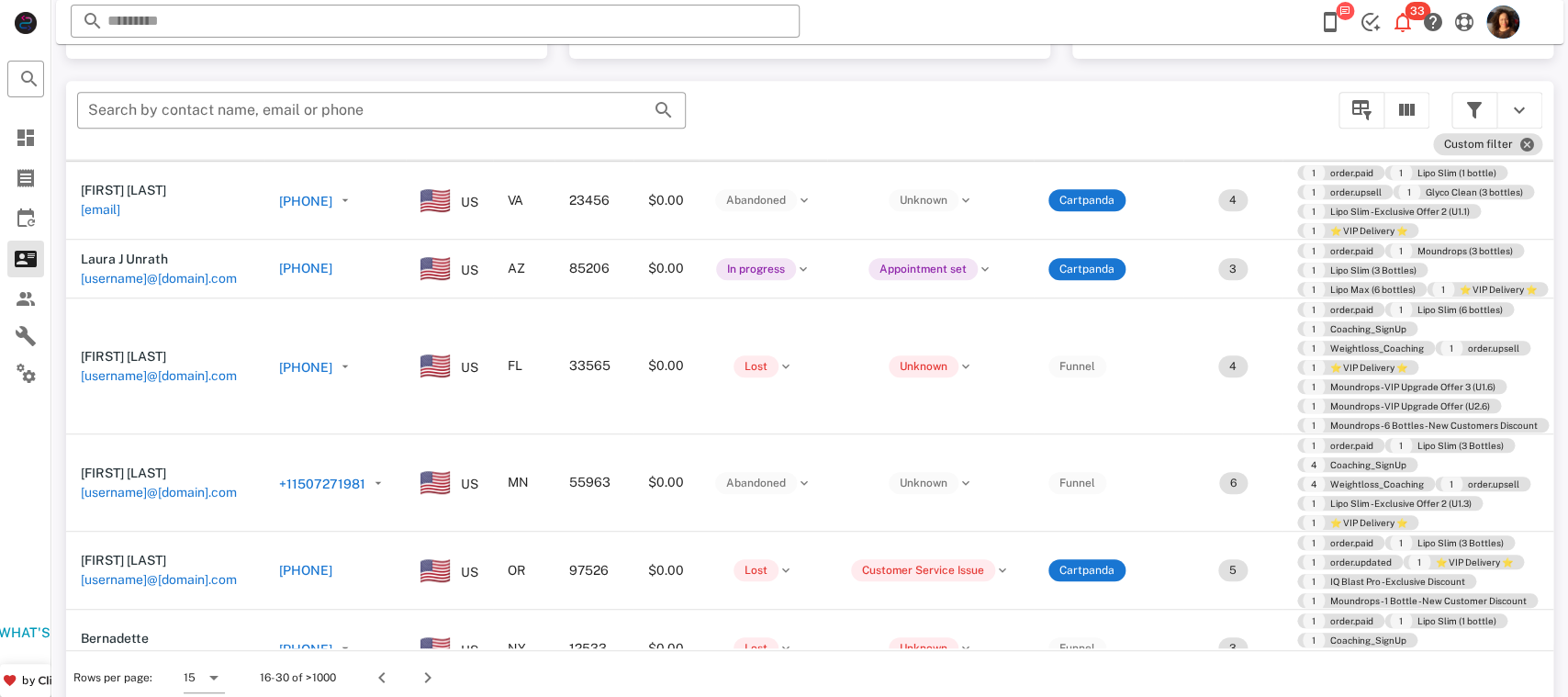 scroll, scrollTop: 235, scrollLeft: 0, axis: vertical 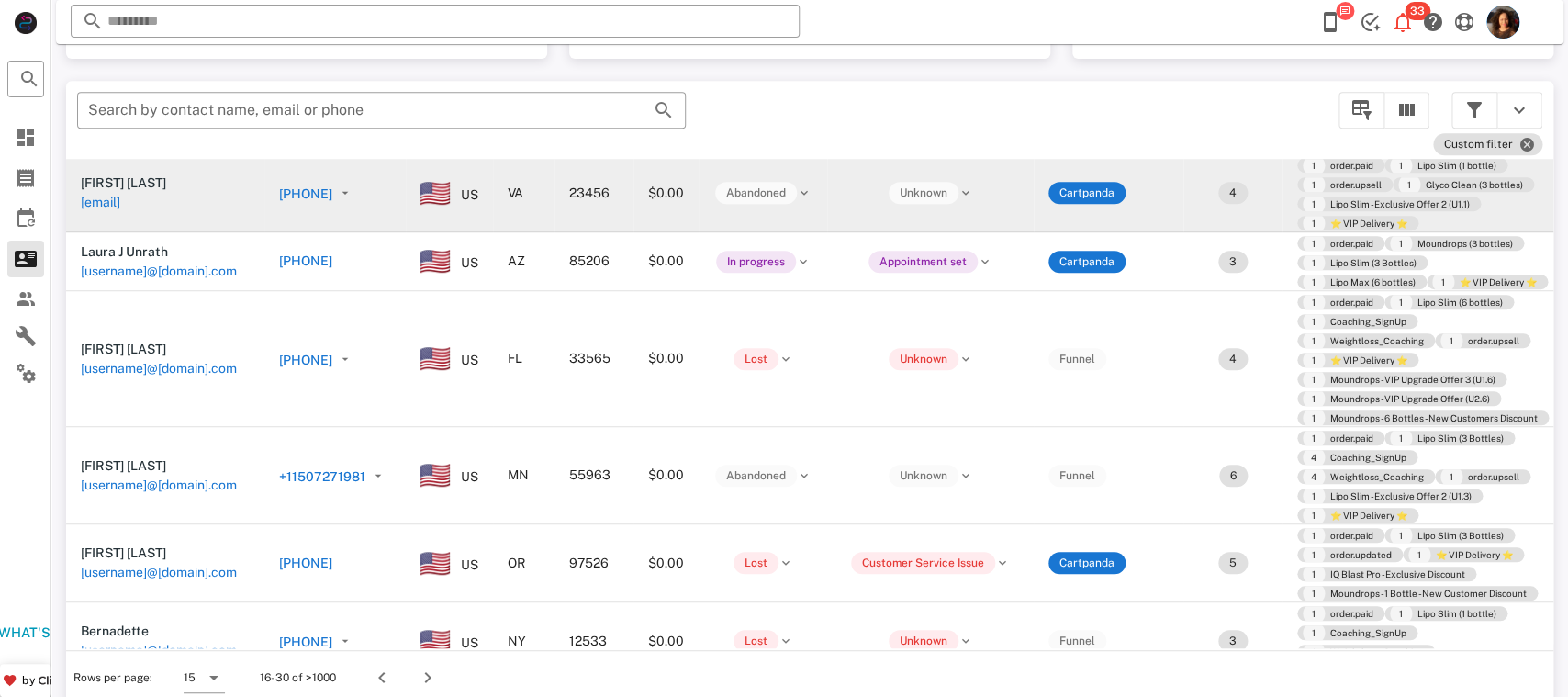 click on "[PHONE]" at bounding box center [306, 194] 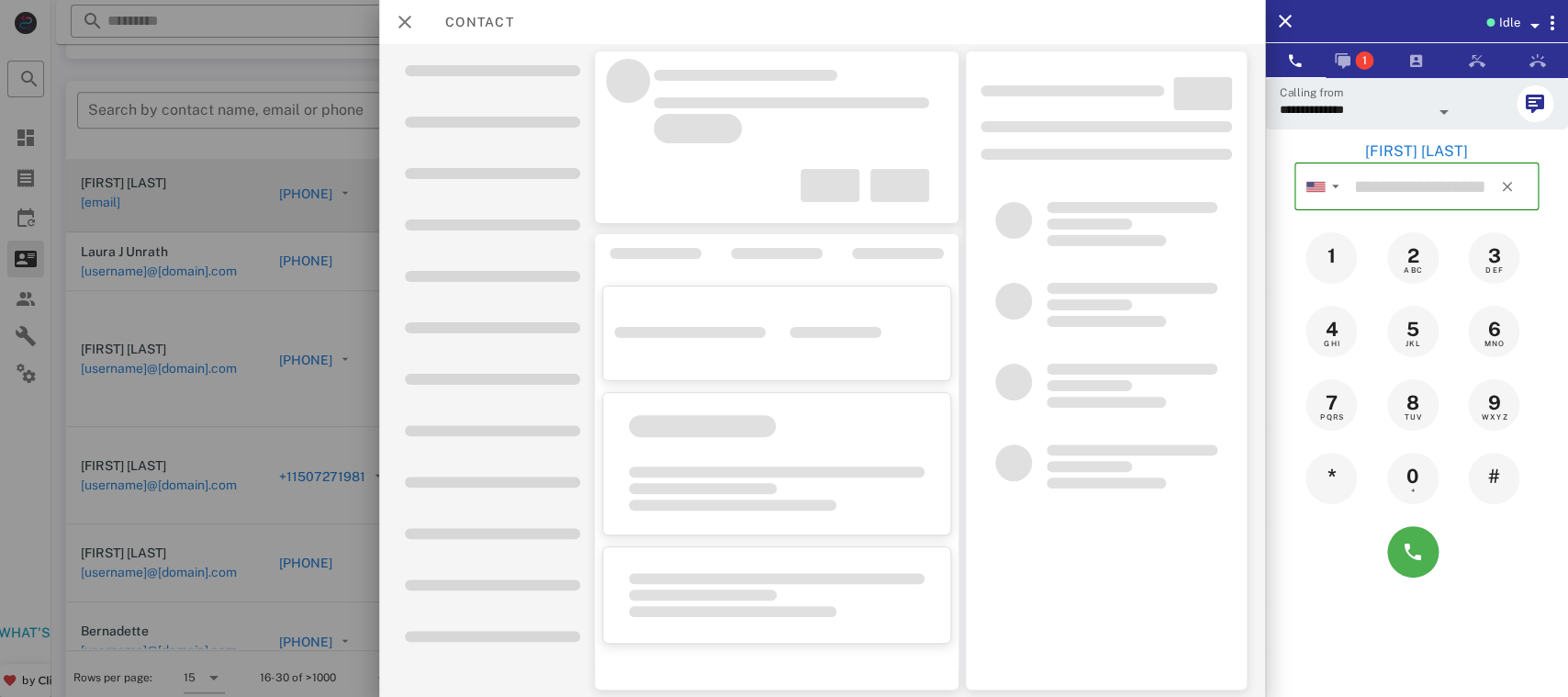 type on "**********" 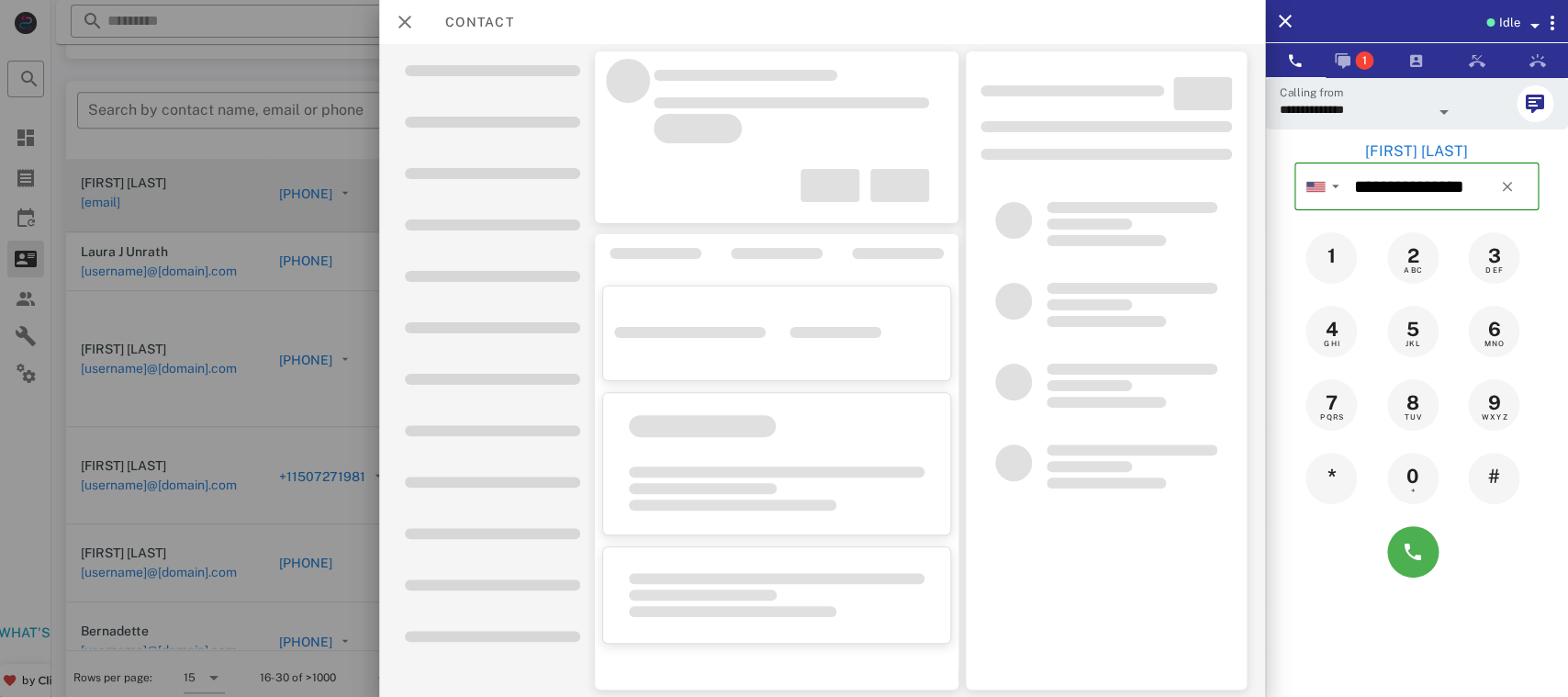 type on "**********" 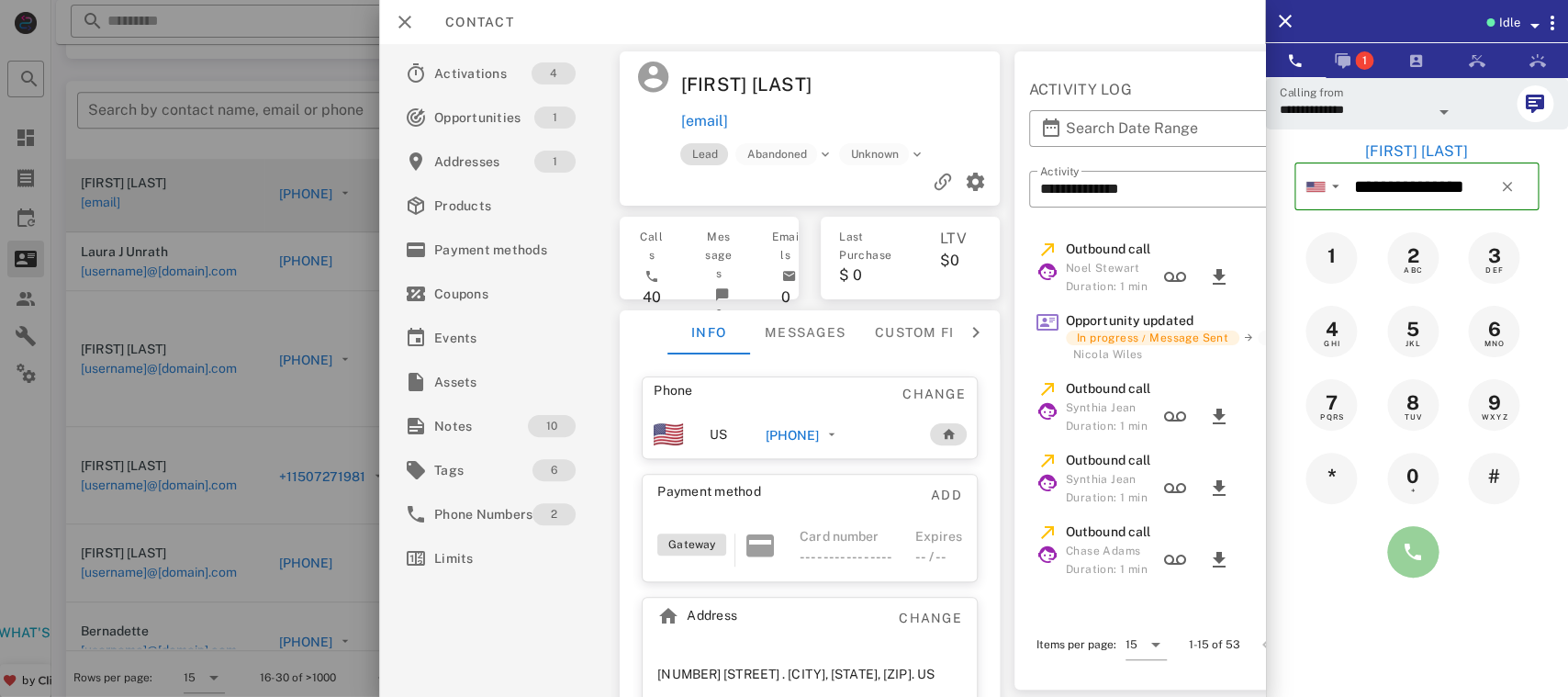 click at bounding box center (1413, 552) 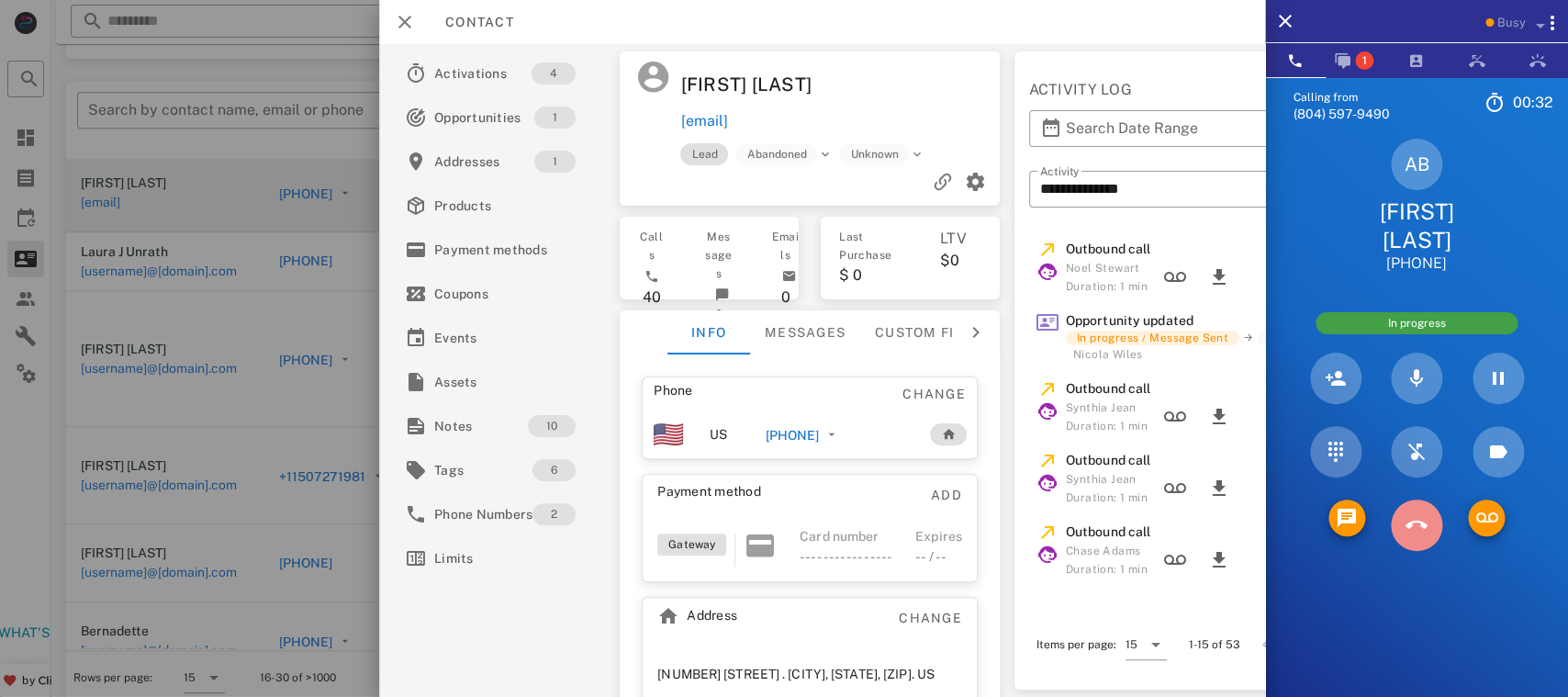 click at bounding box center [1417, 525] 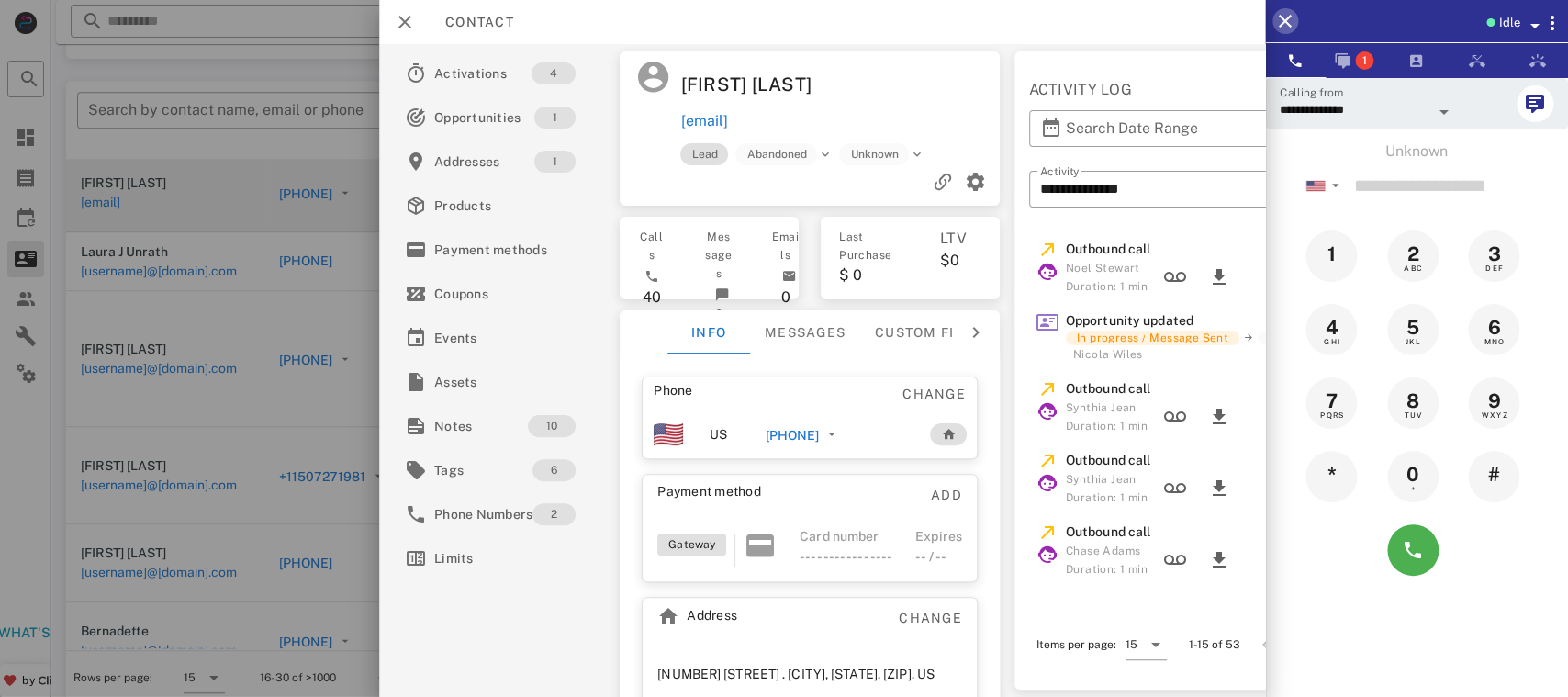 click at bounding box center [1285, 21] 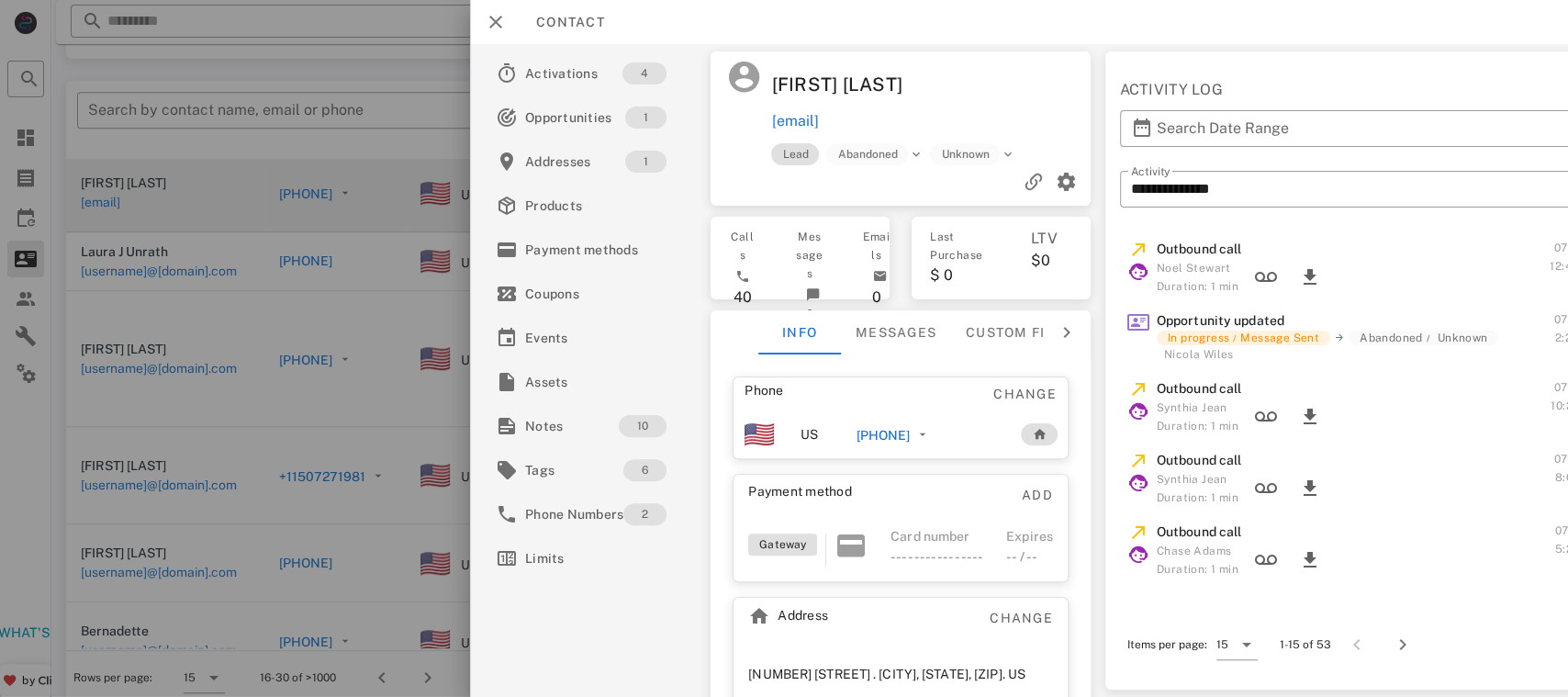 click on "Contact" at bounding box center [1019, 22] 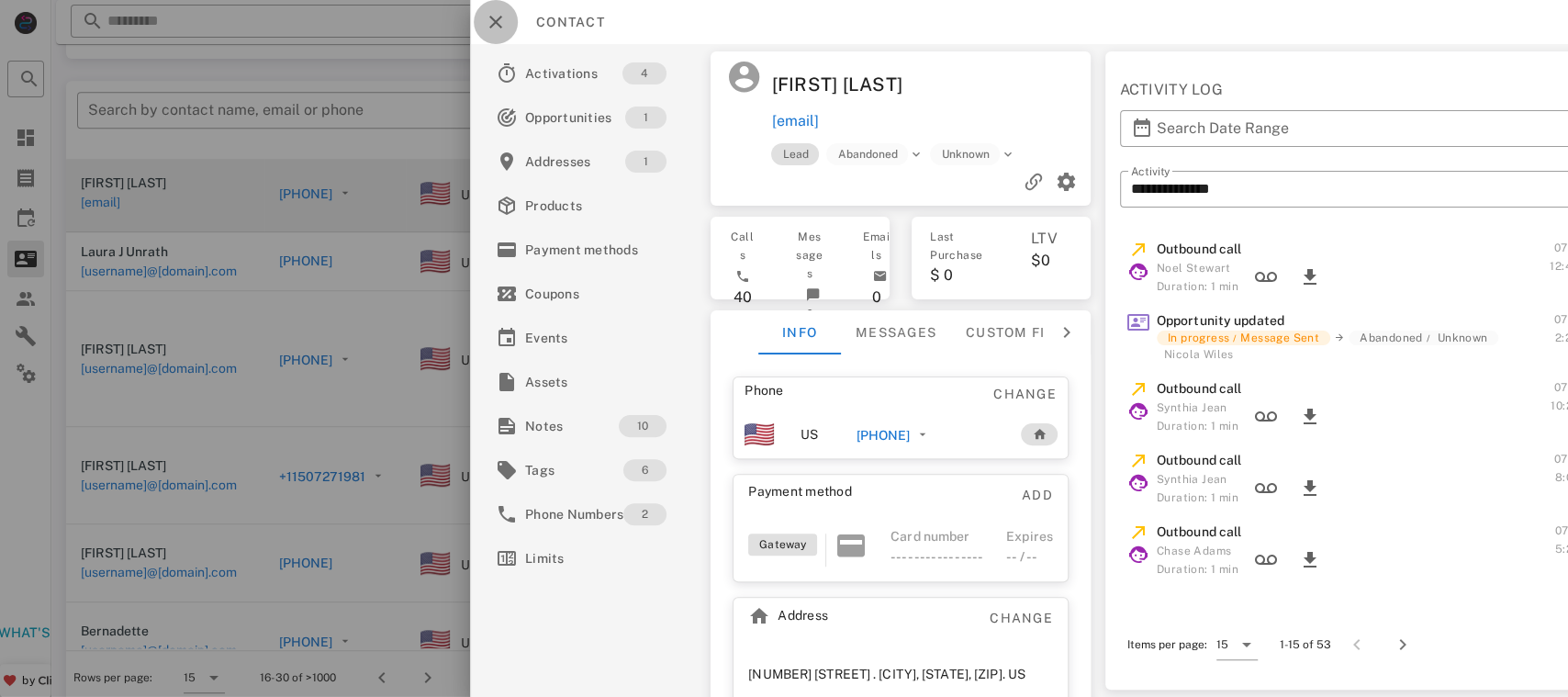 click at bounding box center [496, 22] 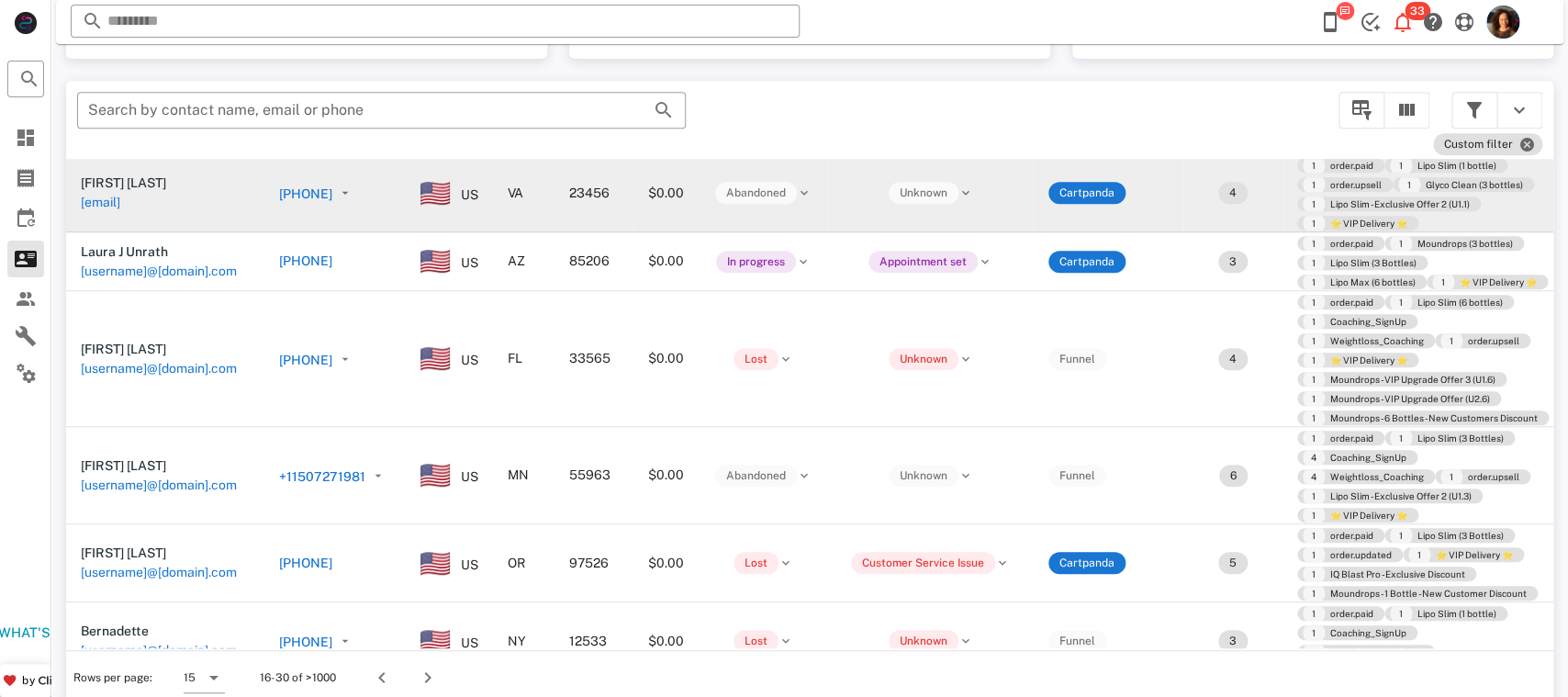 click on "[PHONE]" at bounding box center (306, 194) 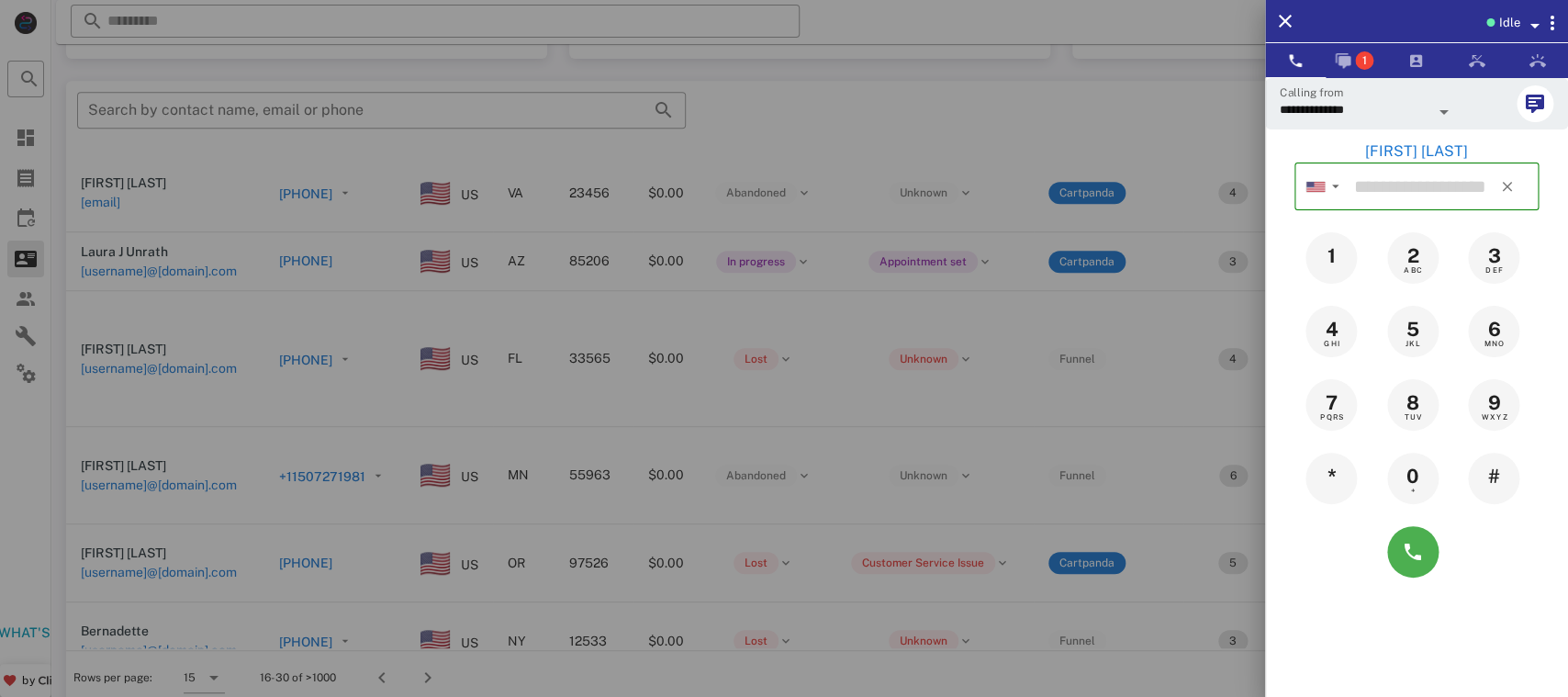 type on "**********" 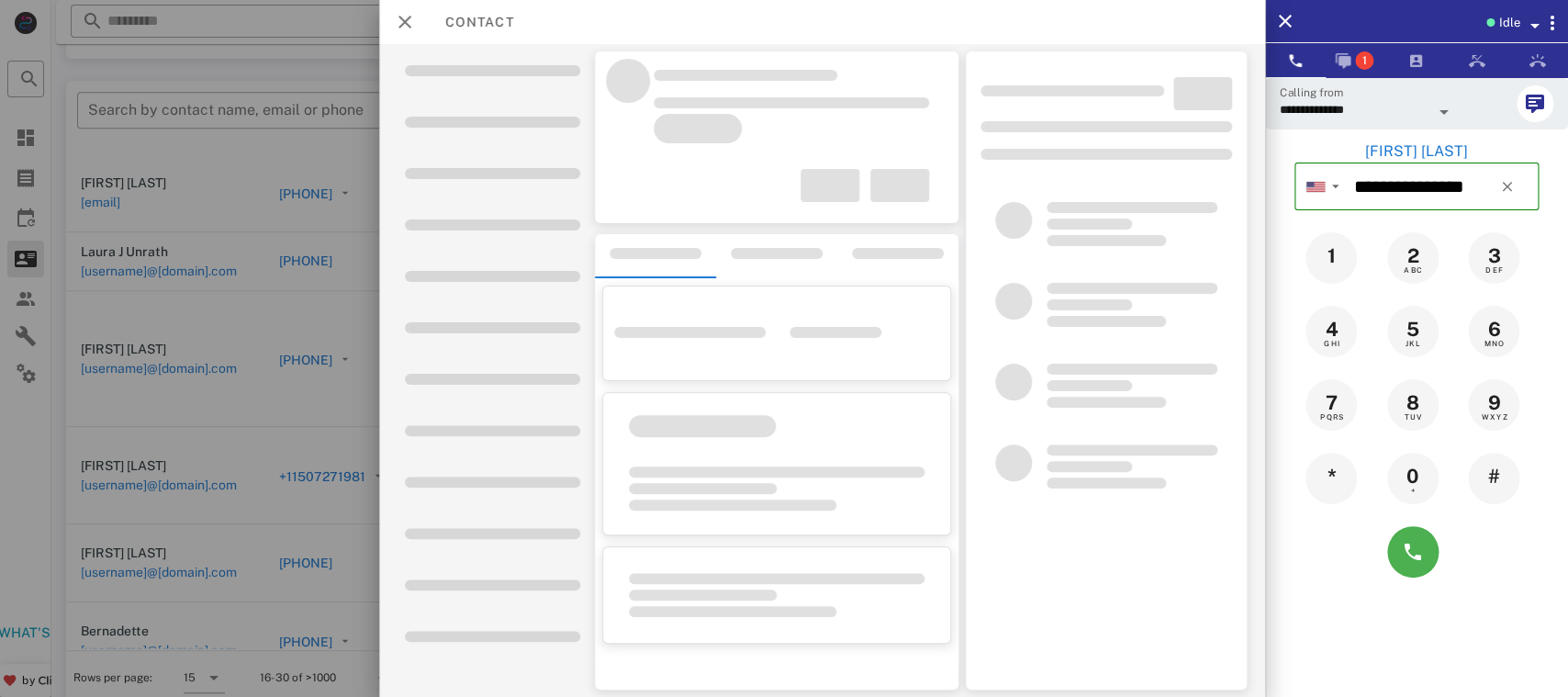 click at bounding box center (784, 348) 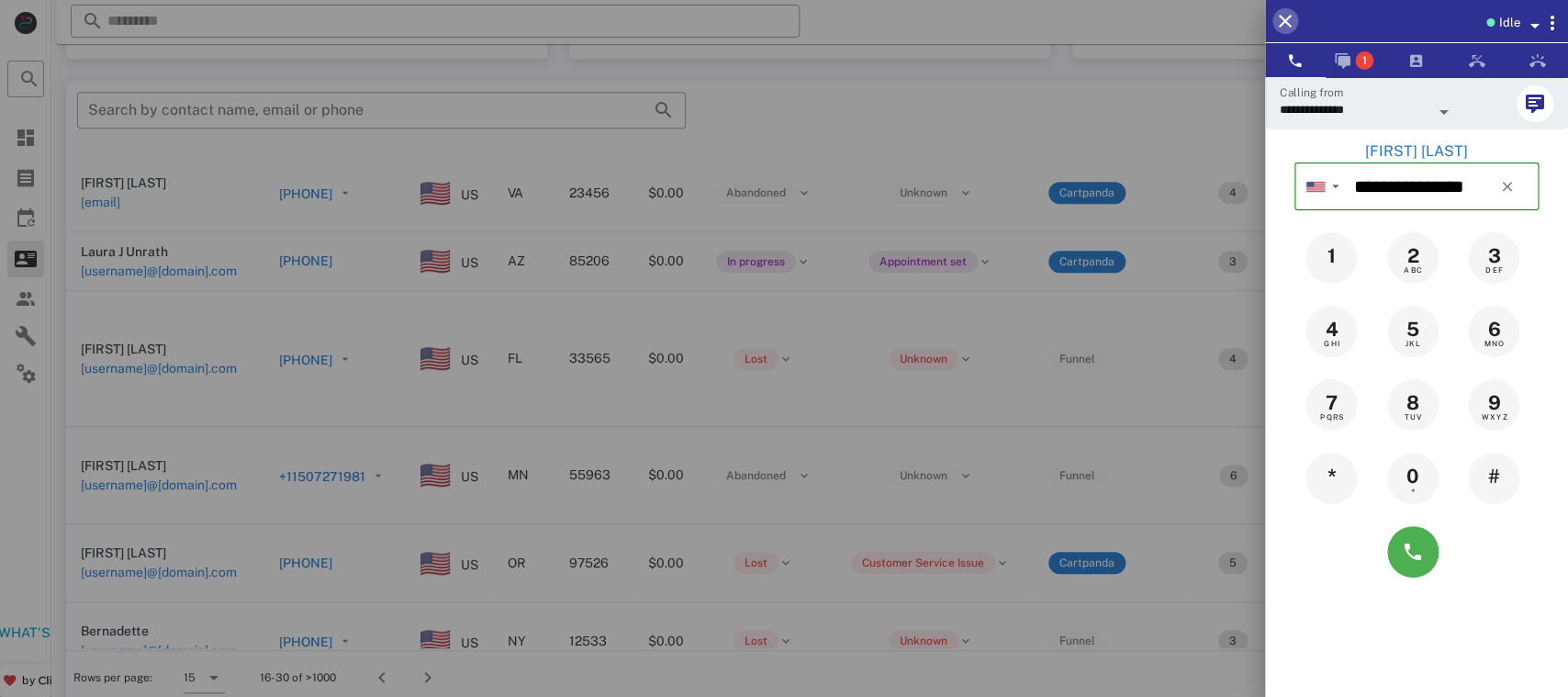 click at bounding box center (1285, 21) 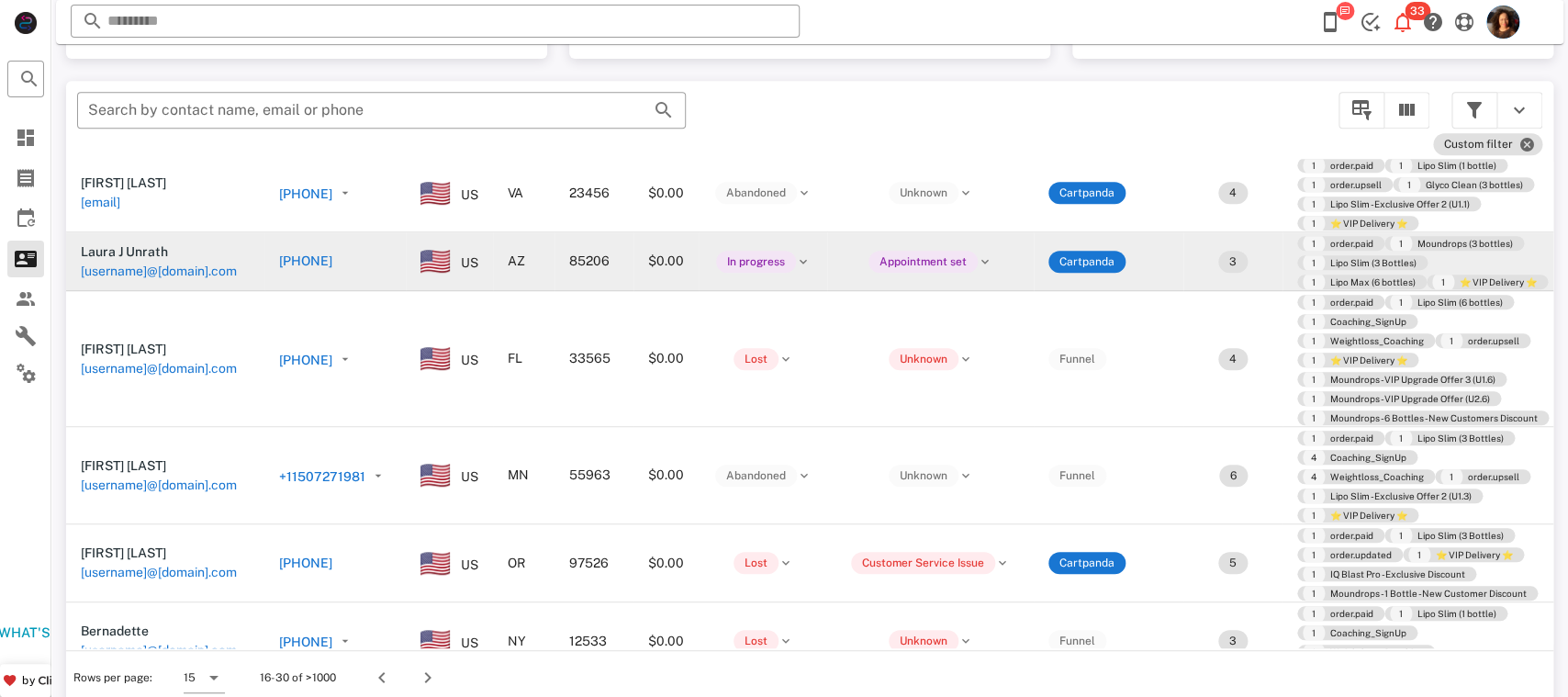 click on "[PHONE]" at bounding box center [306, 261] 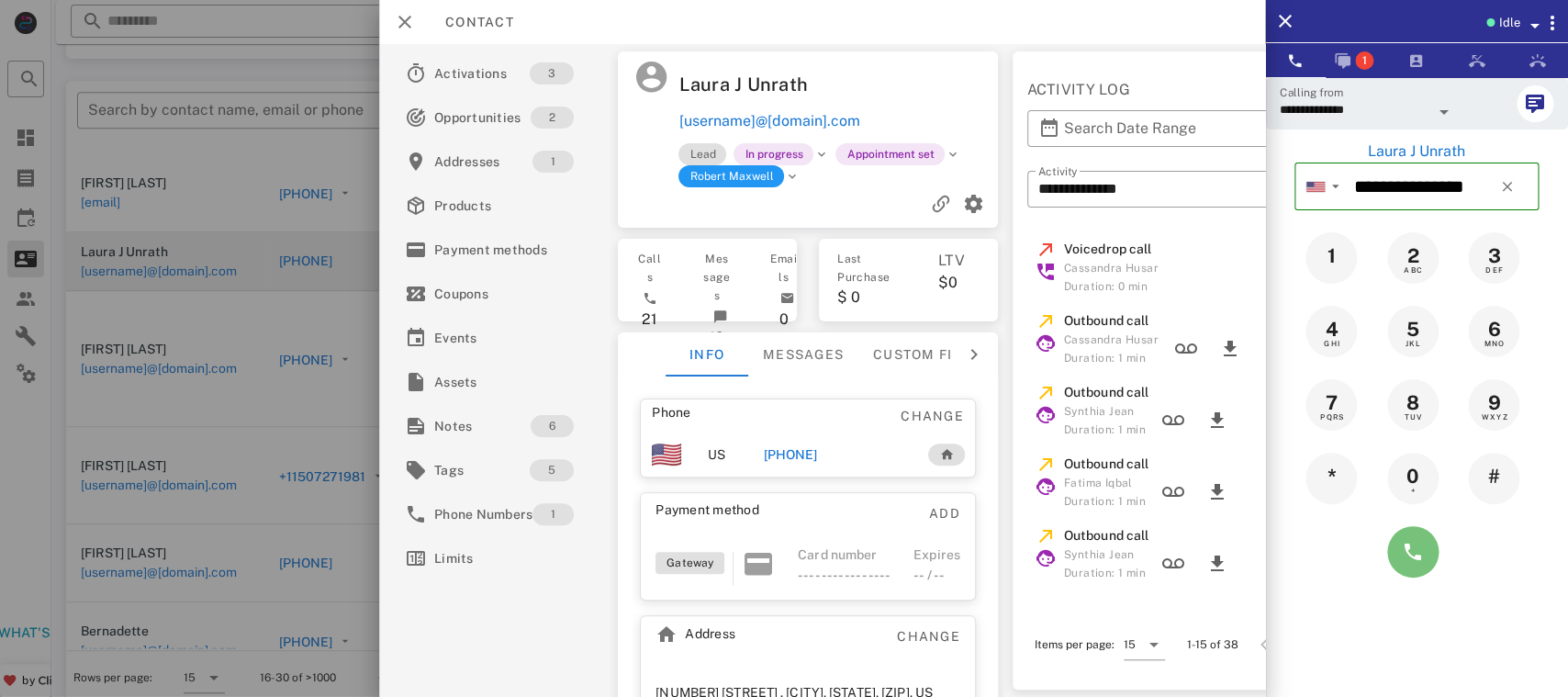 click at bounding box center [1413, 552] 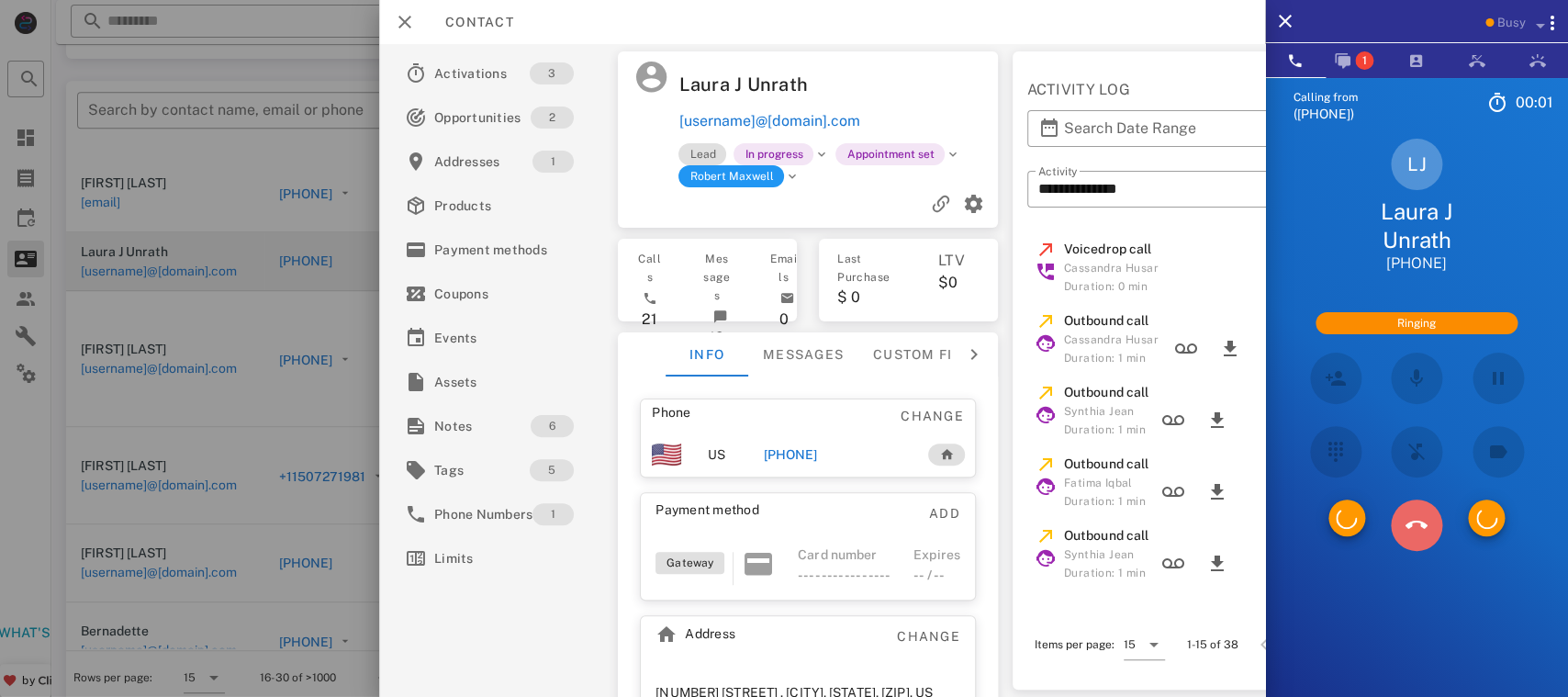 click at bounding box center [1417, 525] 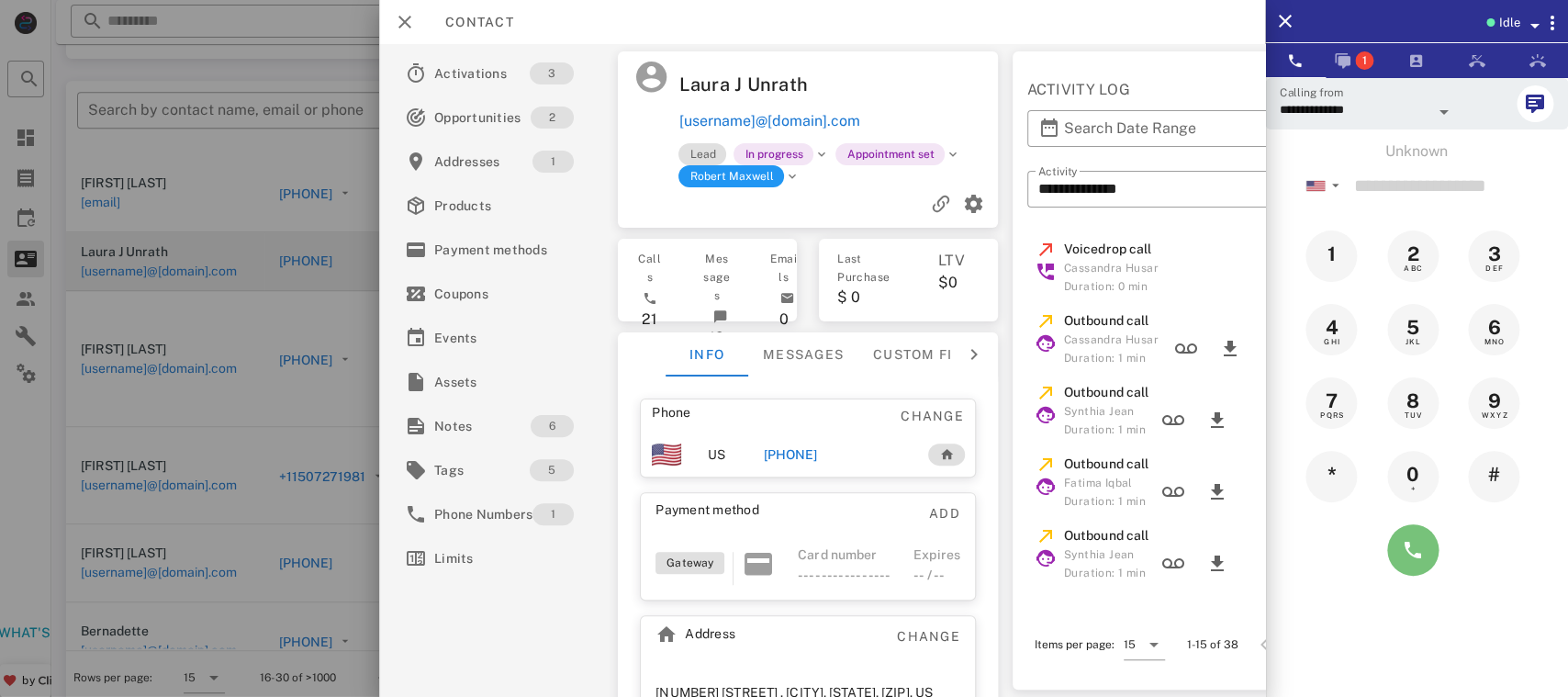 click at bounding box center (1413, 550) 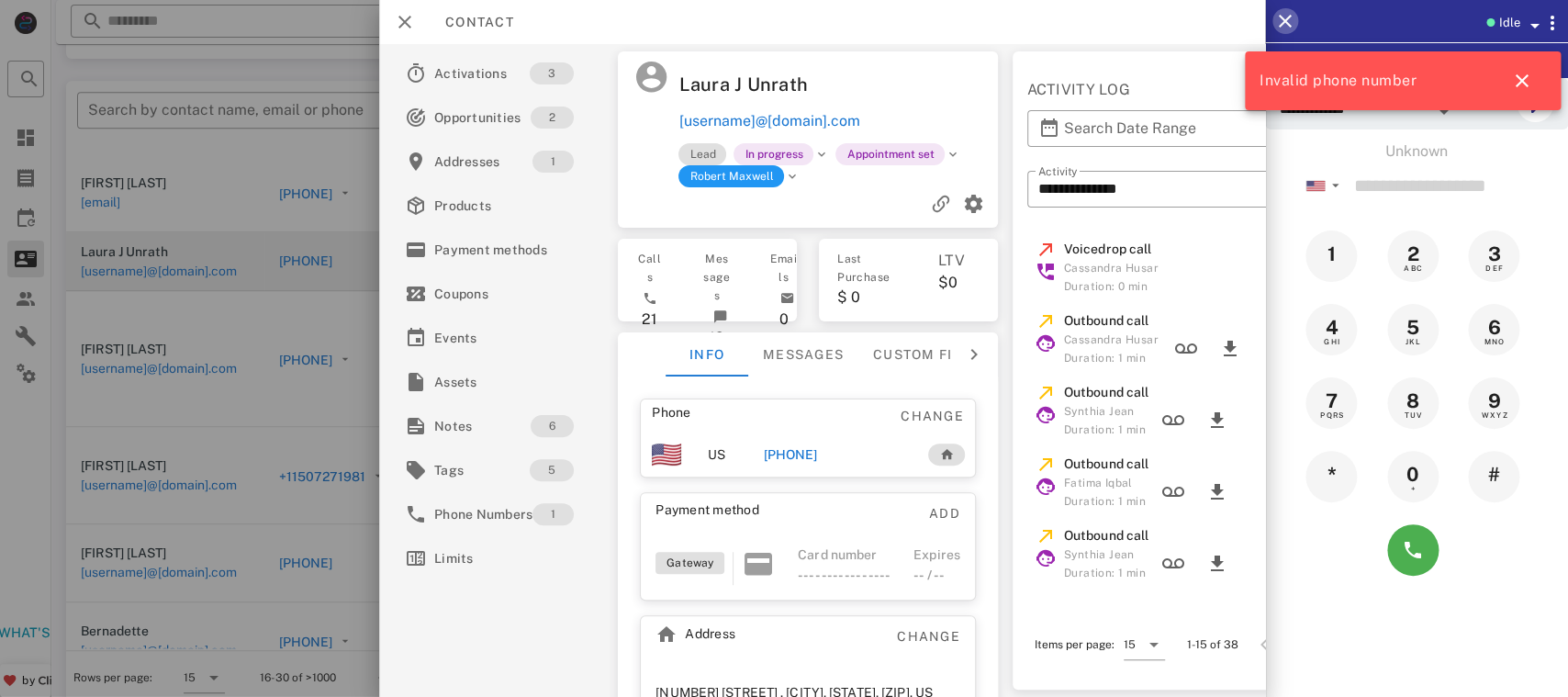 click at bounding box center [1285, 21] 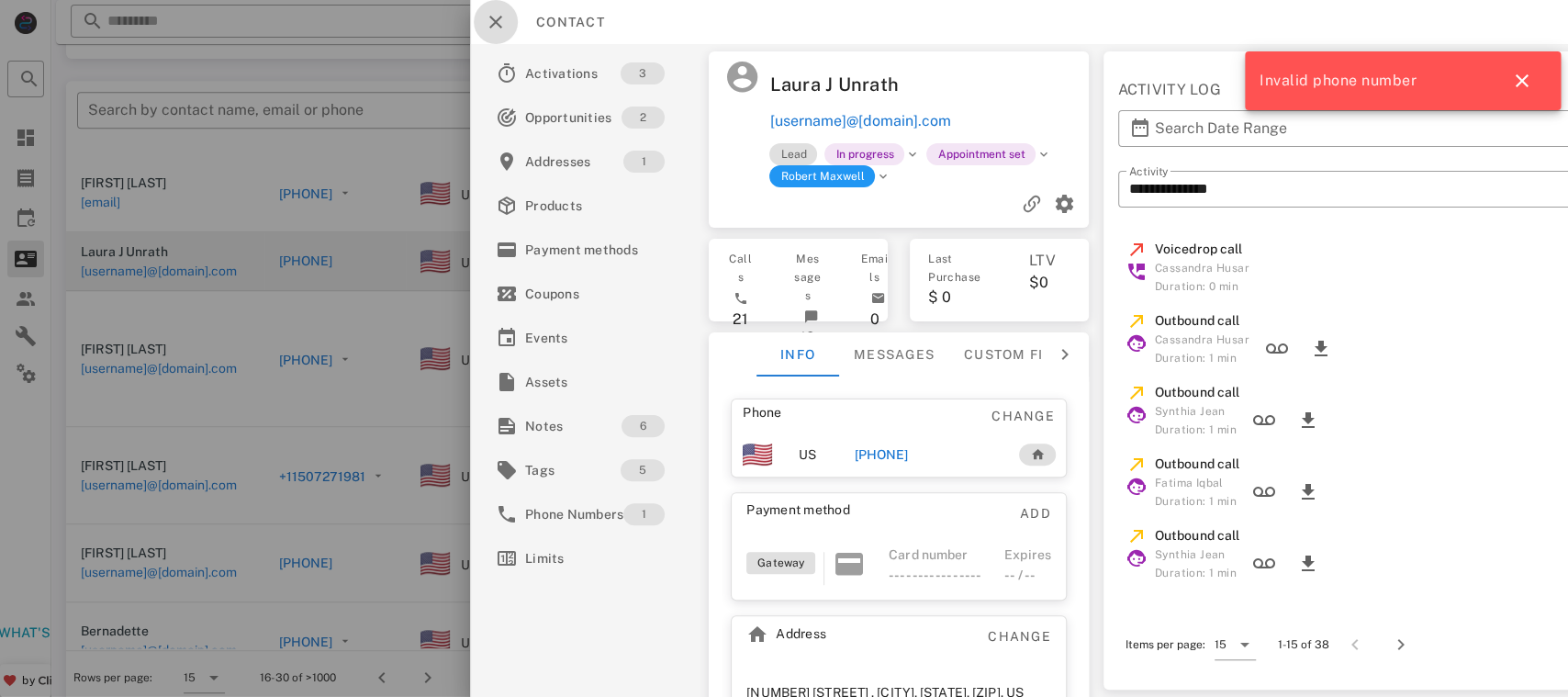 click at bounding box center (496, 22) 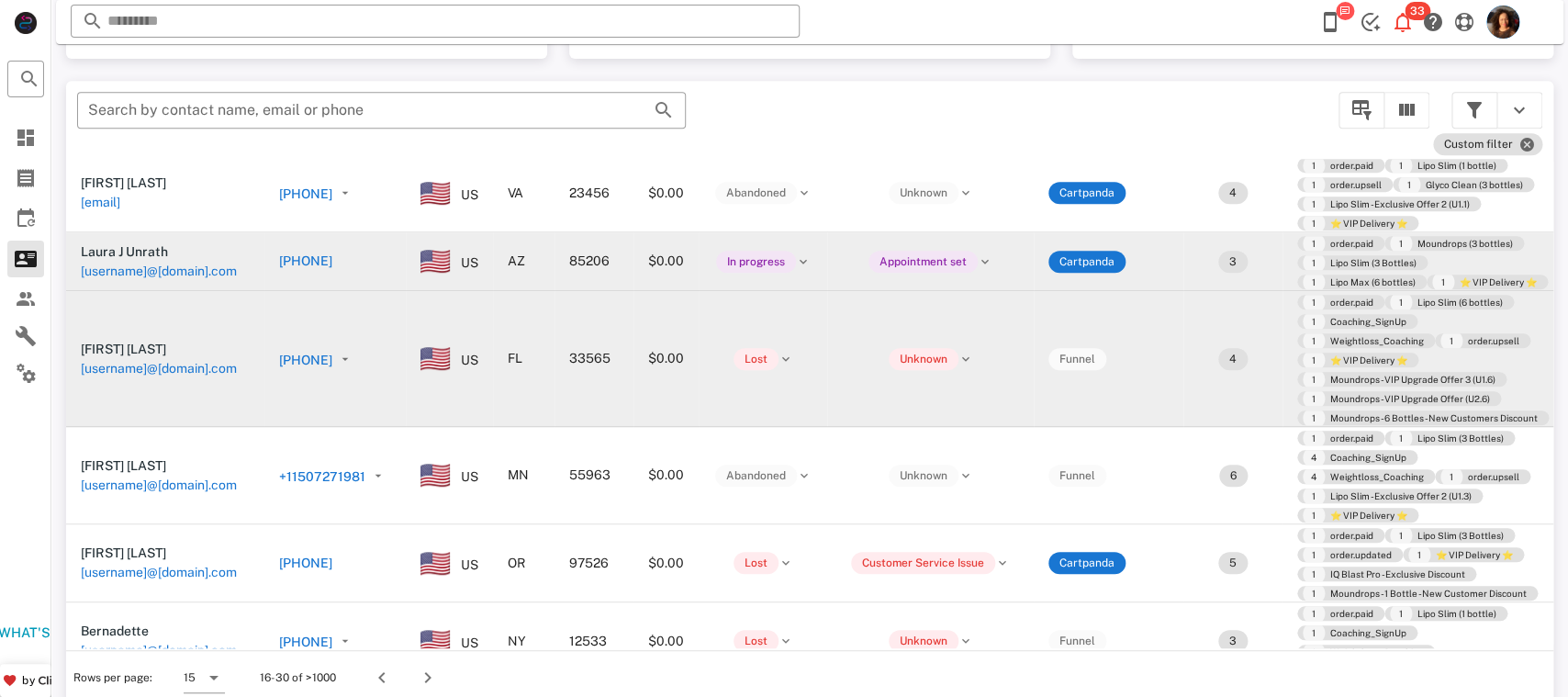 click on "[PHONE]" at bounding box center [306, 360] 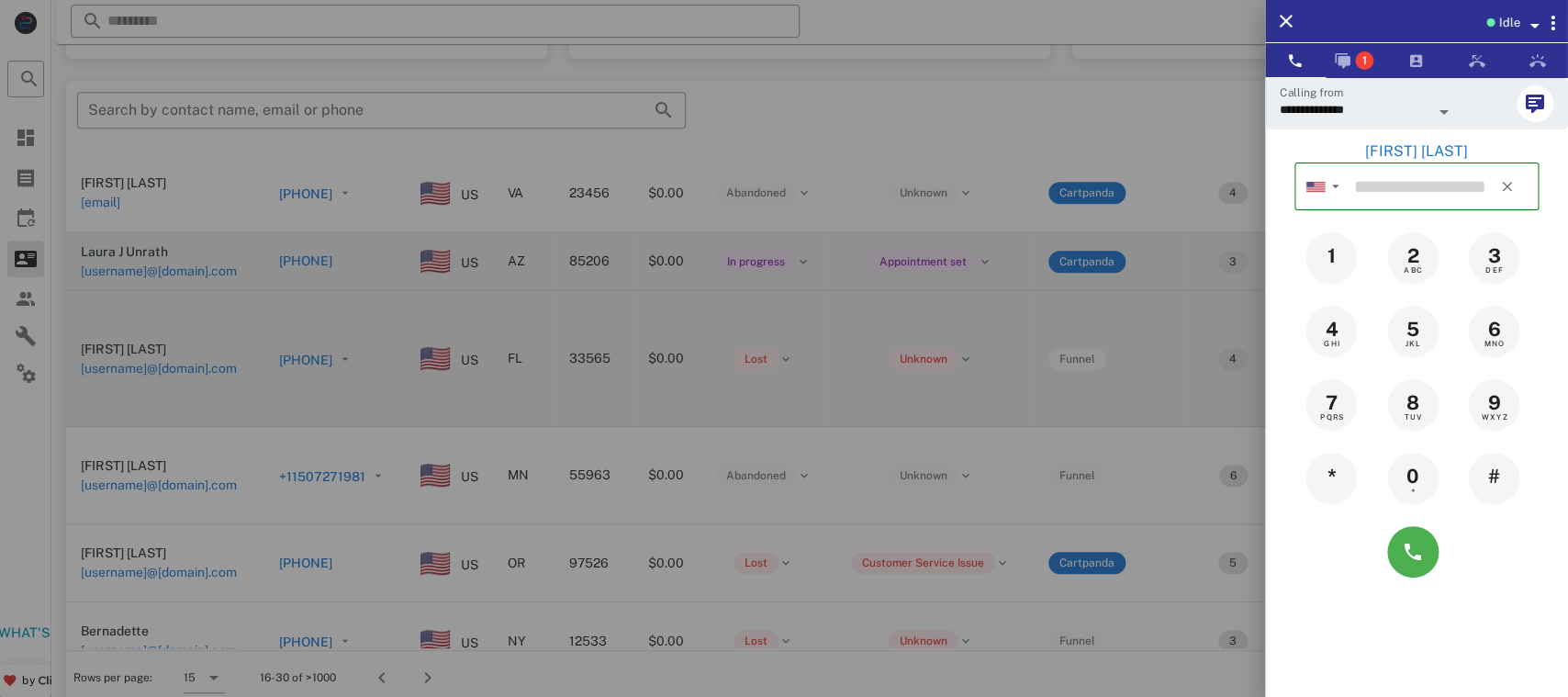 type on "**********" 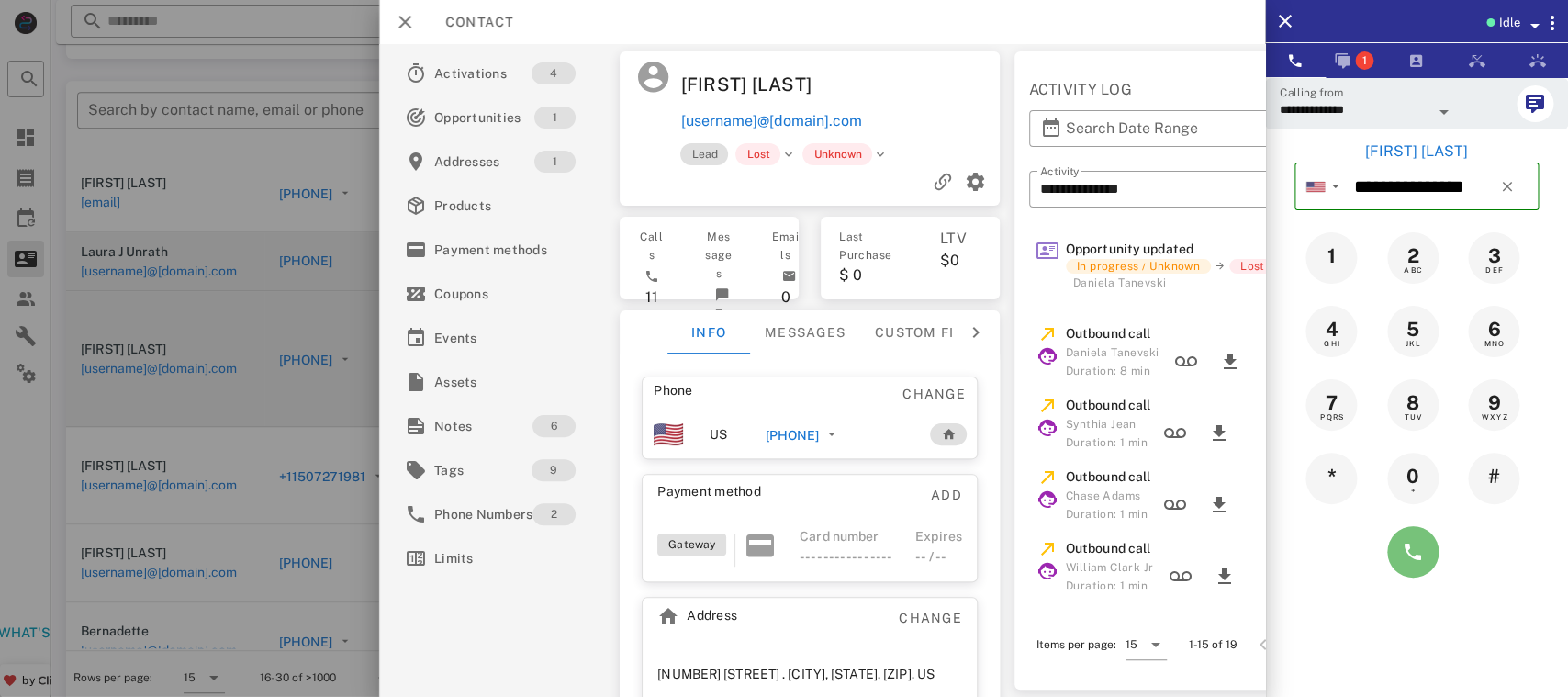 click at bounding box center [1413, 552] 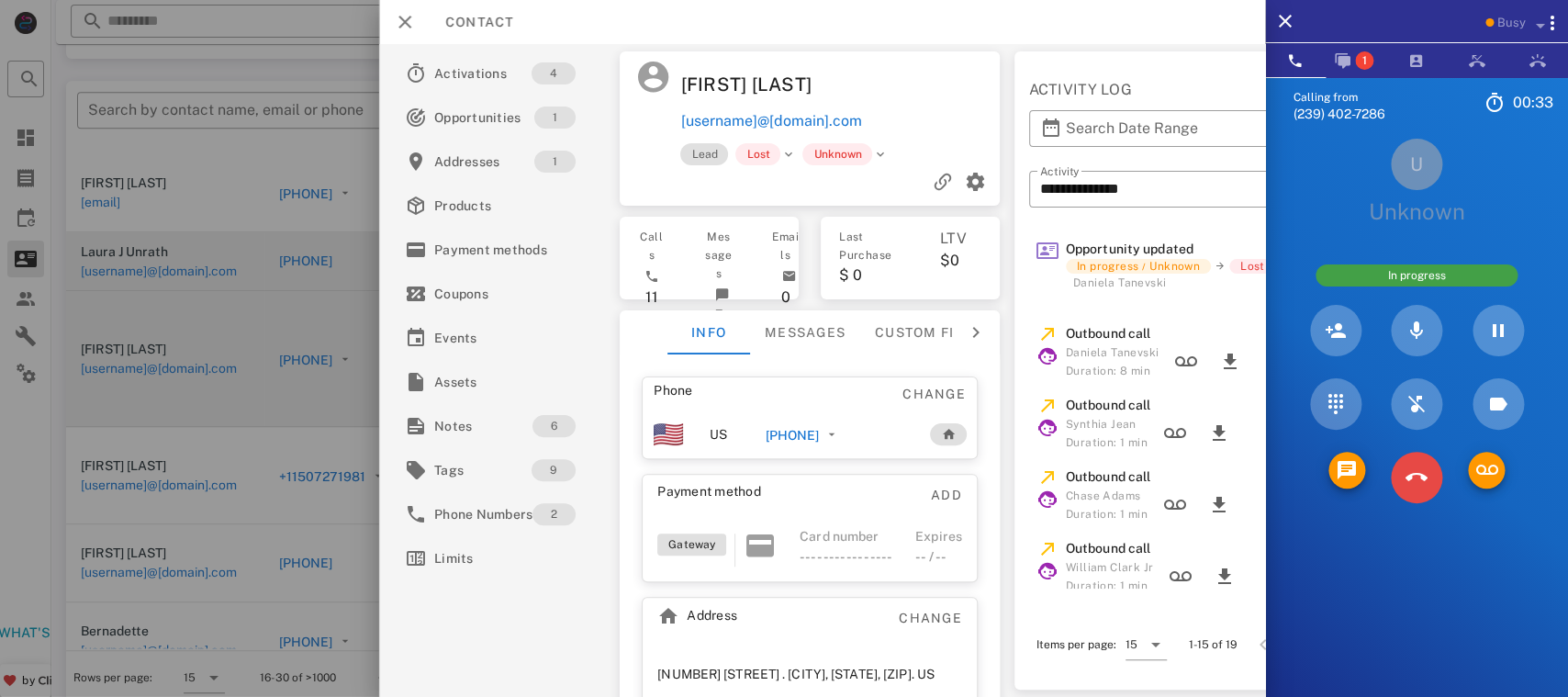 click on "Calling from ([PHONE]) 00: 33  Unknown      ▼     Australia
+61
Canada
+1
Guam
+1671
Mexico (México)
+52
New Zealand
+64
United Kingdom
+44
United States
+1
1 2 ABC 3 DEF 4 GHI 5 JKL 6 MNO 7 PQRS 8 TUV 9 WXYZ * 0 + #  U  Unknown  In progress  Directory ​  NW  [FIRST] [LAST]  Idle   LB  [FIRST] [LAST]  Idle   WC  [FIRST] [LAST] Jr  Idle   AP  [FIRST] [LAST]  Idle   AB  [FIRST] [LAST]  Idle   CH  [FIRST] [LAST]  Idle   HH  [FIRST] [LAST]  Idle   JP  [FIRST] [LAST]  Idle   JG  [FIRST] [LAST]  Idle   JS  [FIRST] [LAST]  Idle   KW  [FIRST] [LAST]  Busy   AL  [FIRST] [LAST]  Busy   AA  [FIRST] [LAST]  Busy   BC  [FIRST] [LAST]  Busy   DT  [FIRST] [LAST]  Busy   JH  [FIRST] [LAST]  Busy   KM  [FIRST] [LAST]  Busy   MR  [FIRST] [LAST]  Offline   LC  Logicall Customer Support  Offline   NS  [FIRST] [LAST]  Offline   AD  Accounting Dept  Offline   A1  Agent 138  A1" at bounding box center [1417, 426] 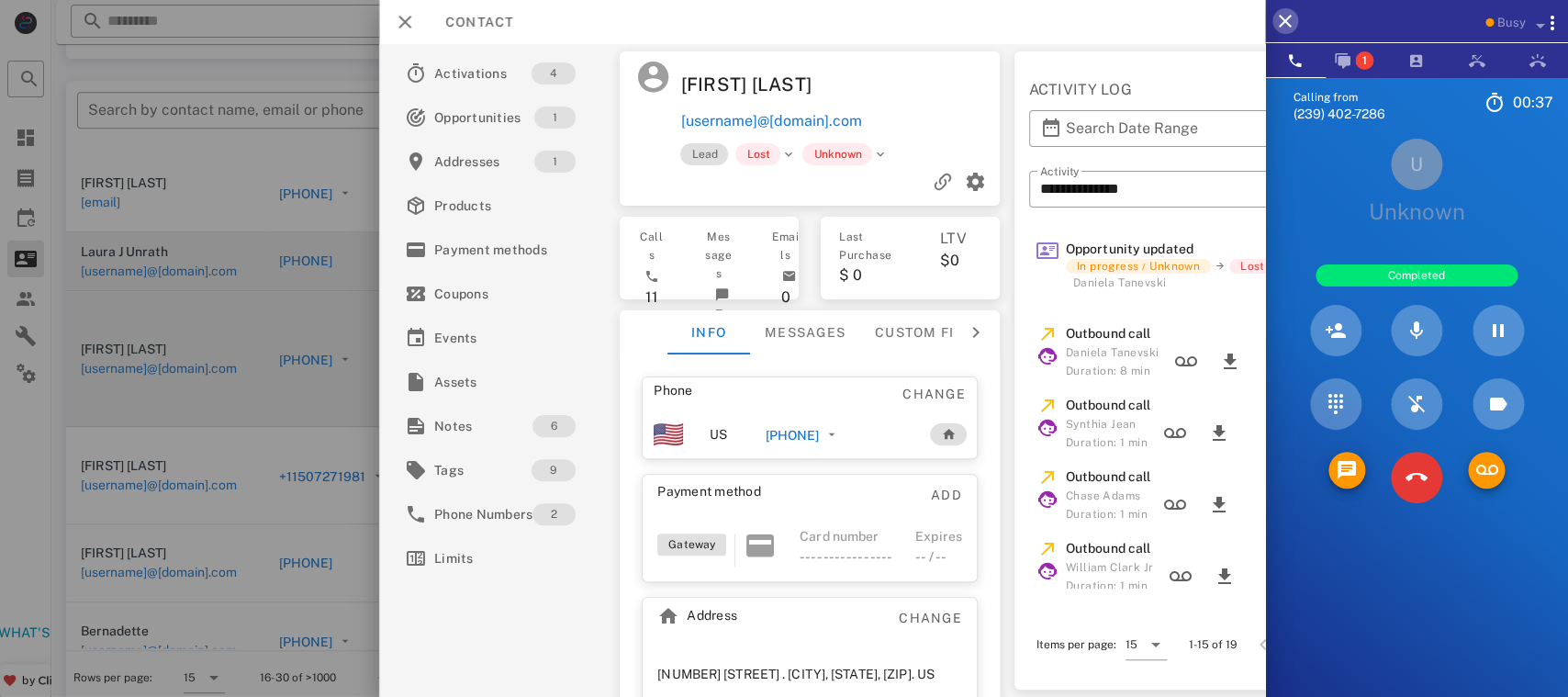 click at bounding box center (1285, 21) 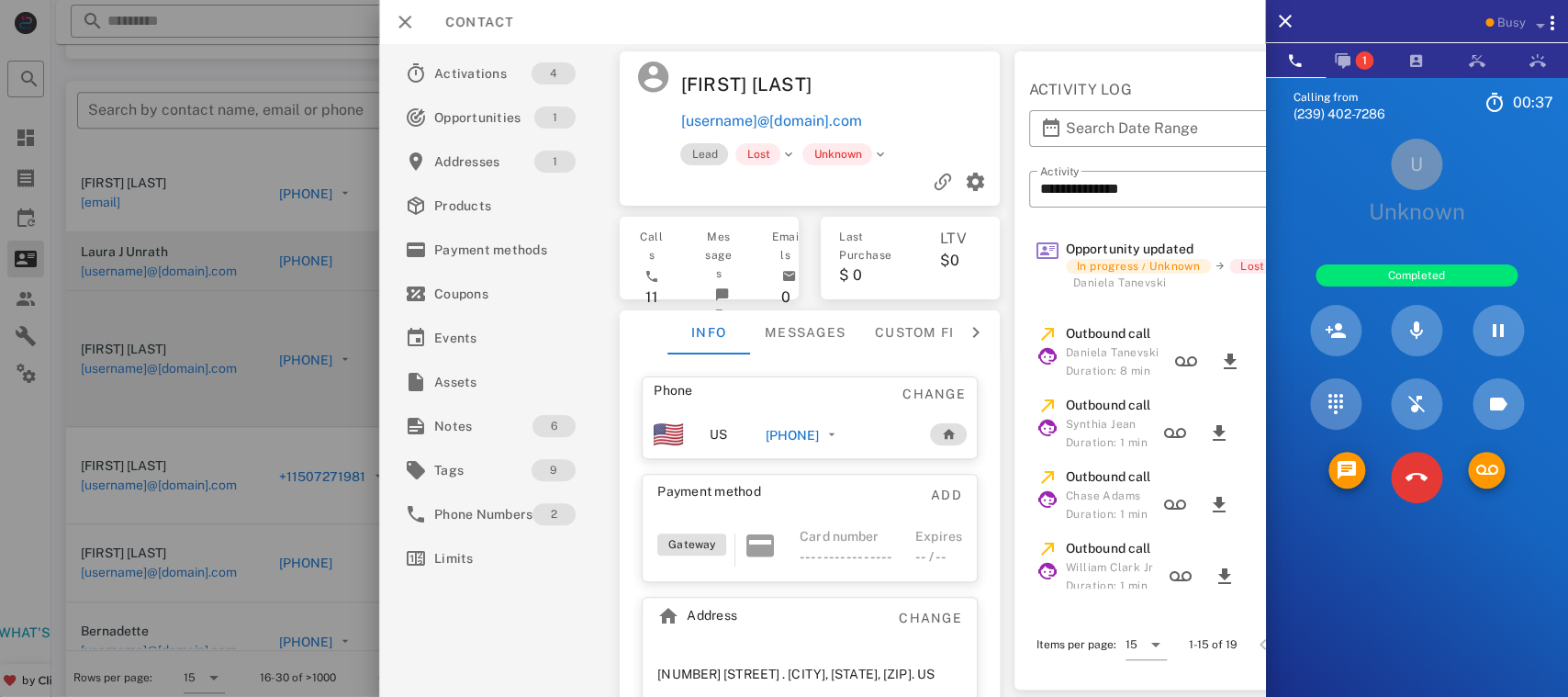 click on "Contact" at bounding box center [822, 22] 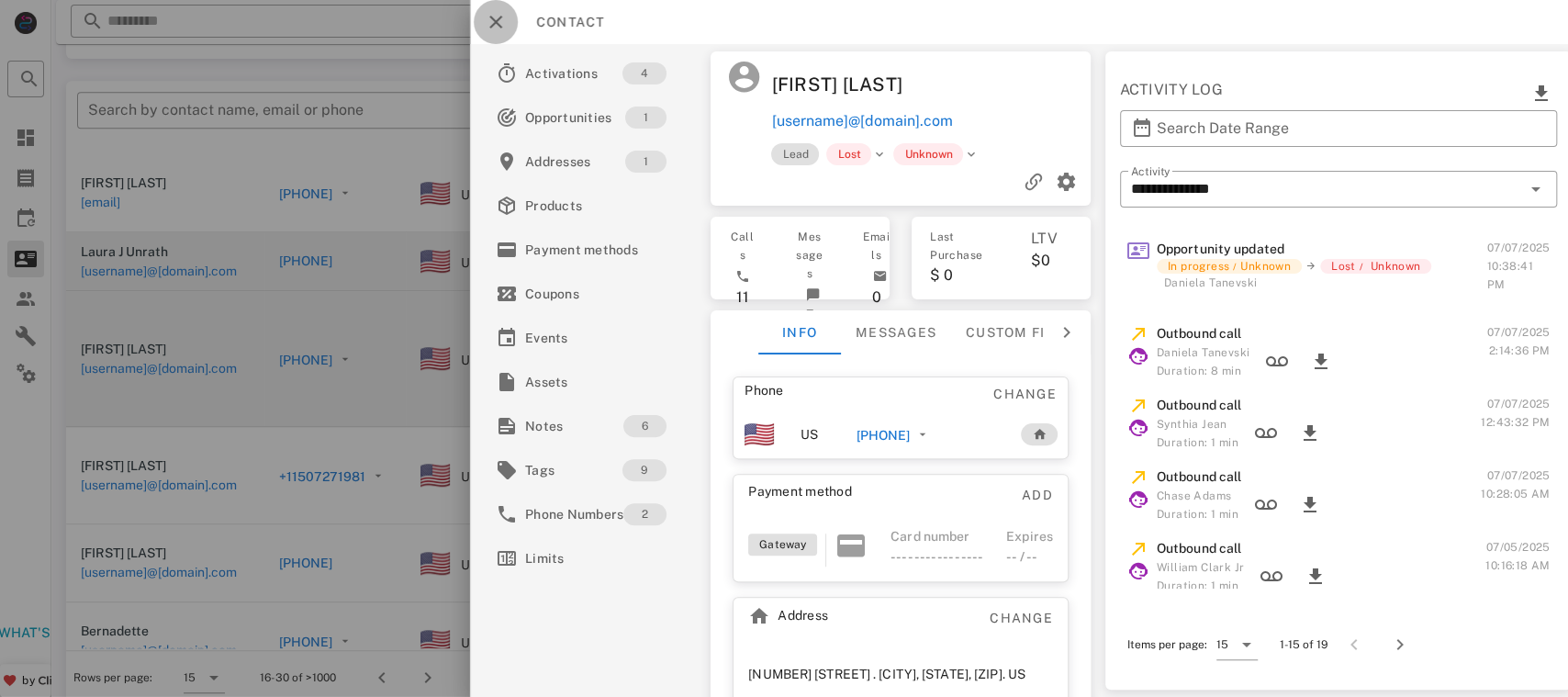 click at bounding box center [496, 22] 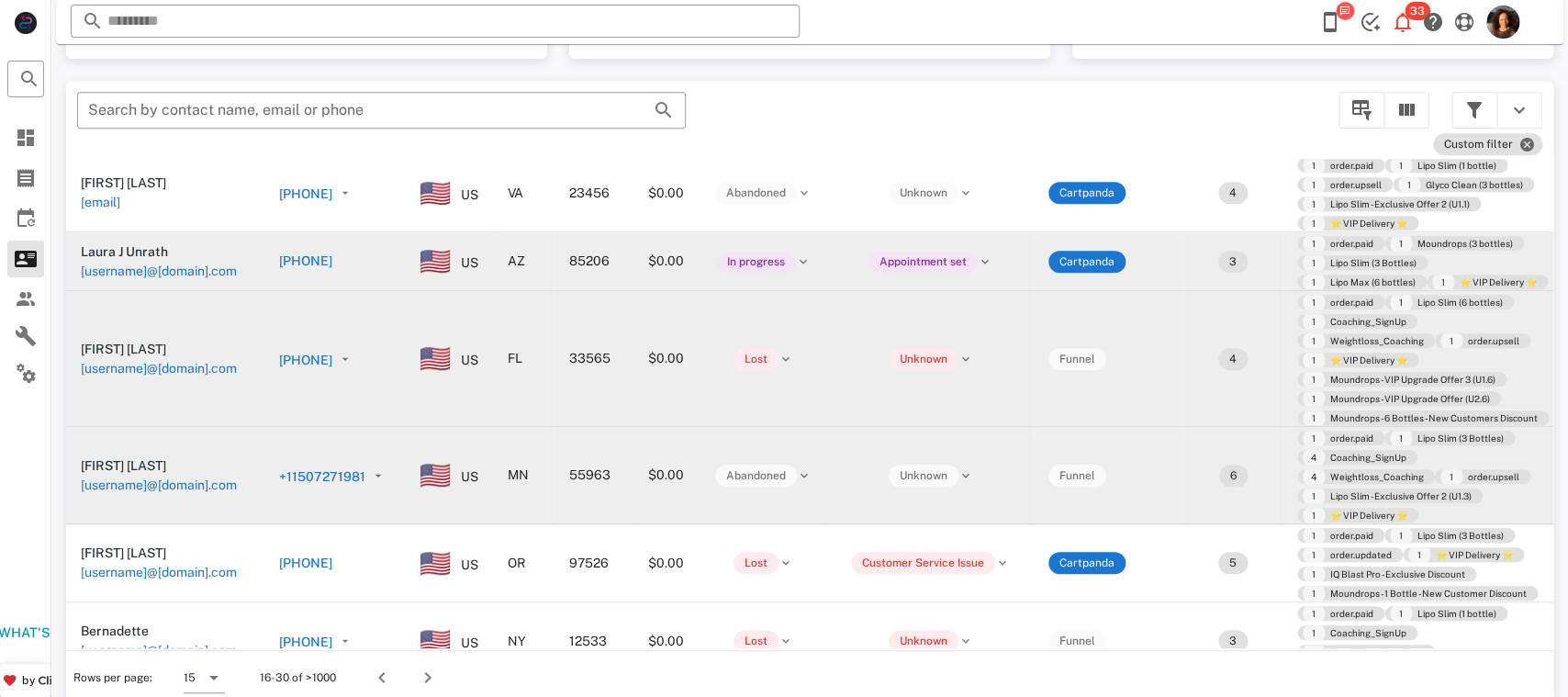 click on "+11507271981" at bounding box center (322, 477) 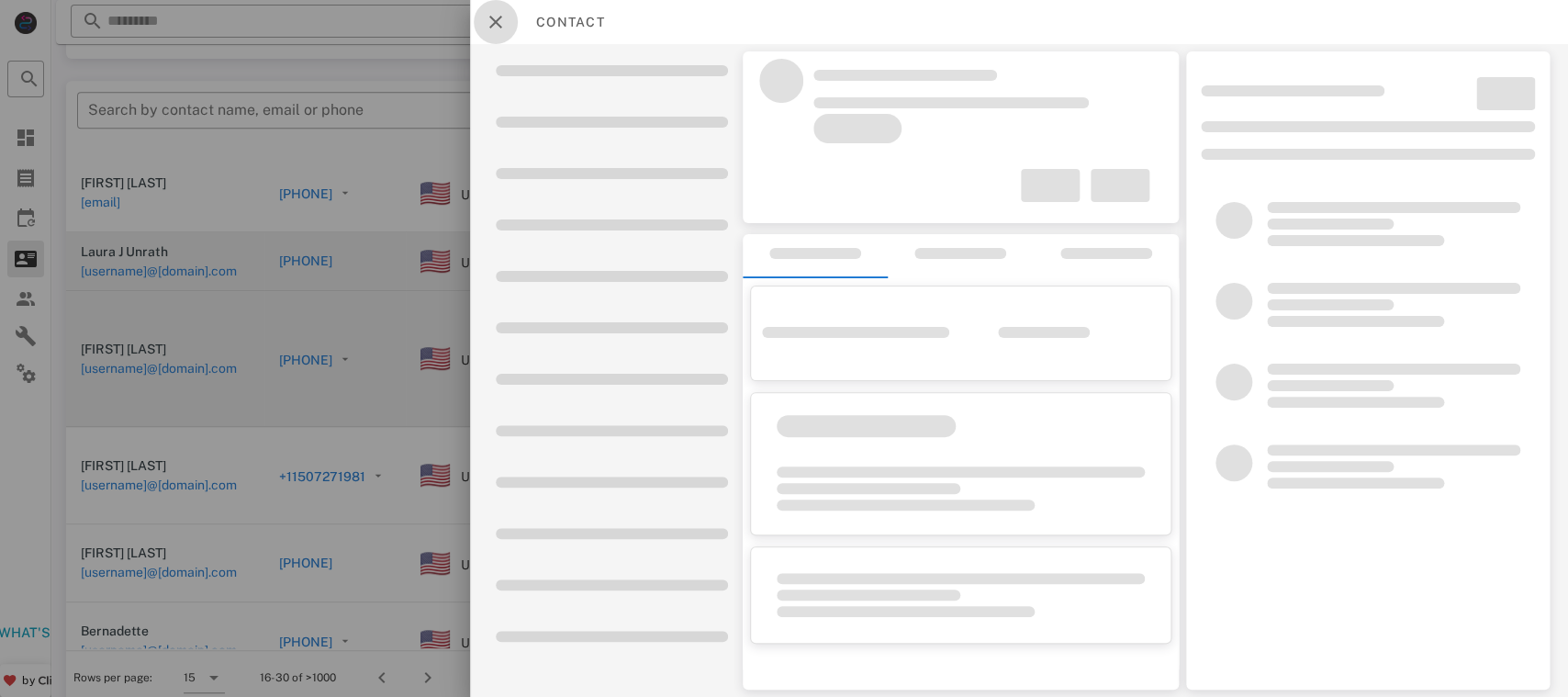 click at bounding box center (496, 22) 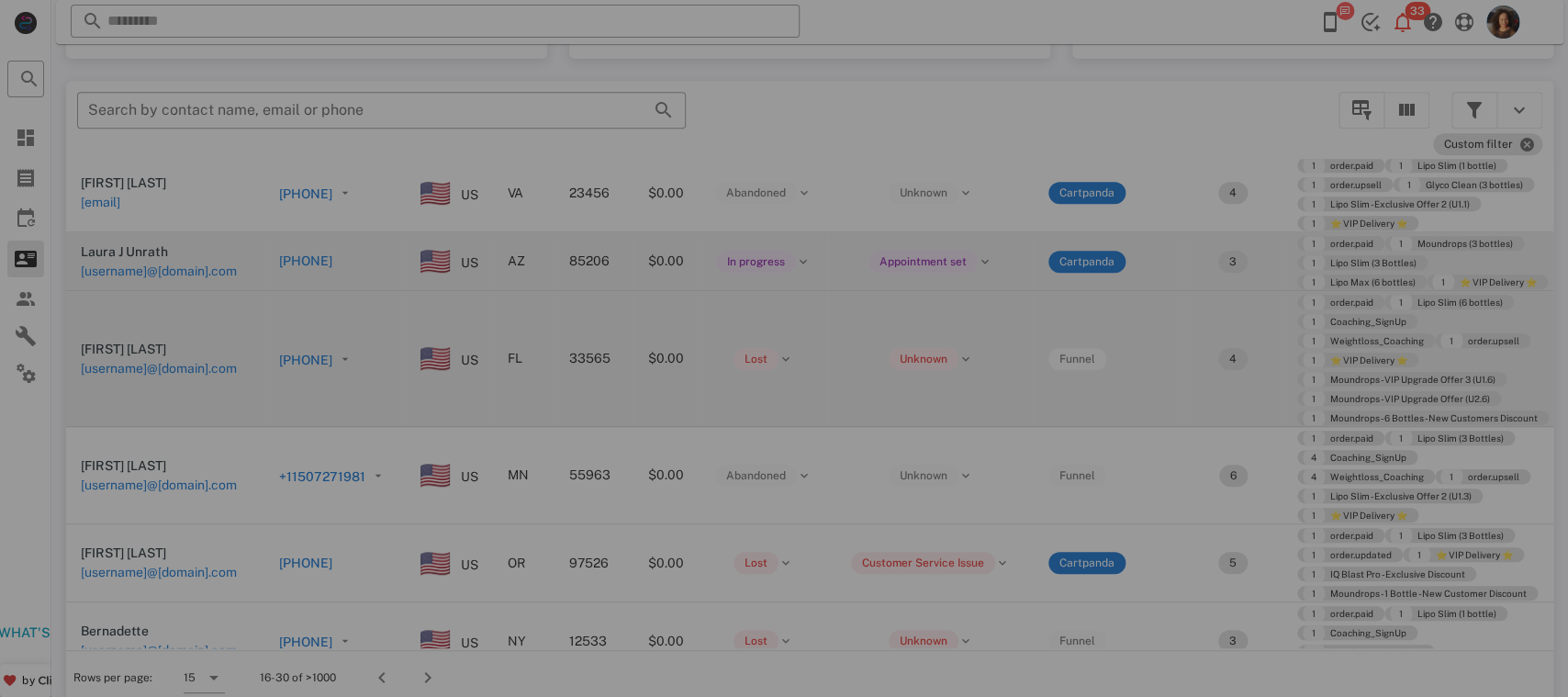 click at bounding box center (784, 348) 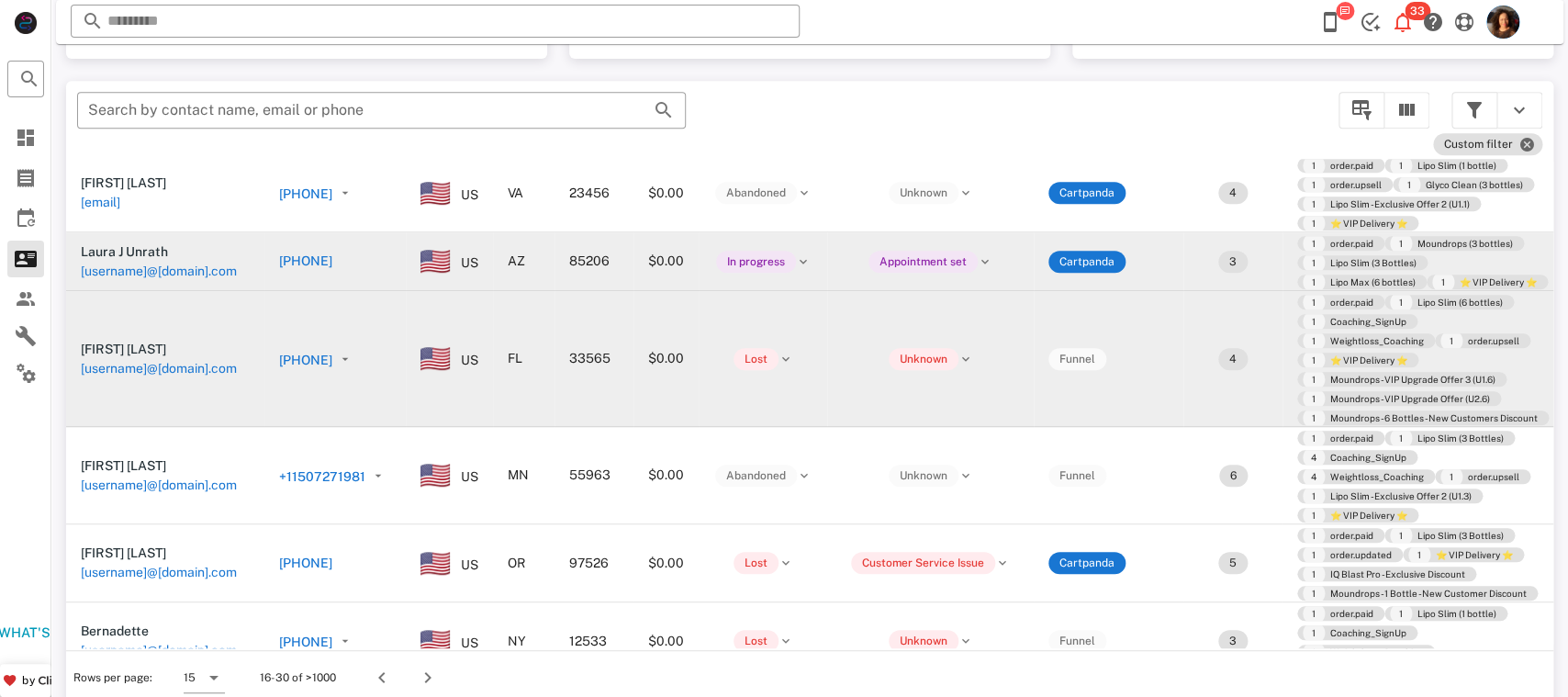 click on "​ Search by contact name, email or phone" at bounding box center [697, 119] 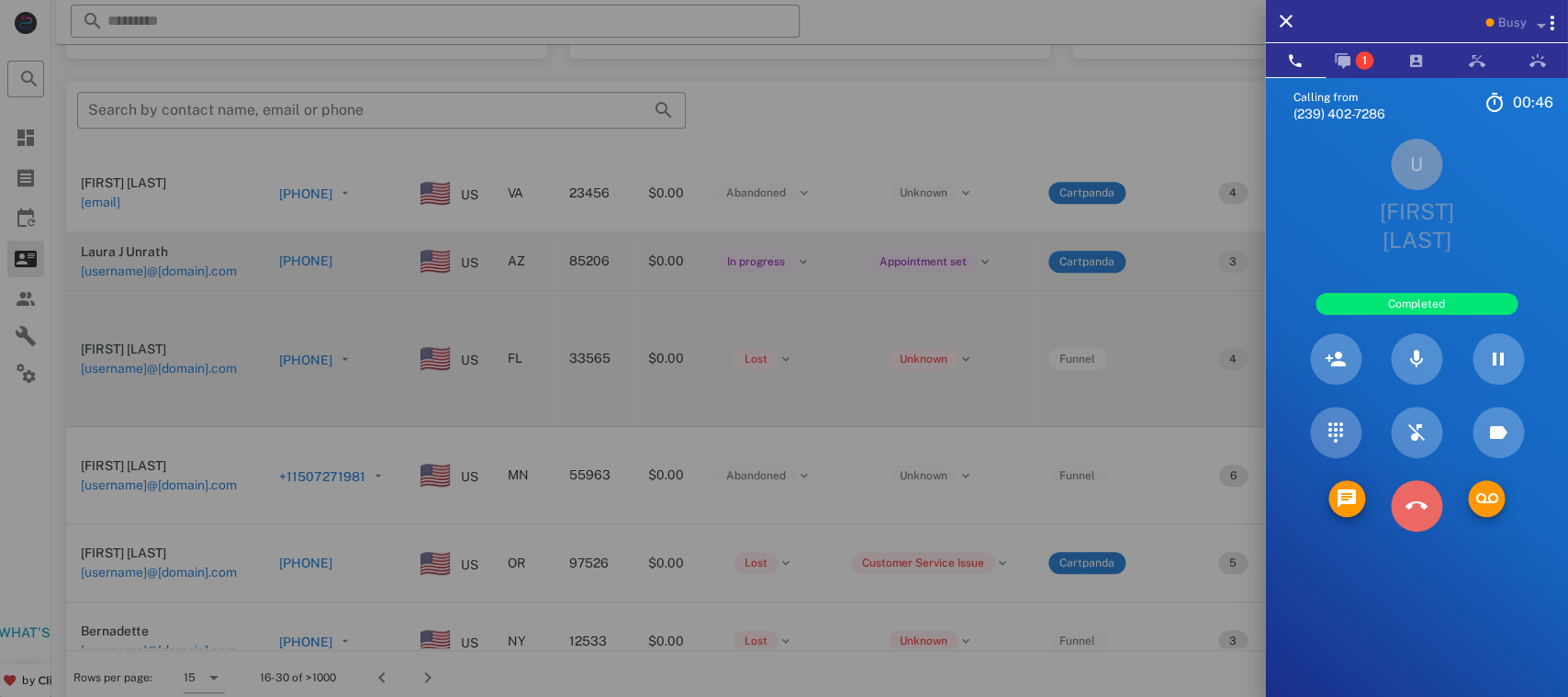 click at bounding box center (1417, 506) 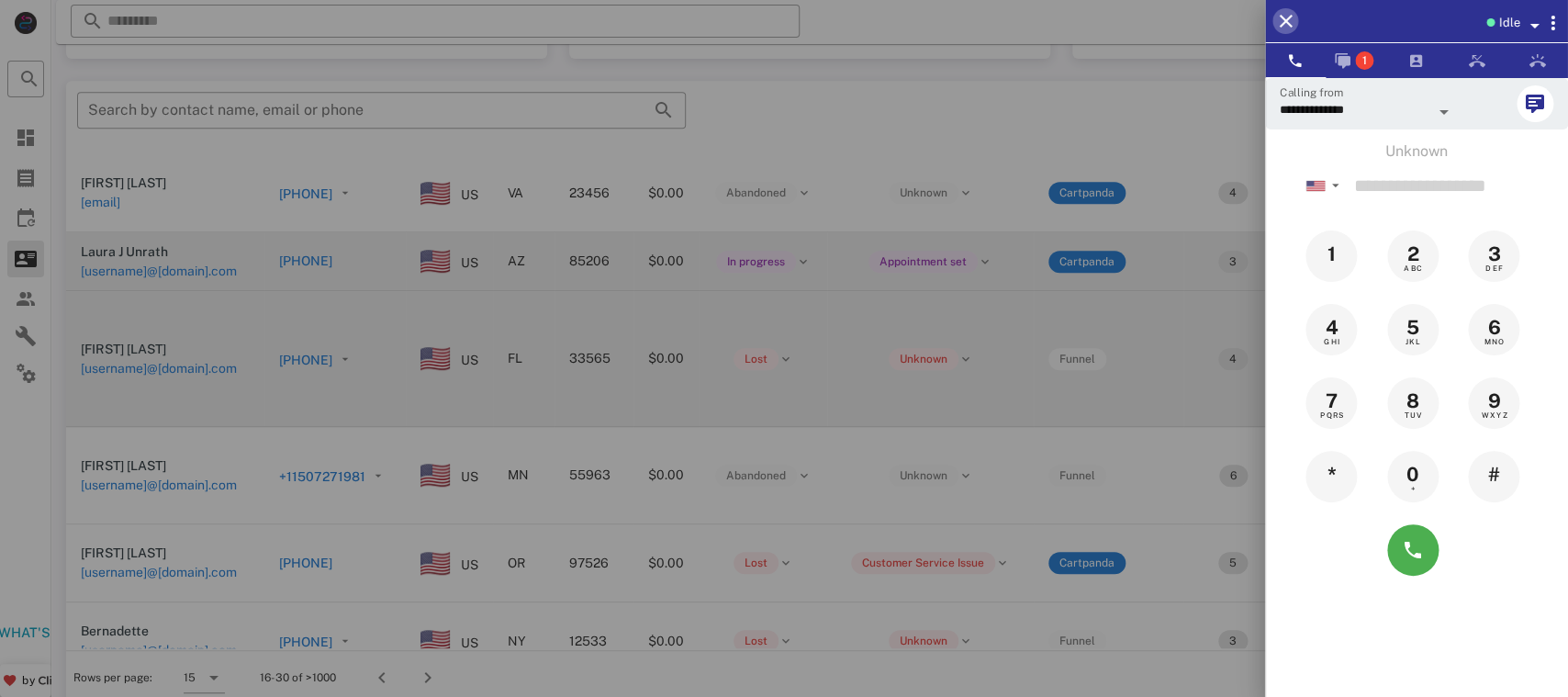 click at bounding box center (1285, 21) 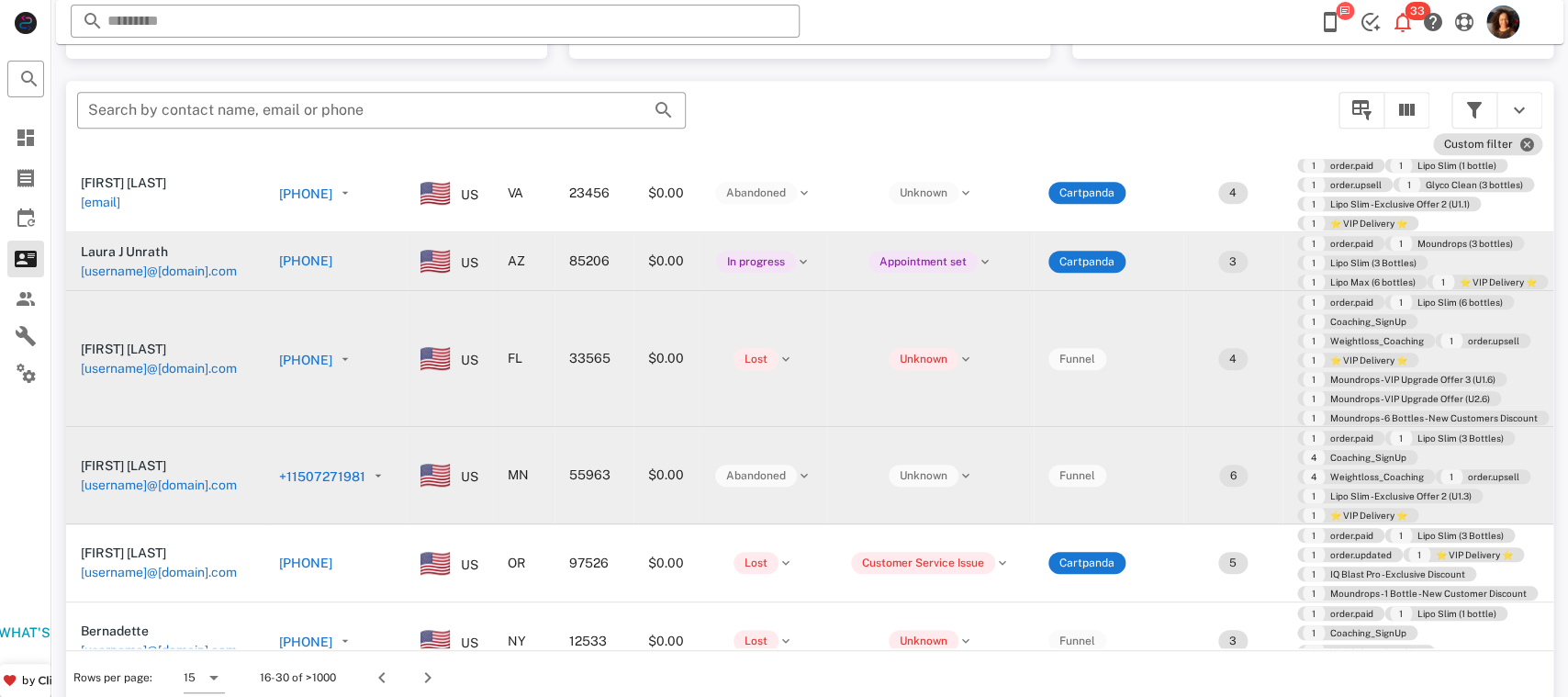 click on "+11507271981" at bounding box center (322, 477) 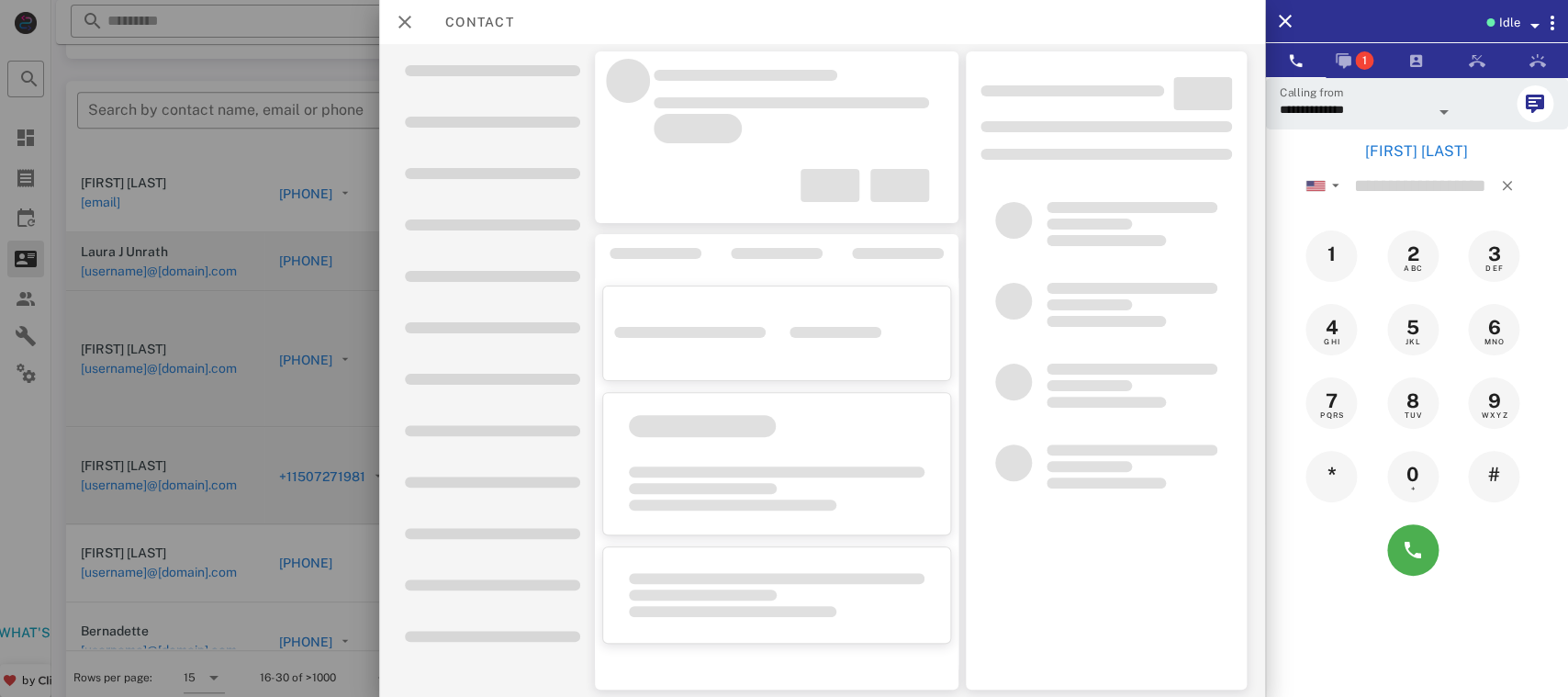 type on "**********" 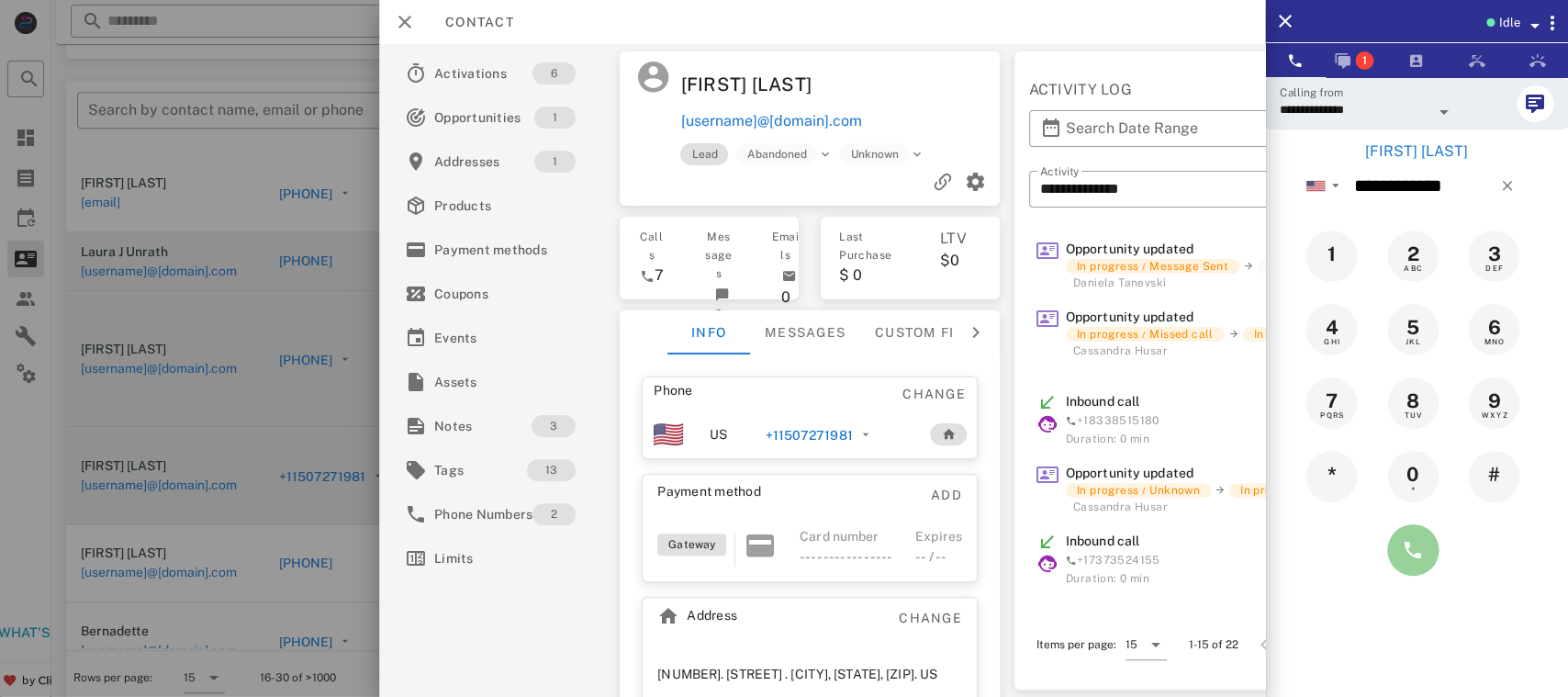 click at bounding box center (1413, 550) 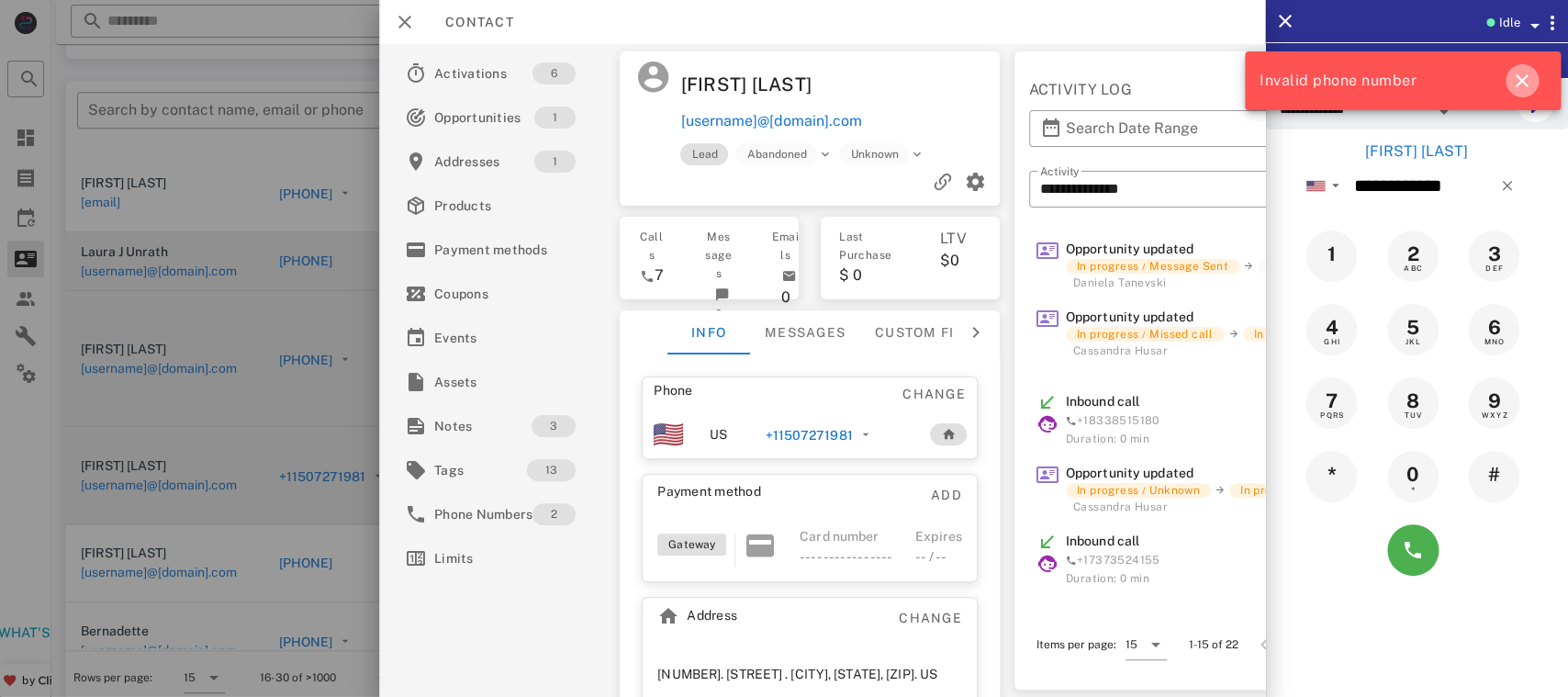 click at bounding box center [1522, 81] 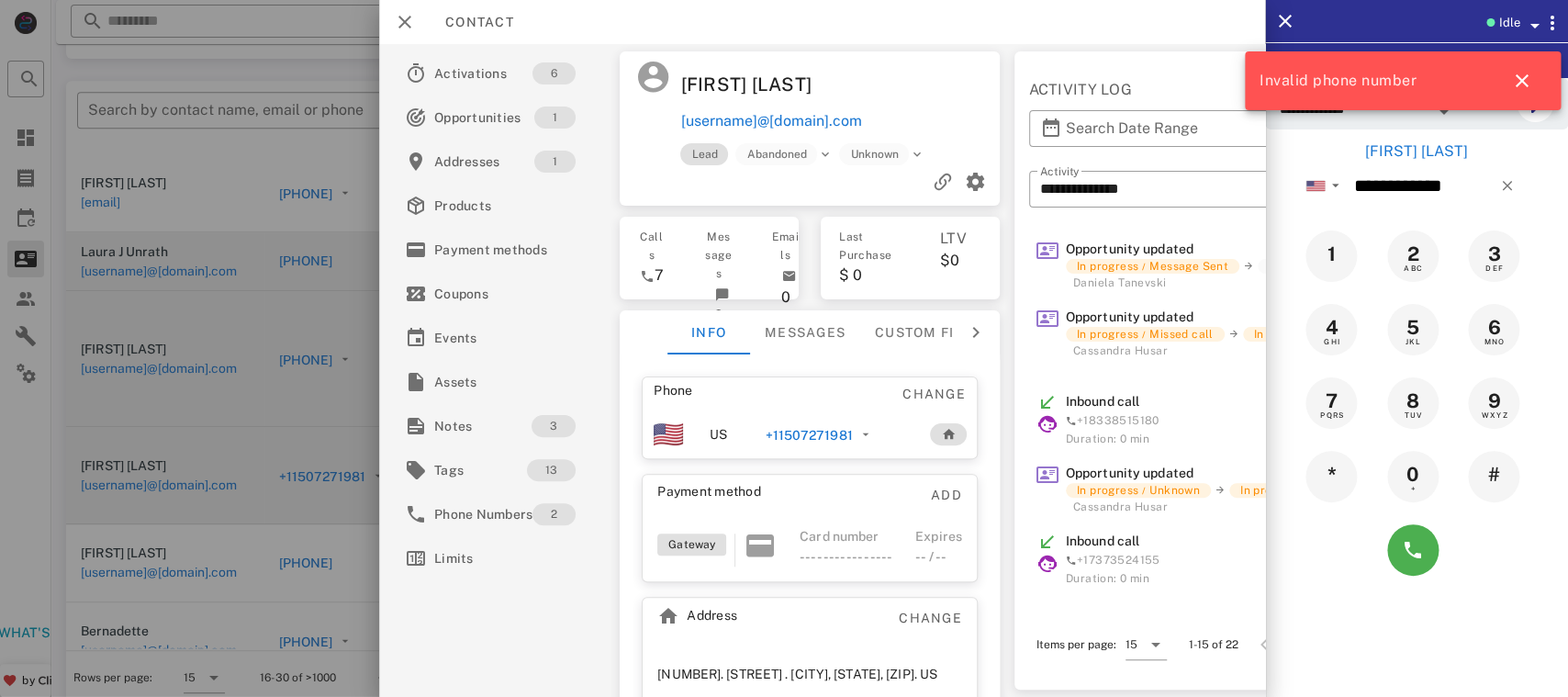 click on "Invalid phone number" at bounding box center (1399, 81) 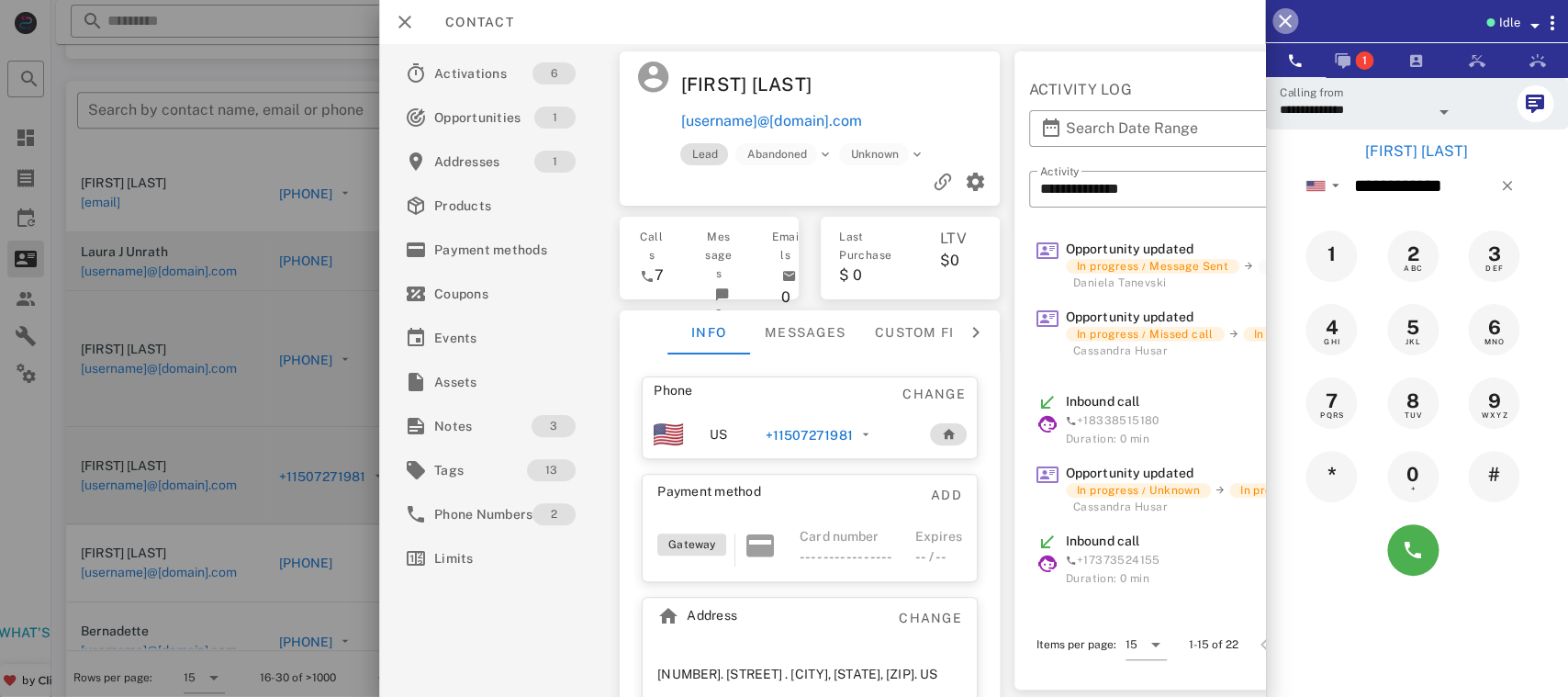 click at bounding box center (1285, 21) 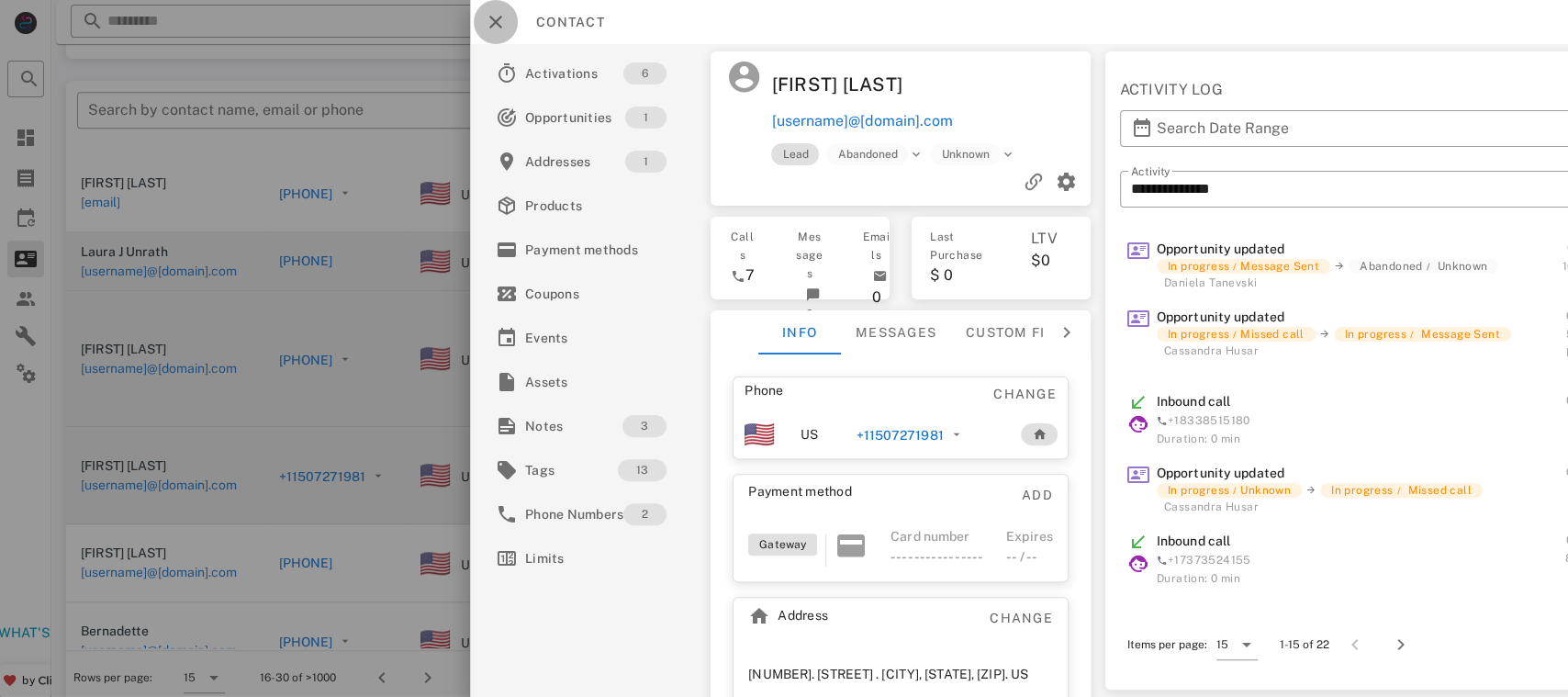 click at bounding box center (496, 22) 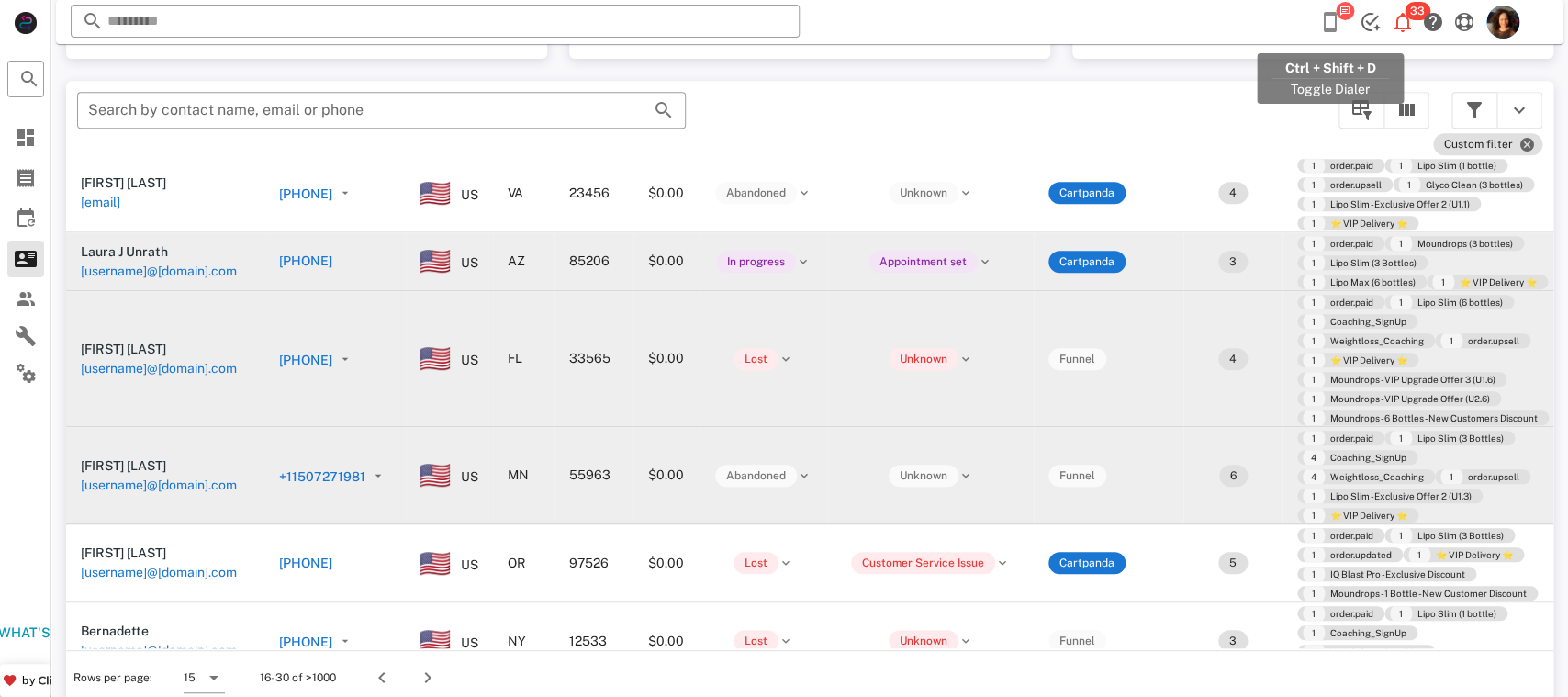 click at bounding box center [1330, 22] 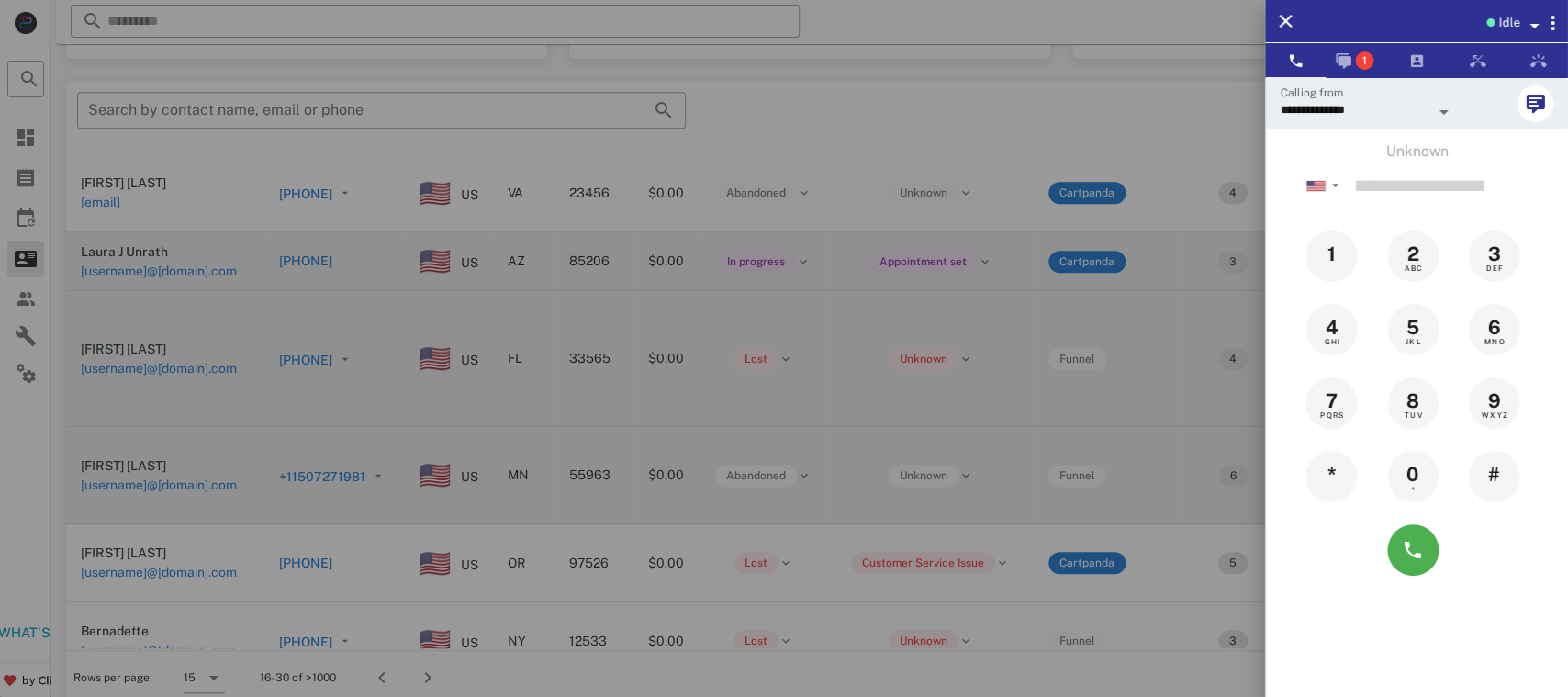 click at bounding box center [784, 348] 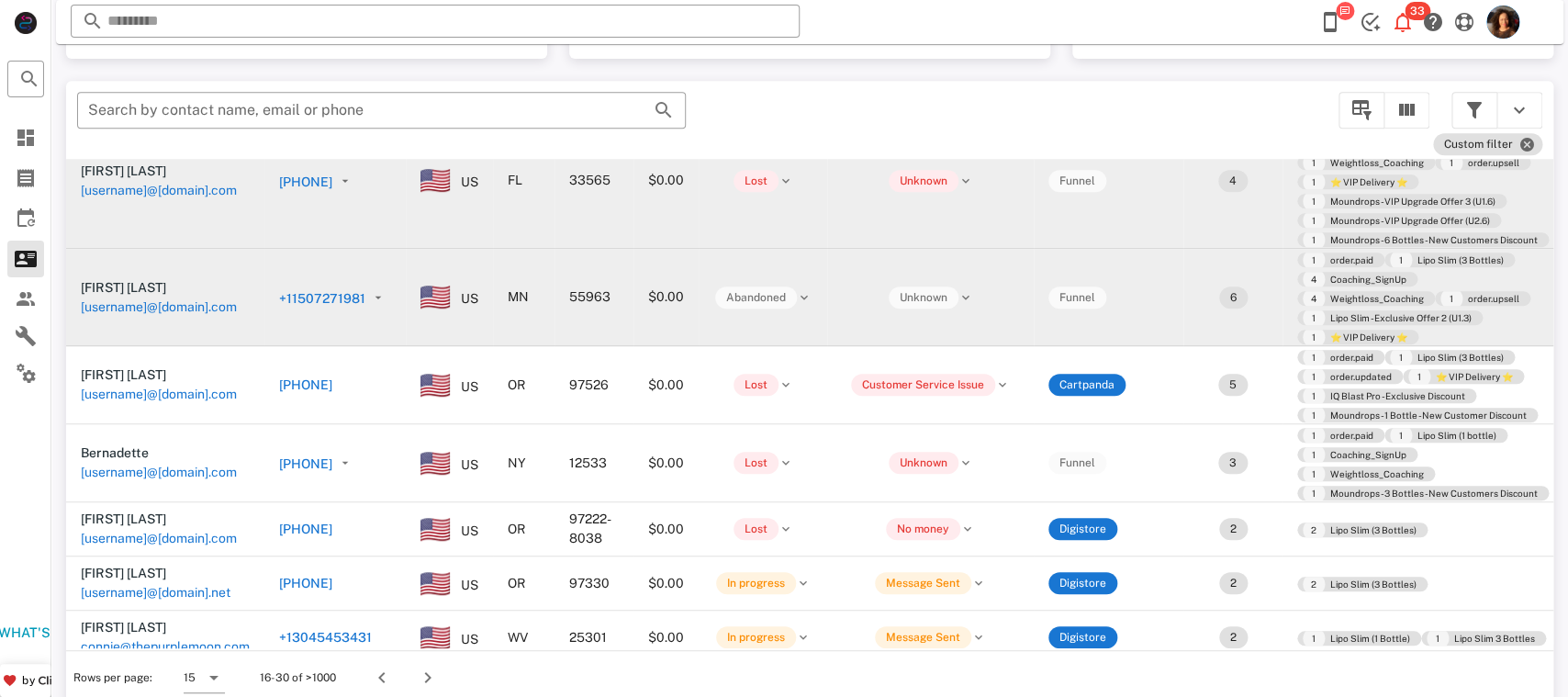 scroll, scrollTop: 505, scrollLeft: 0, axis: vertical 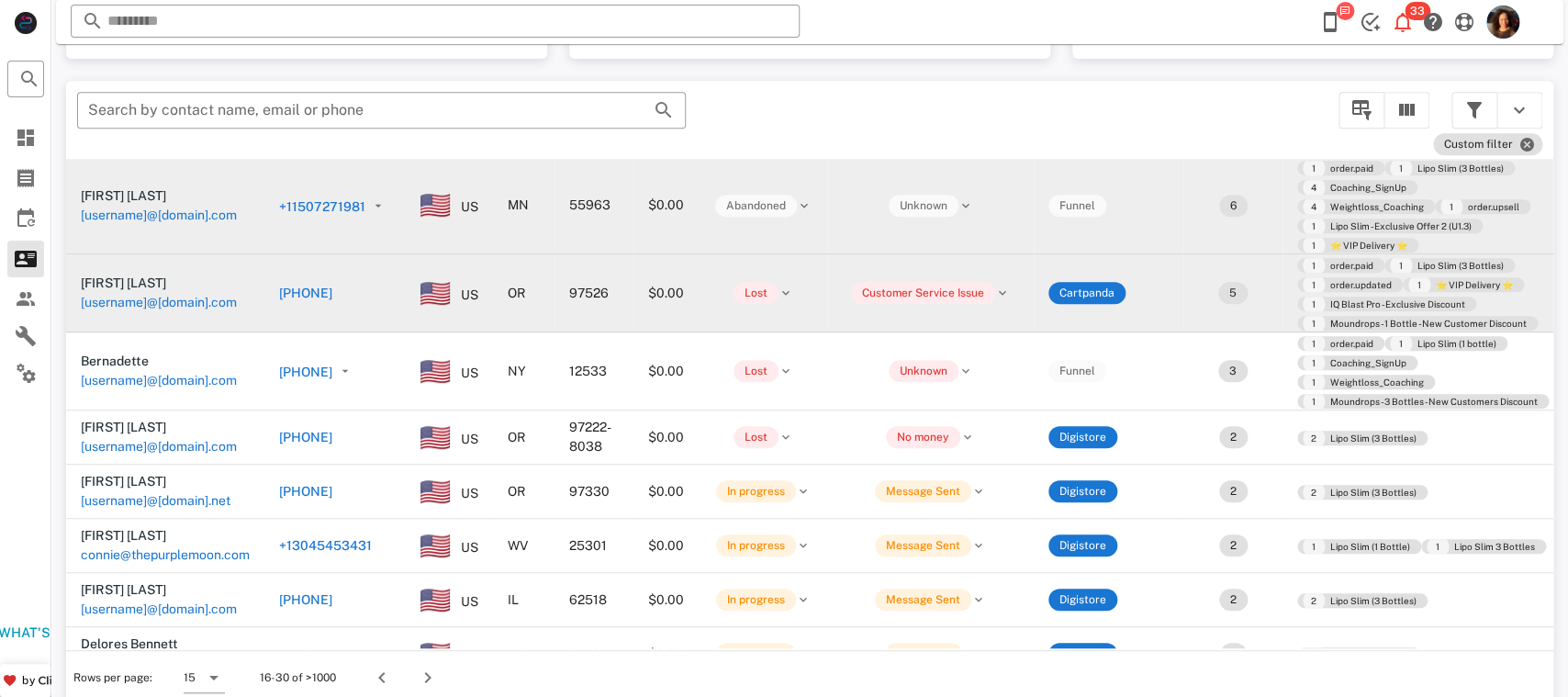 click on "[PHONE]" at bounding box center [335, 293] 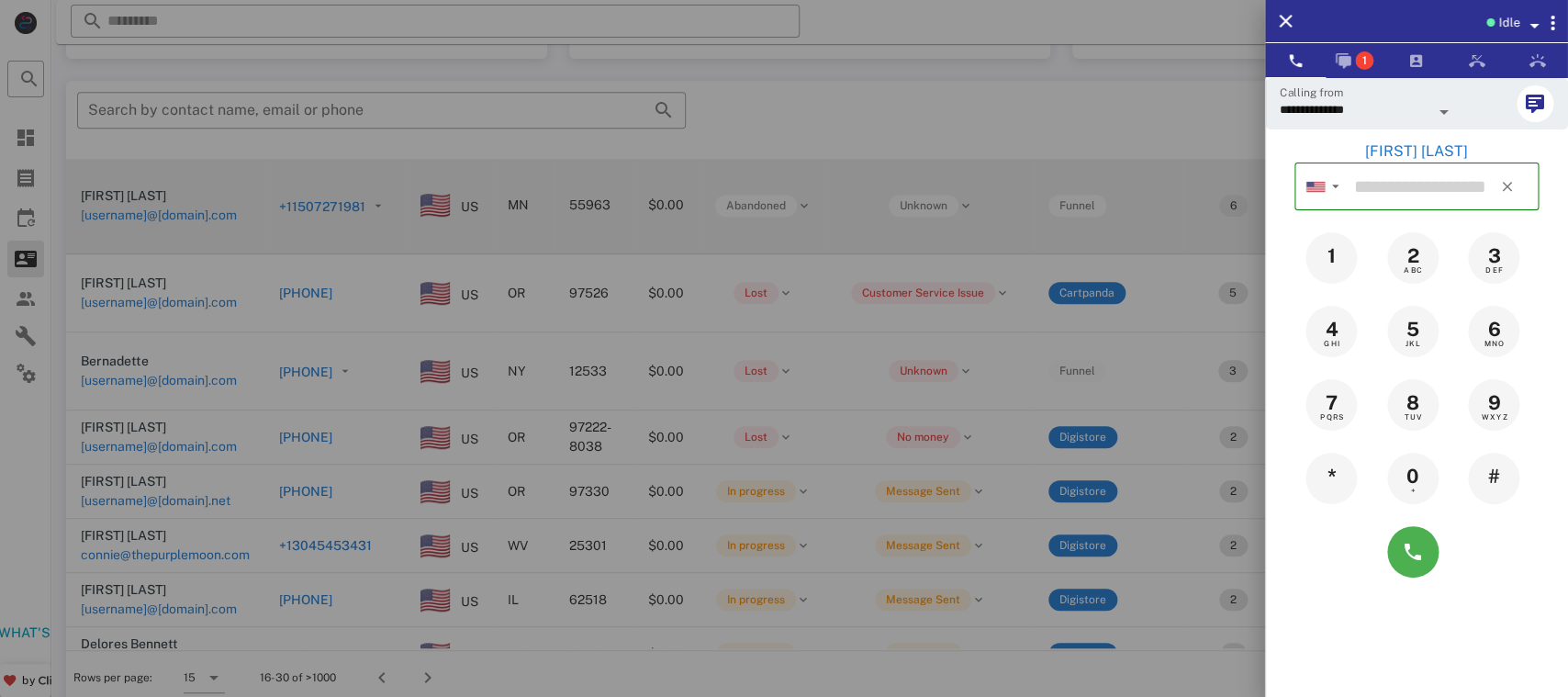type on "**********" 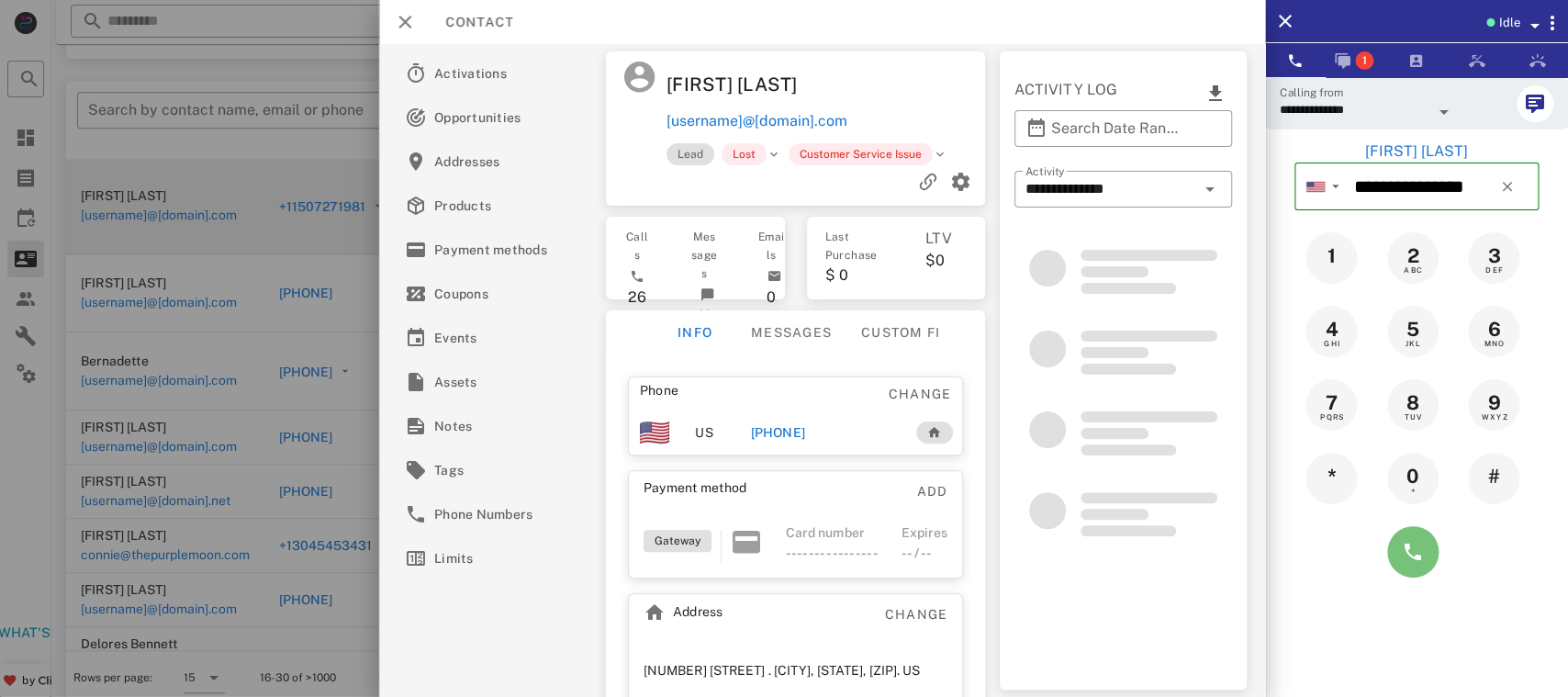click at bounding box center (1413, 552) 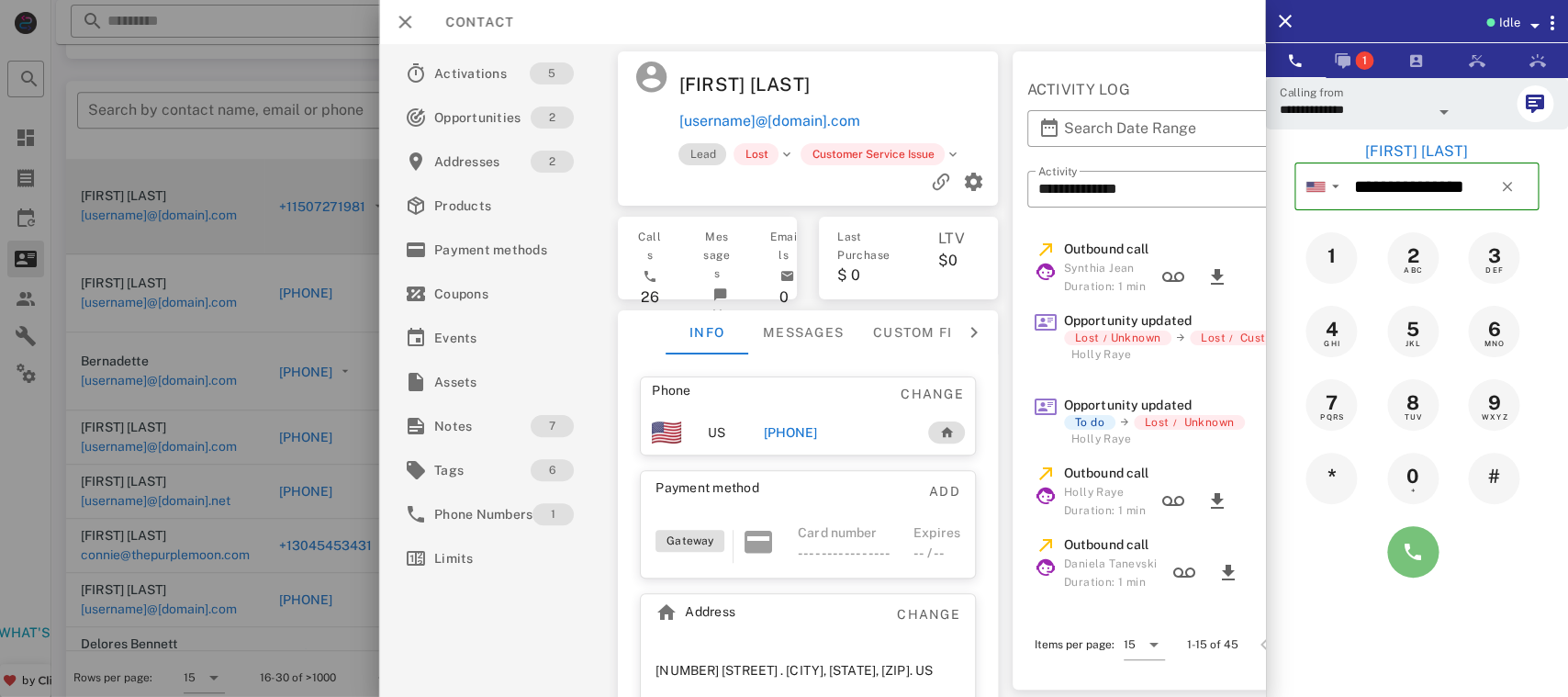 click at bounding box center (1413, 552) 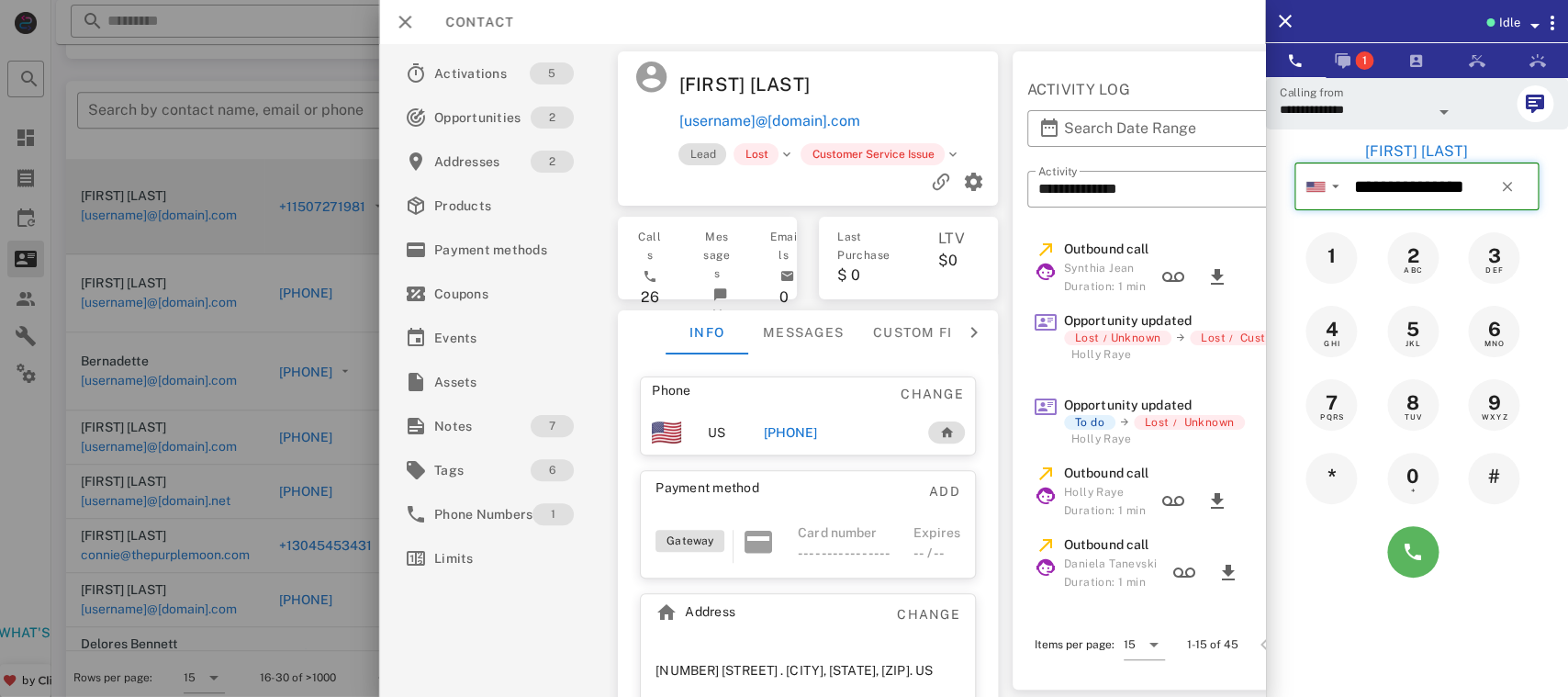 click at bounding box center (1413, 552) 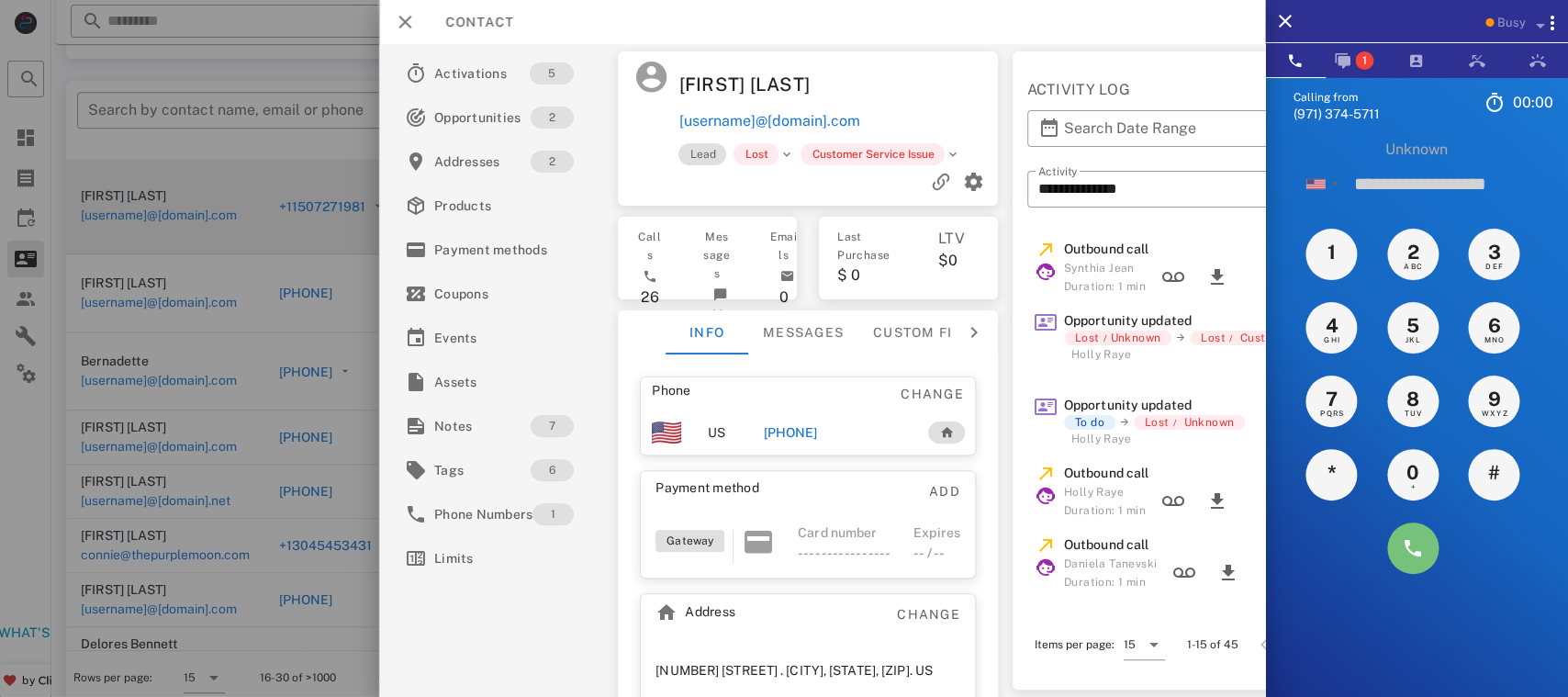 click at bounding box center (1413, 548) 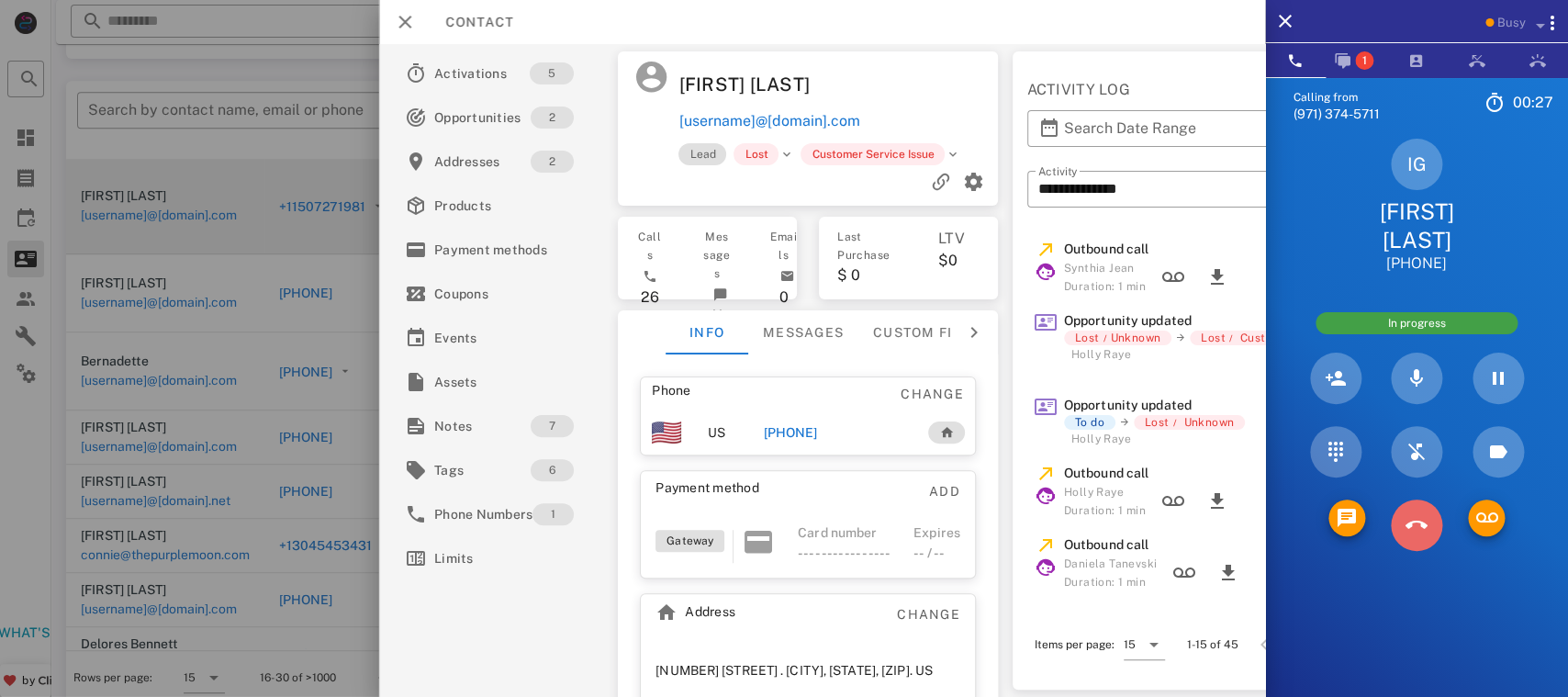 click at bounding box center (1417, 525) 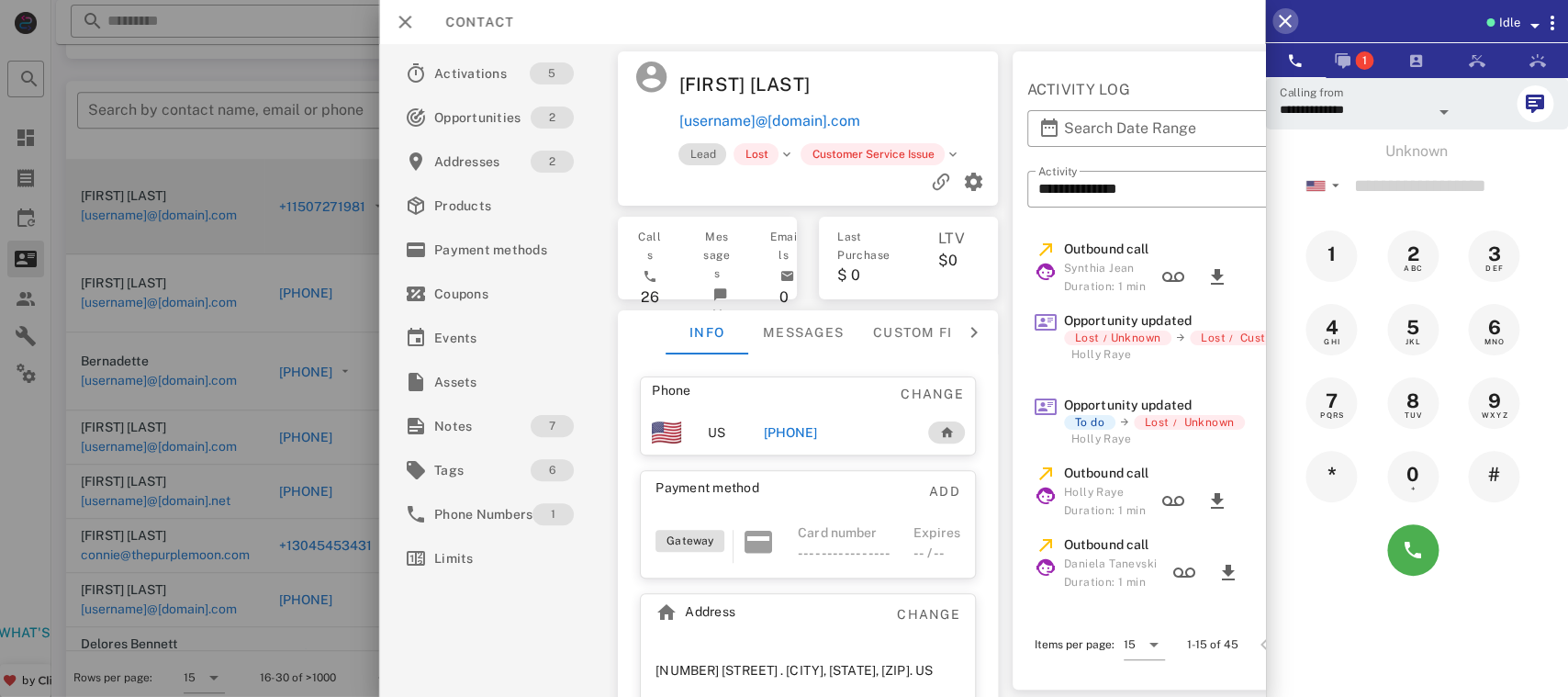 click at bounding box center (1285, 21) 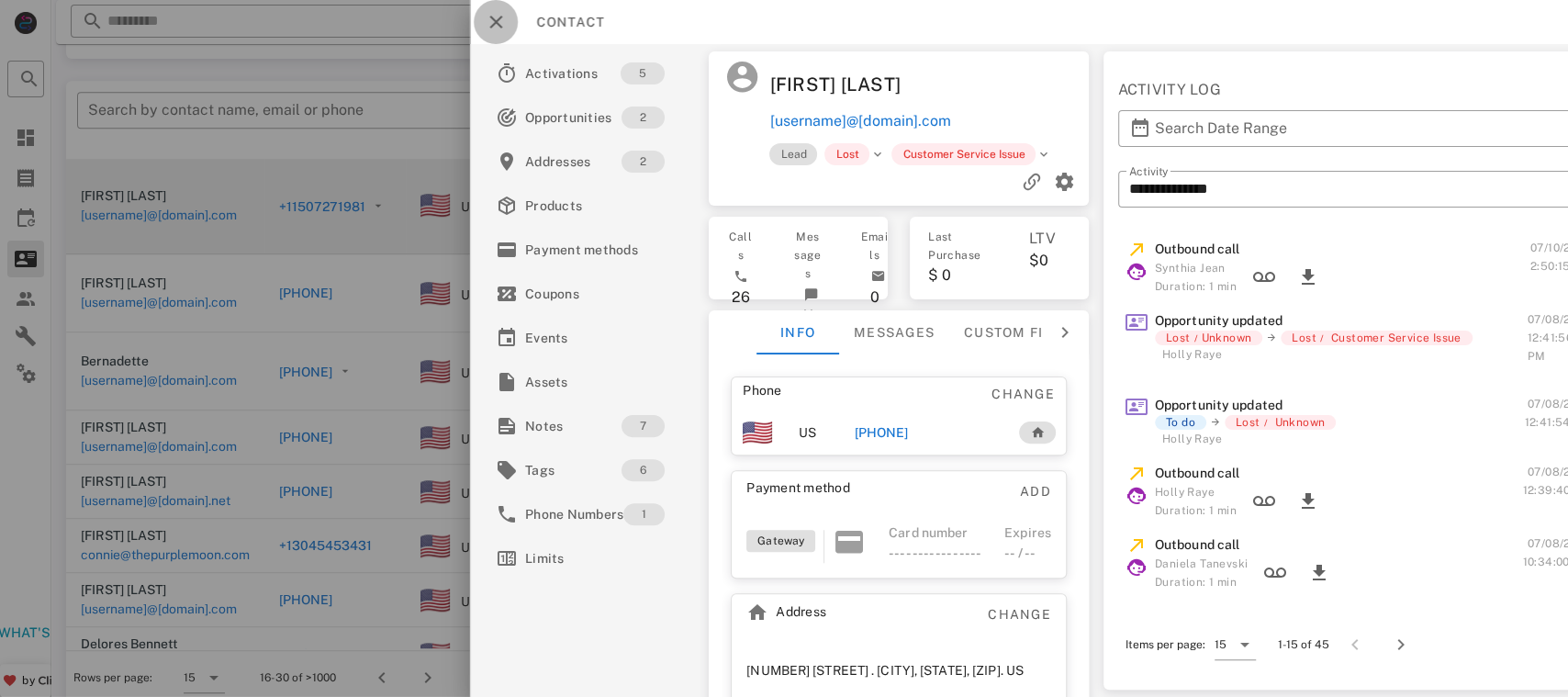 click at bounding box center (496, 22) 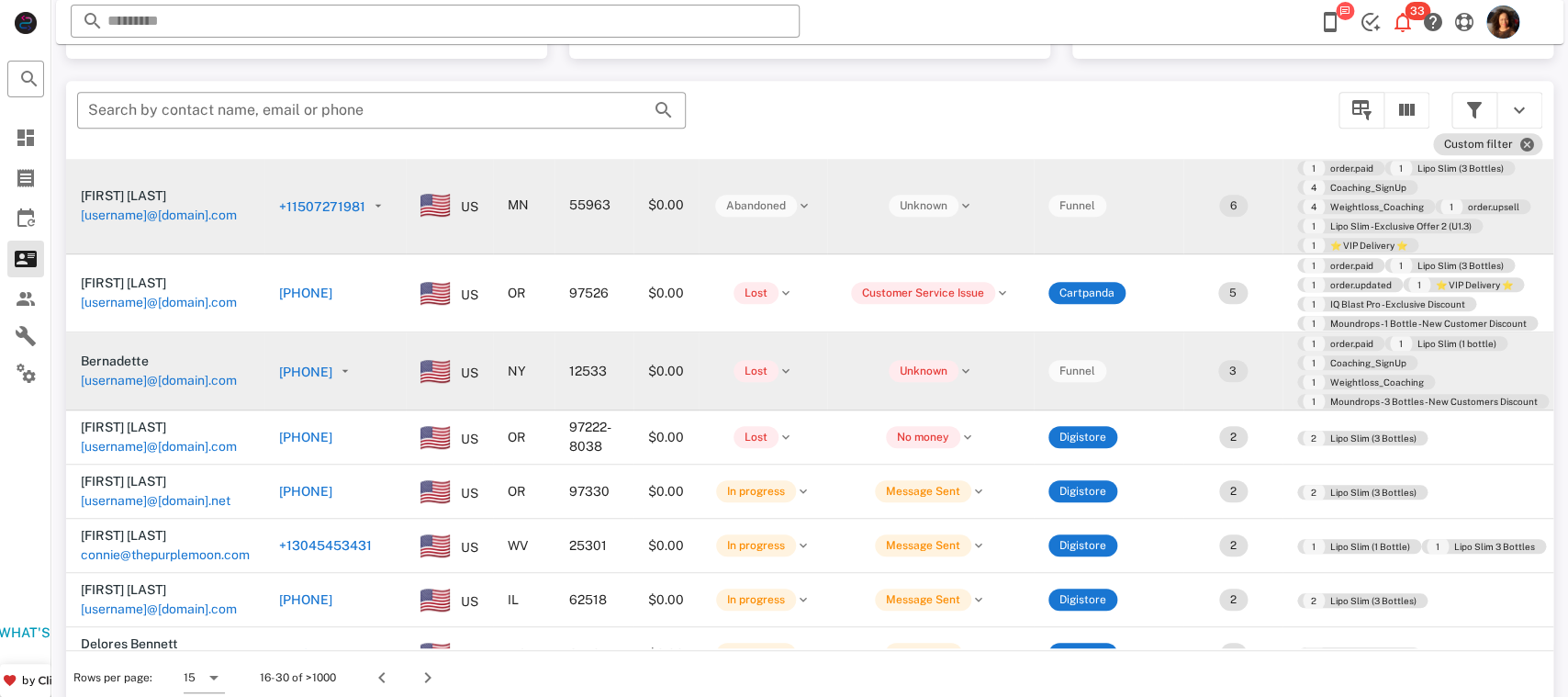 click on "[PHONE]" at bounding box center [306, 372] 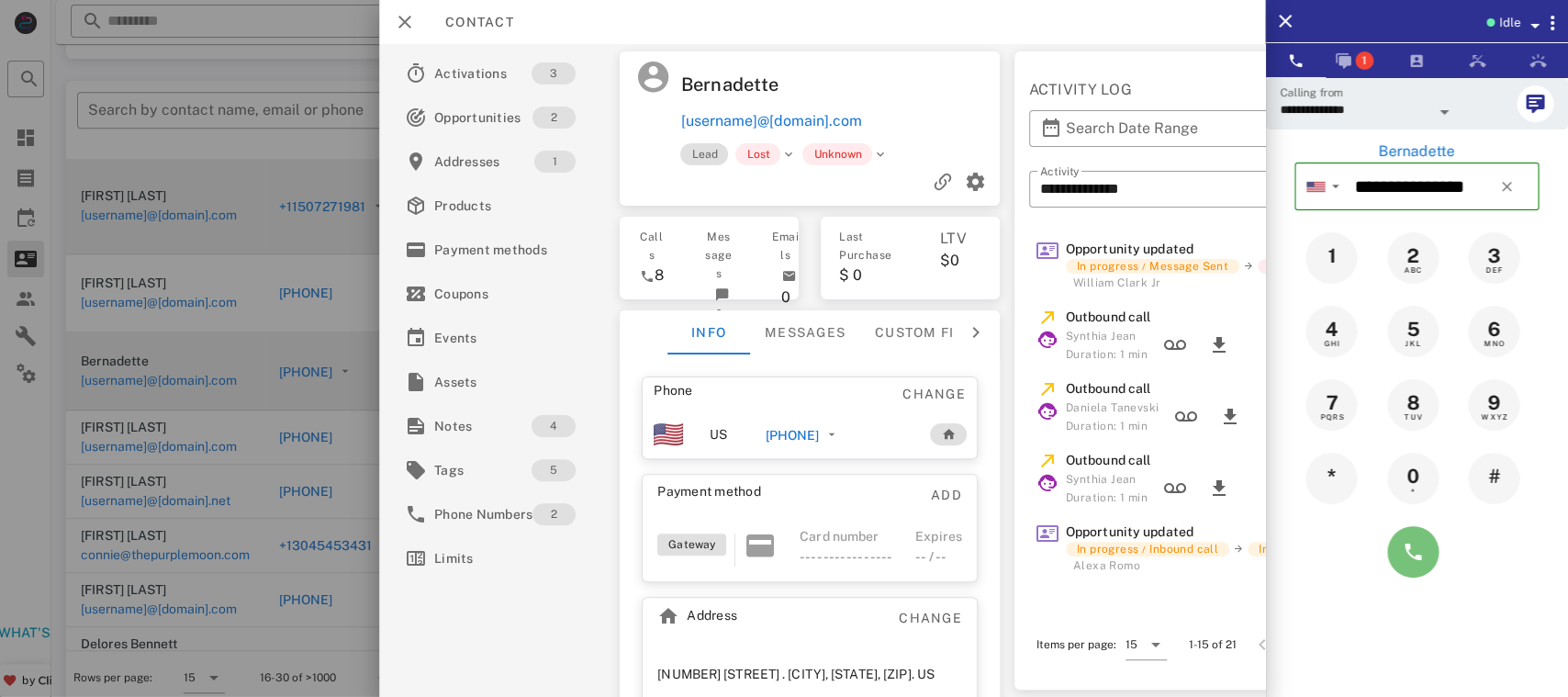 click at bounding box center [1413, 552] 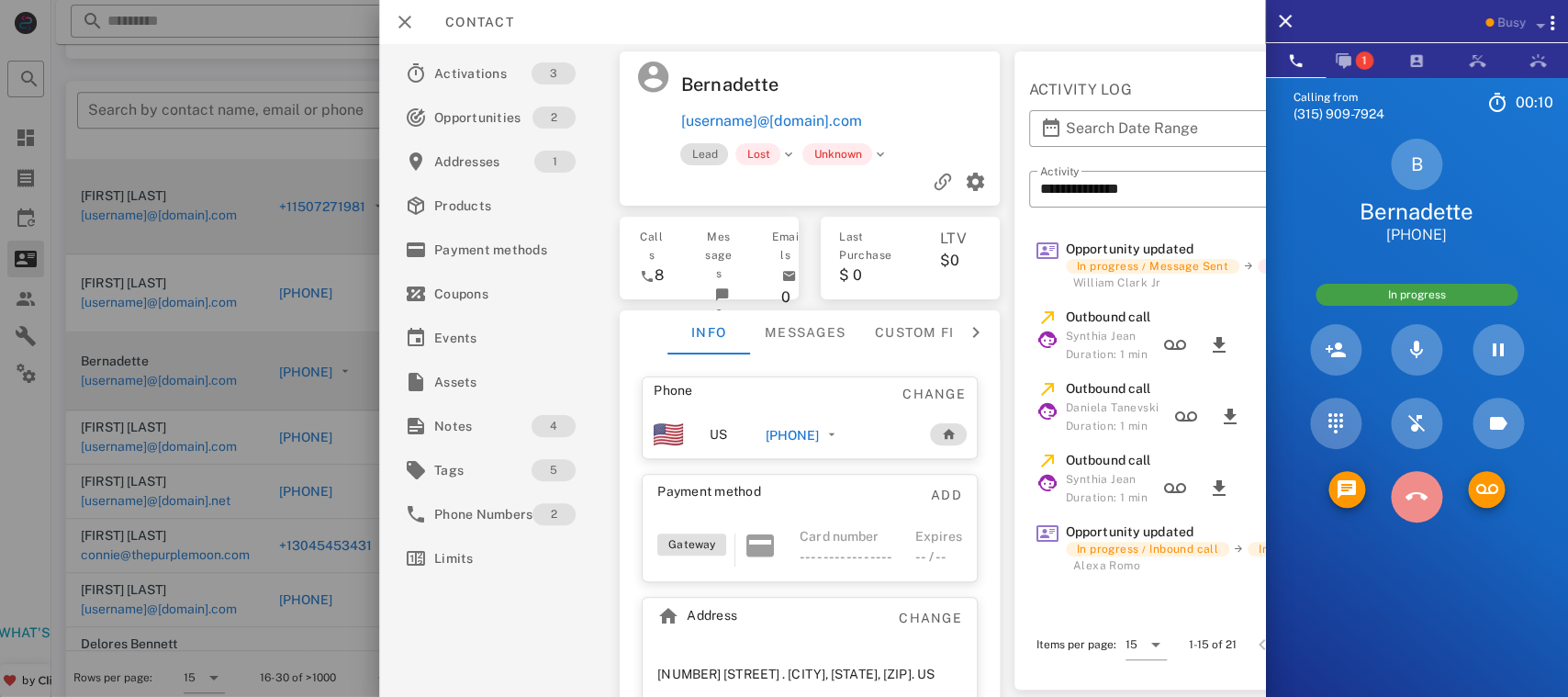 click at bounding box center (1417, 497) 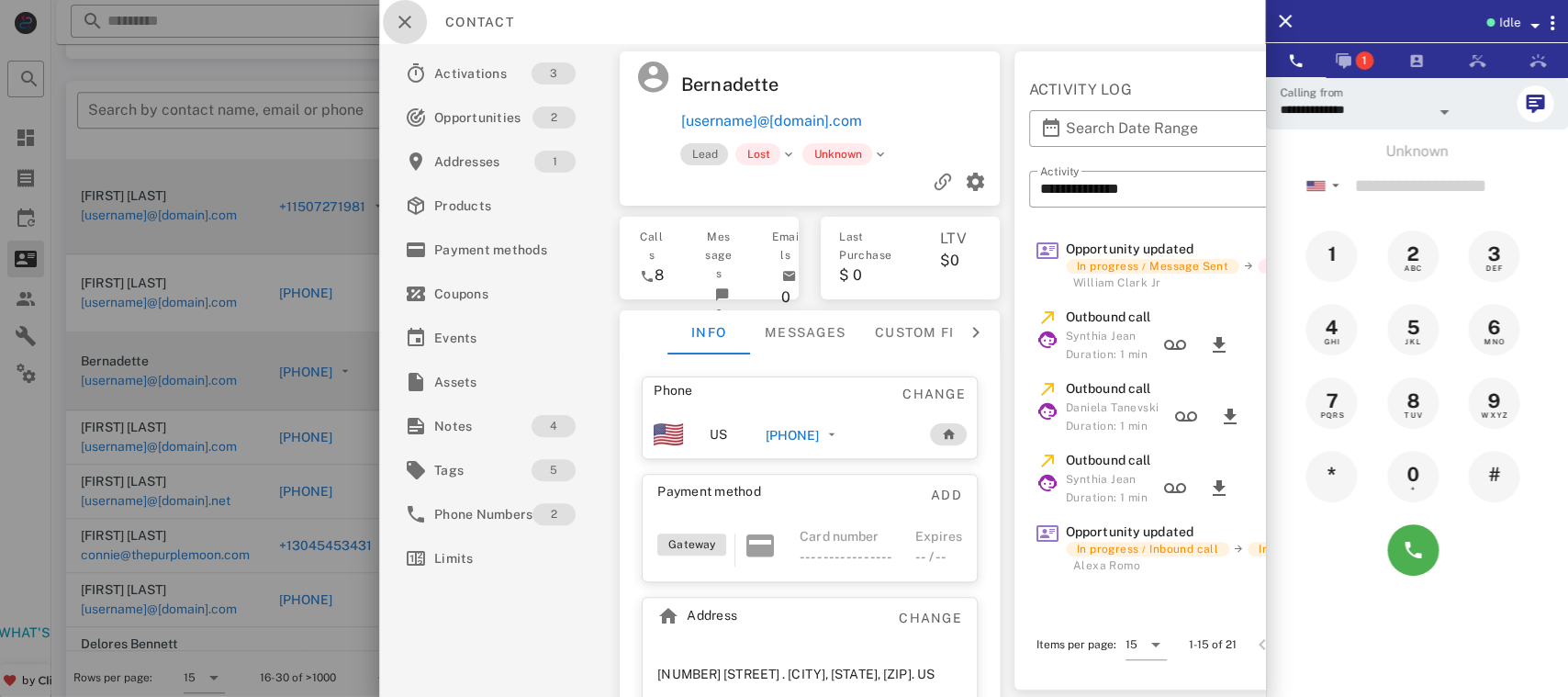 click at bounding box center (405, 22) 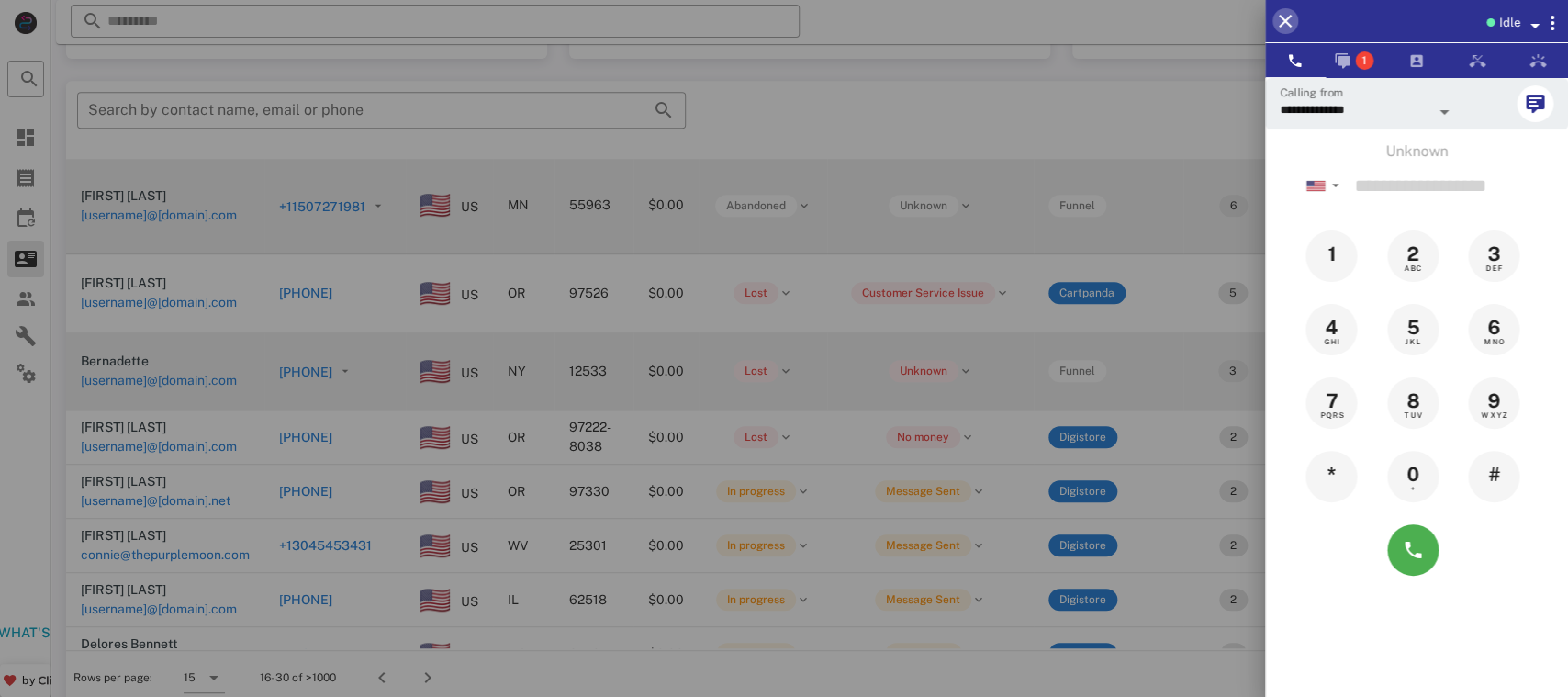 click at bounding box center [1285, 21] 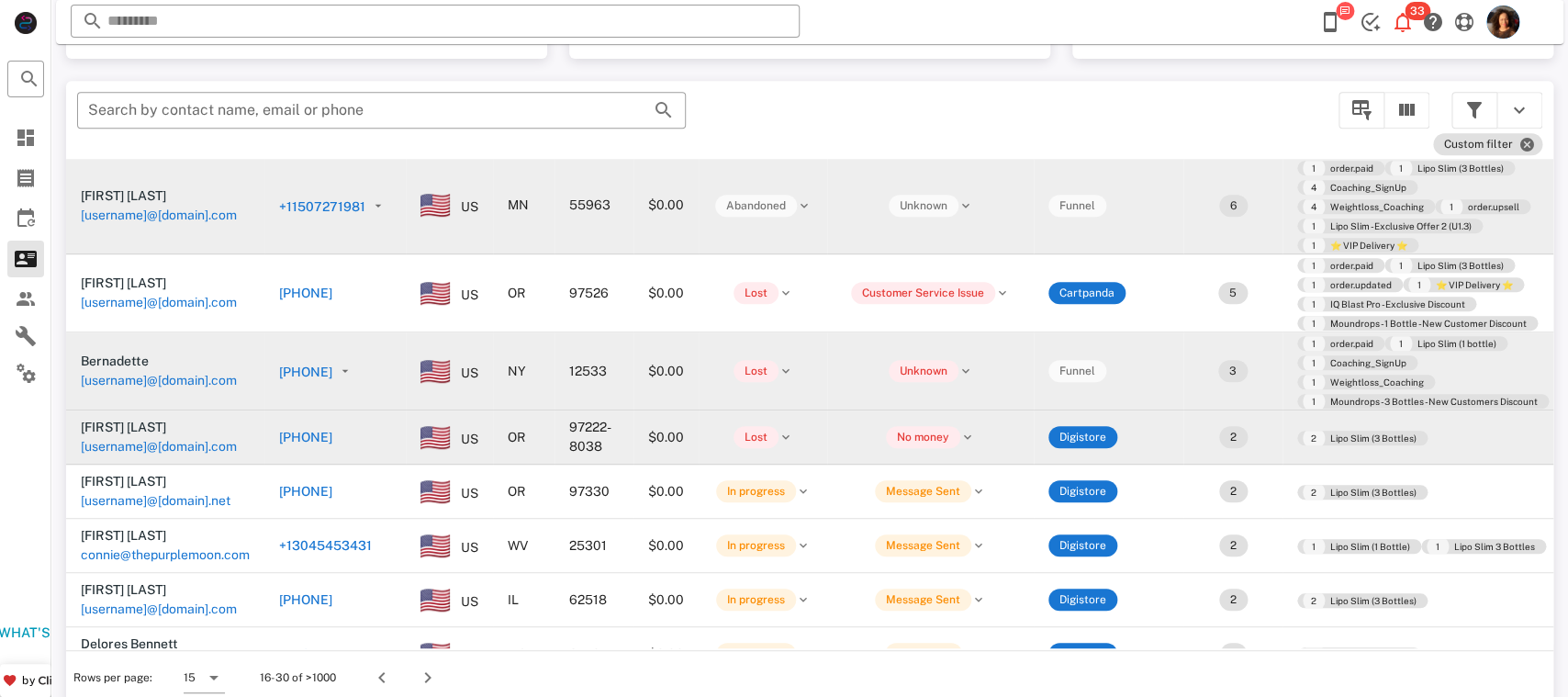 click on "[PHONE]" at bounding box center [306, 437] 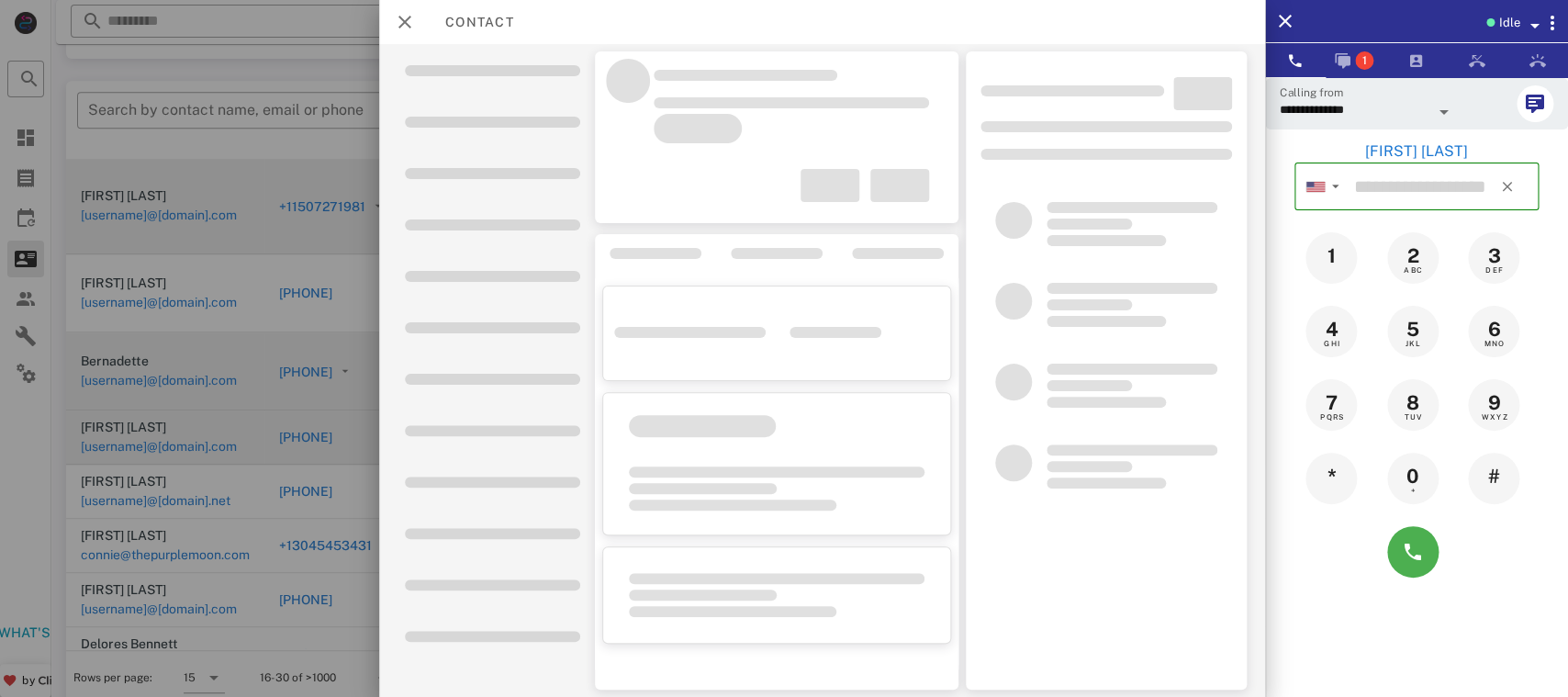 type on "**********" 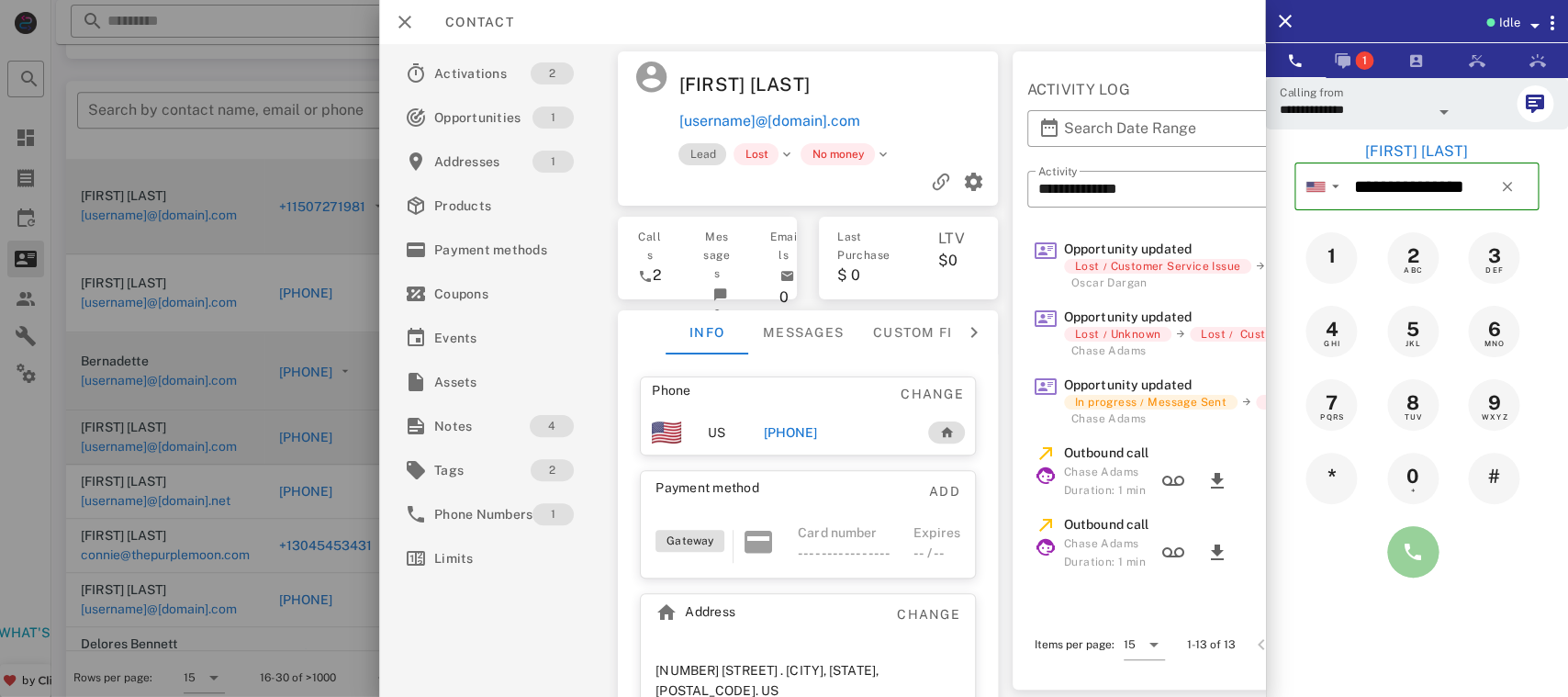 click at bounding box center [1413, 552] 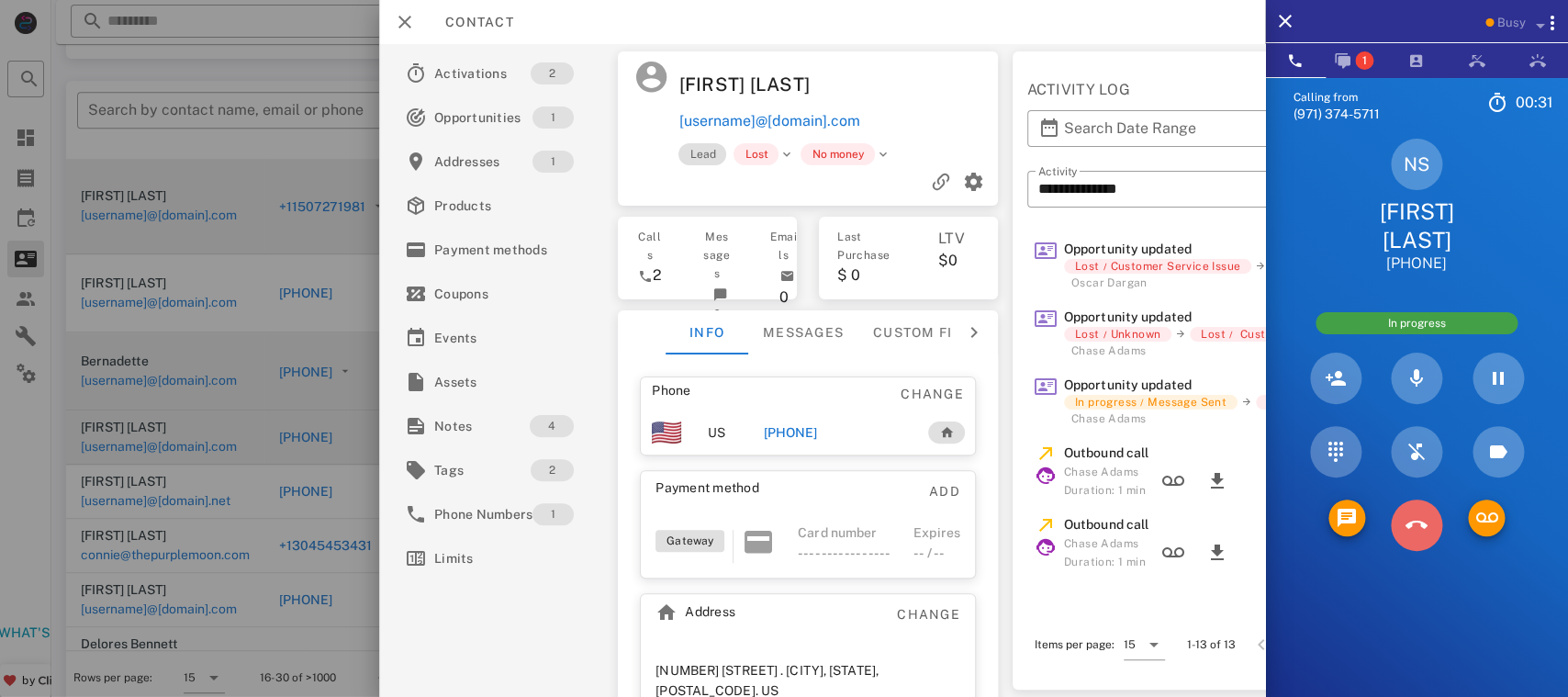 click at bounding box center (1417, 525) 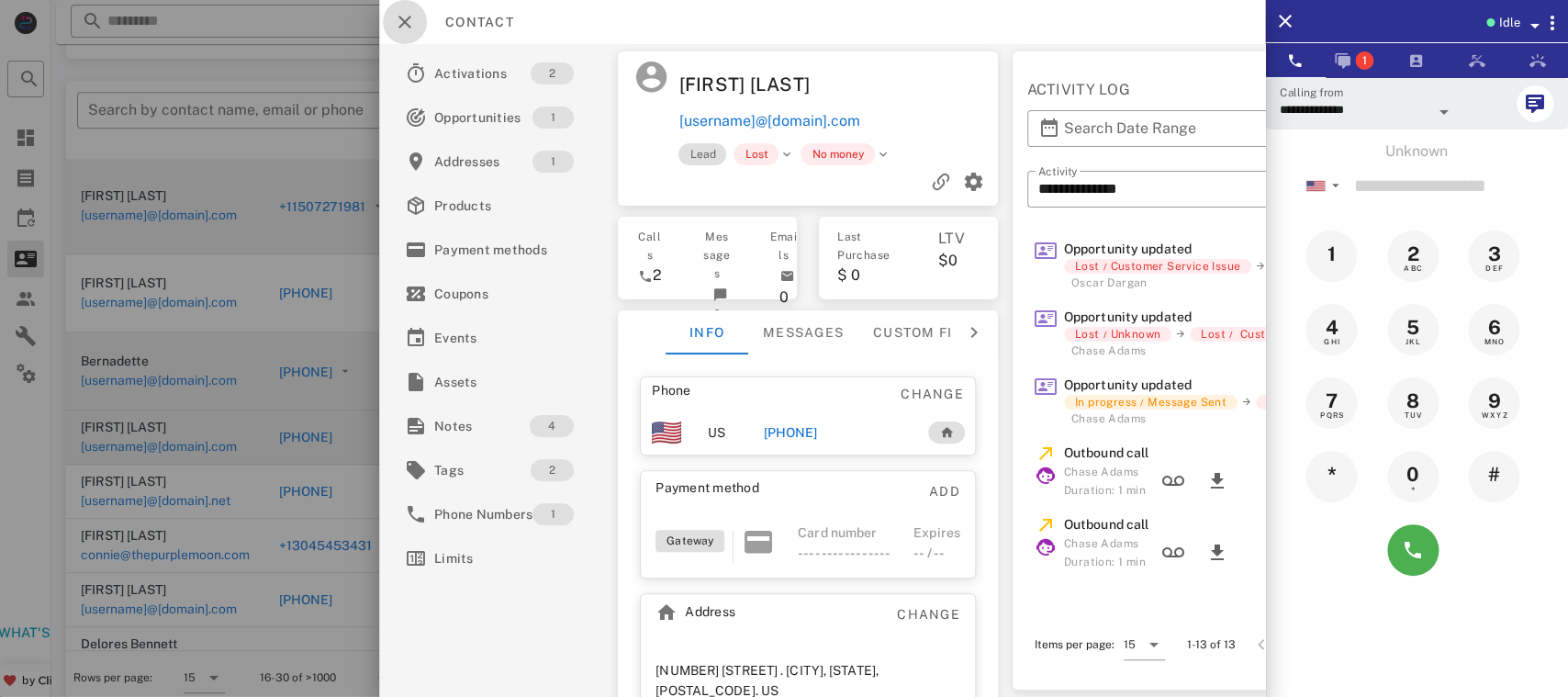 click at bounding box center (405, 22) 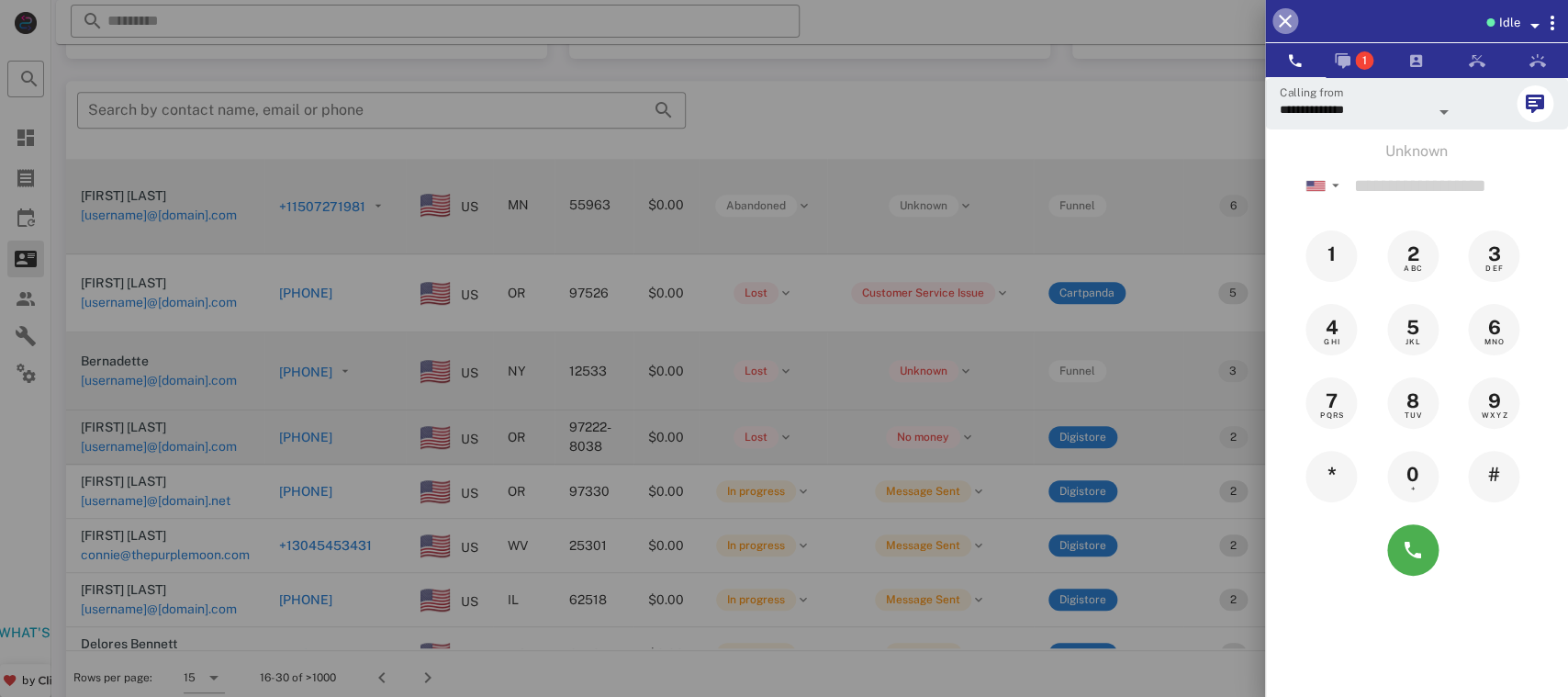 click at bounding box center [1285, 21] 